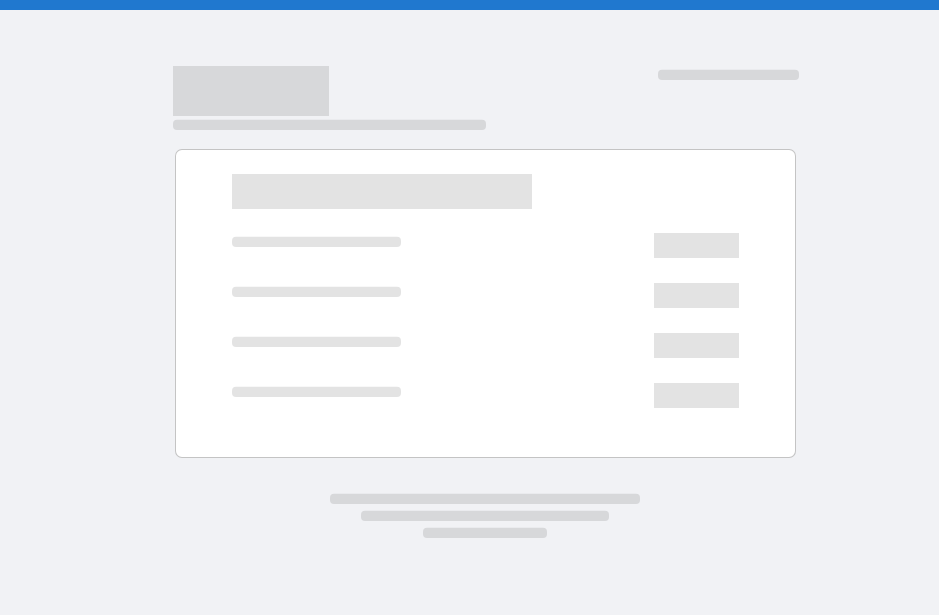 scroll, scrollTop: 0, scrollLeft: 0, axis: both 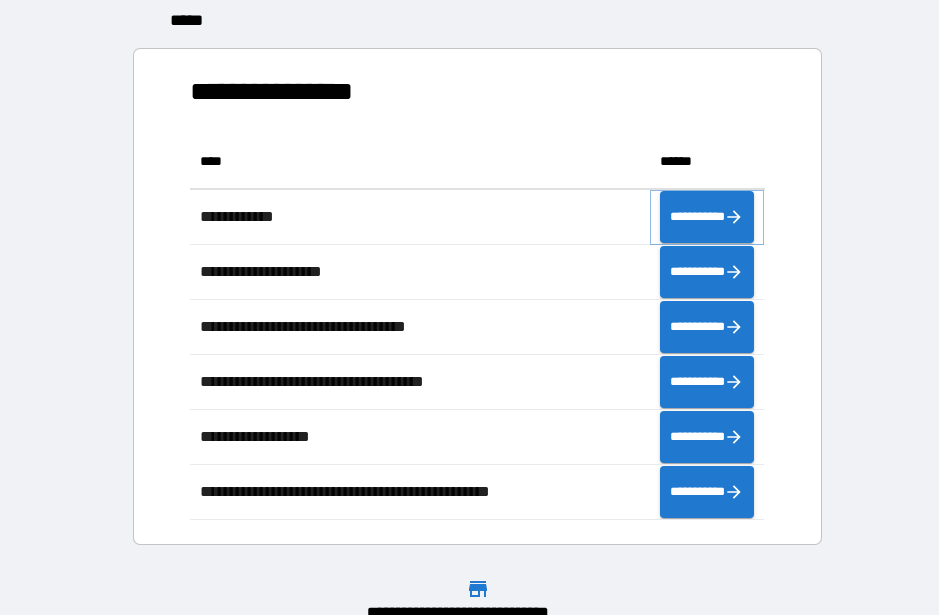 click on "**********" at bounding box center (707, 217) 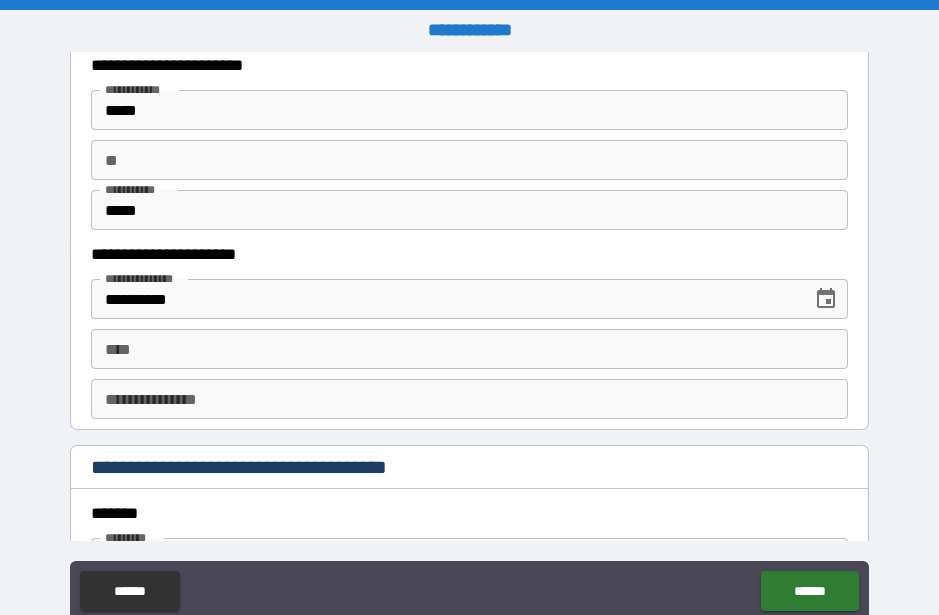 click on "******" at bounding box center [809, 591] 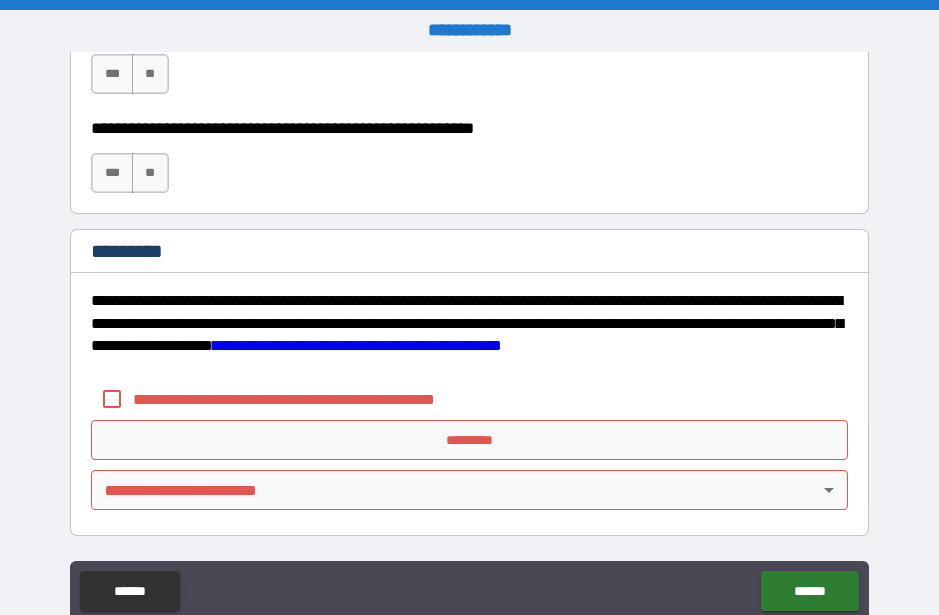 scroll, scrollTop: 3117, scrollLeft: 0, axis: vertical 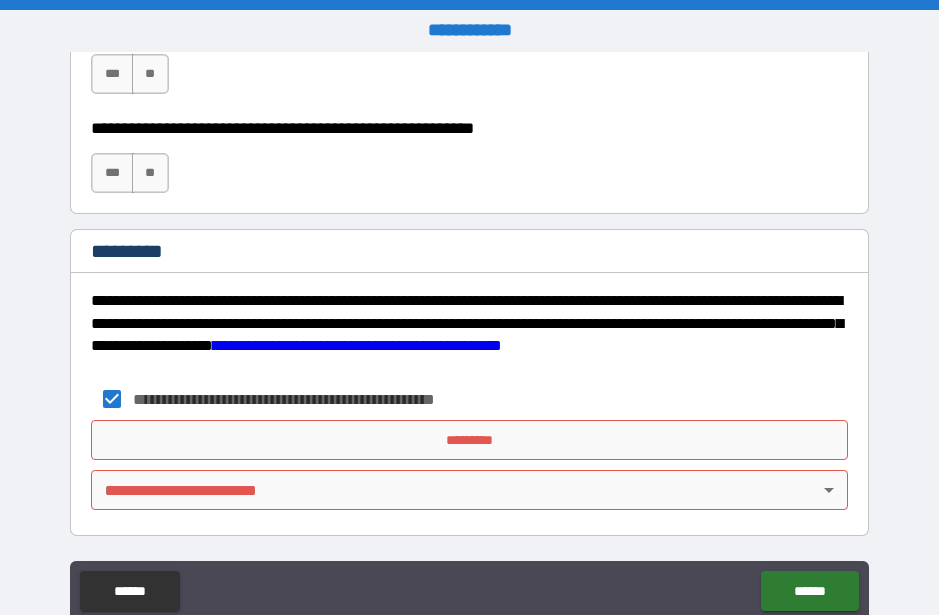 click on "*********" at bounding box center [469, 440] 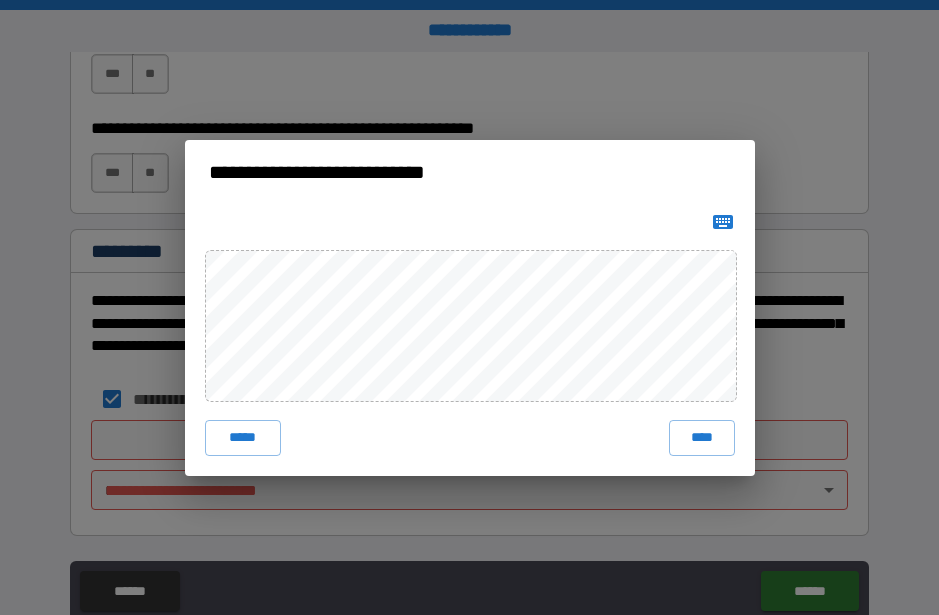 click on "****" at bounding box center [702, 438] 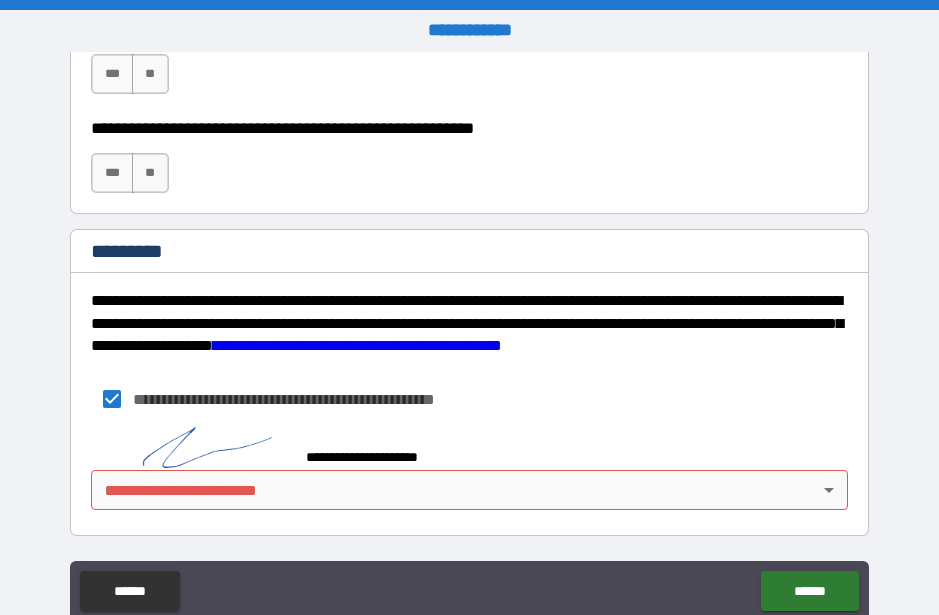 scroll, scrollTop: 3107, scrollLeft: 0, axis: vertical 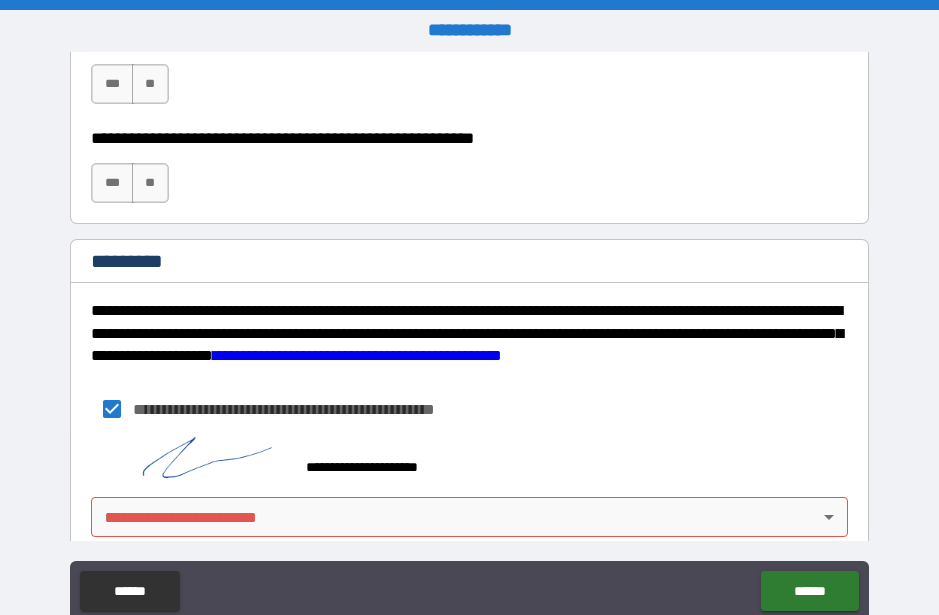 click on "******" at bounding box center (809, 591) 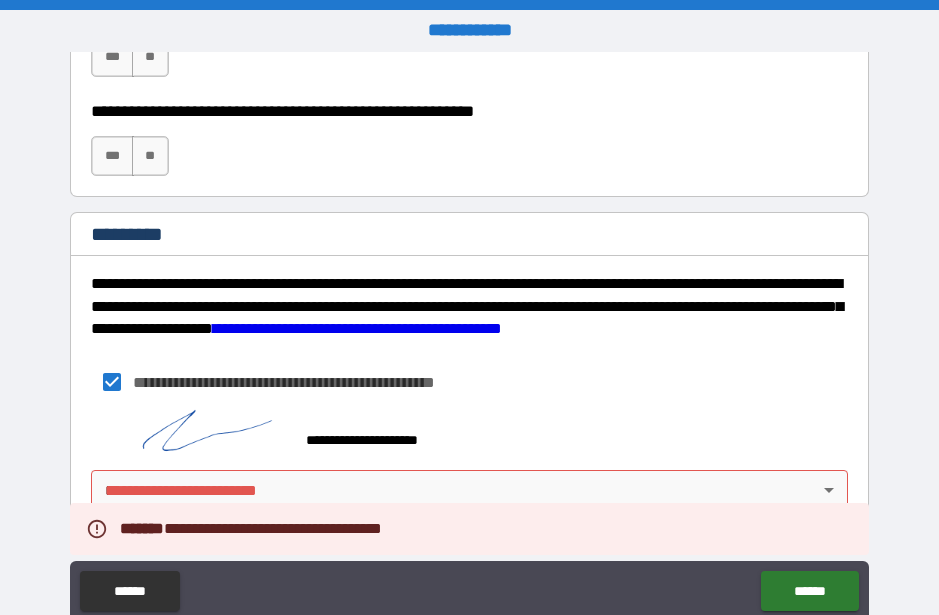scroll, scrollTop: 3134, scrollLeft: 0, axis: vertical 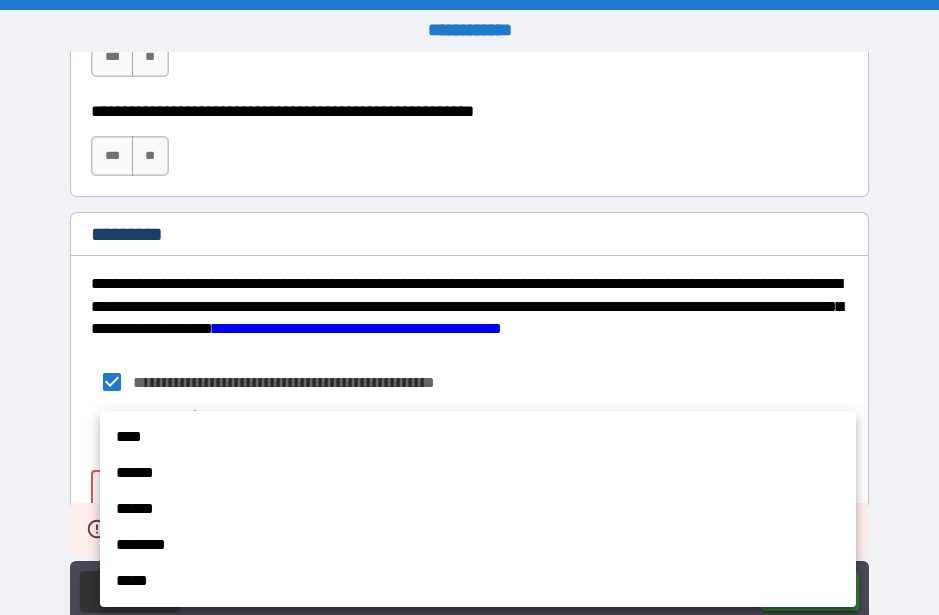 click on "****" at bounding box center [478, 437] 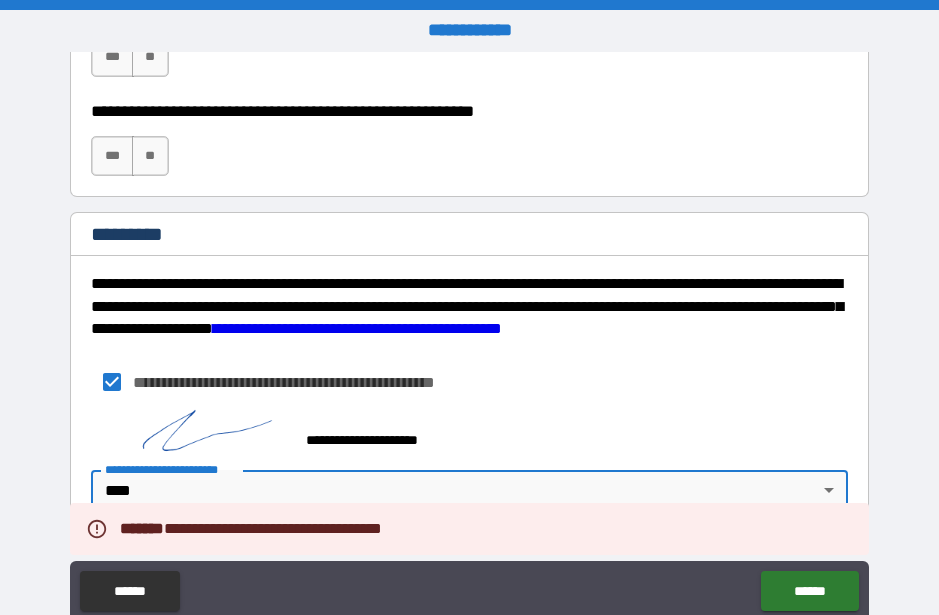 type on "*" 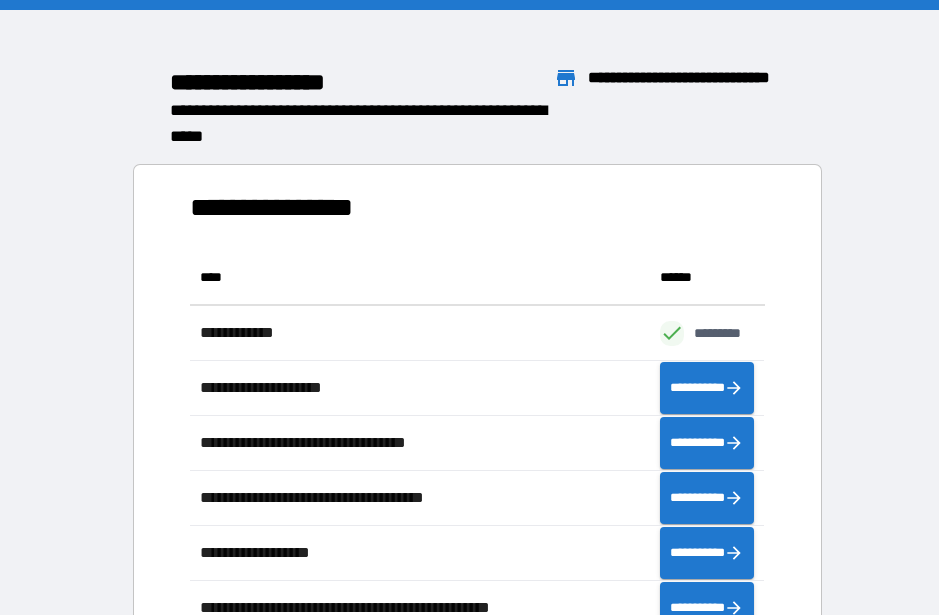 scroll, scrollTop: 386, scrollLeft: 575, axis: both 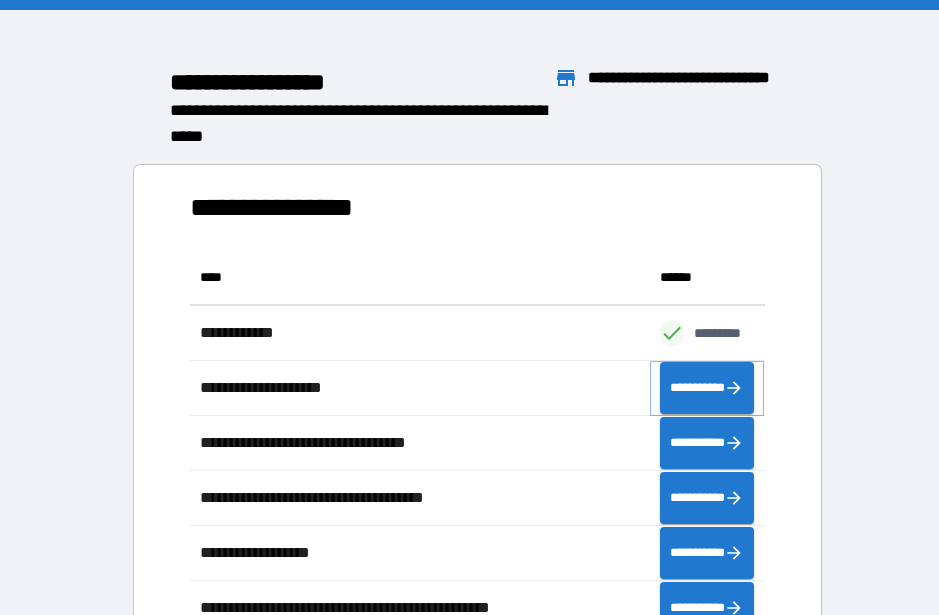 click on "**********" at bounding box center [707, 388] 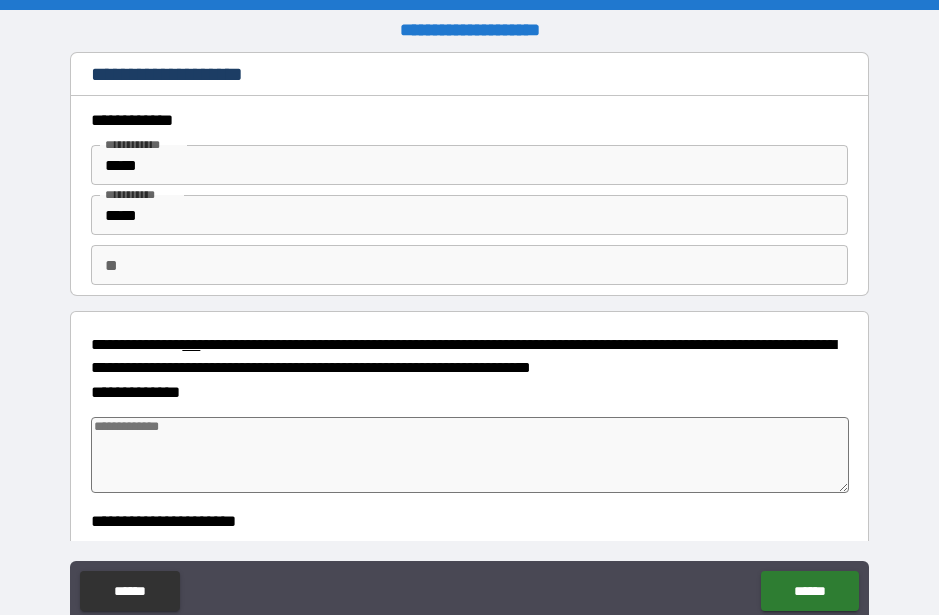 type on "*" 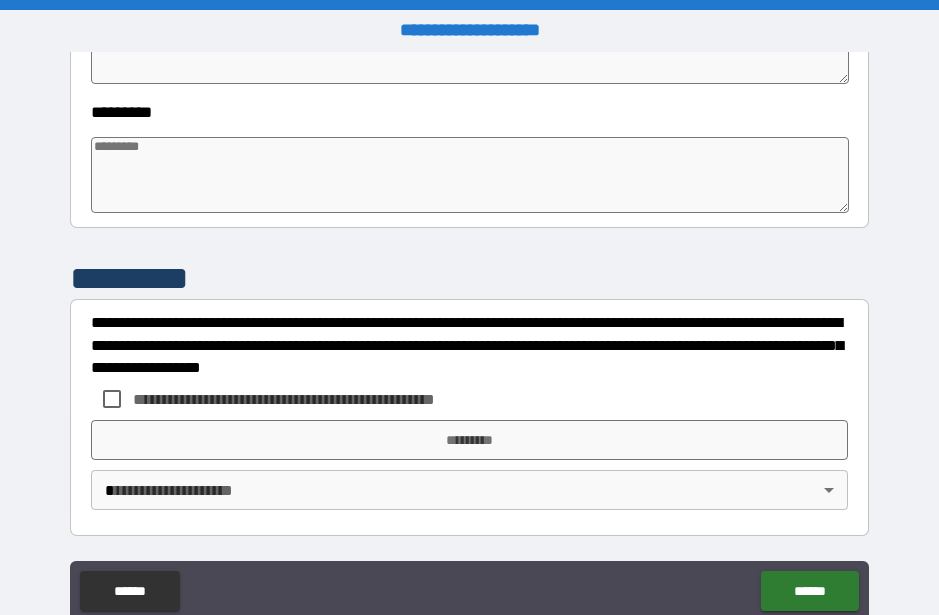 scroll, scrollTop: 667, scrollLeft: 0, axis: vertical 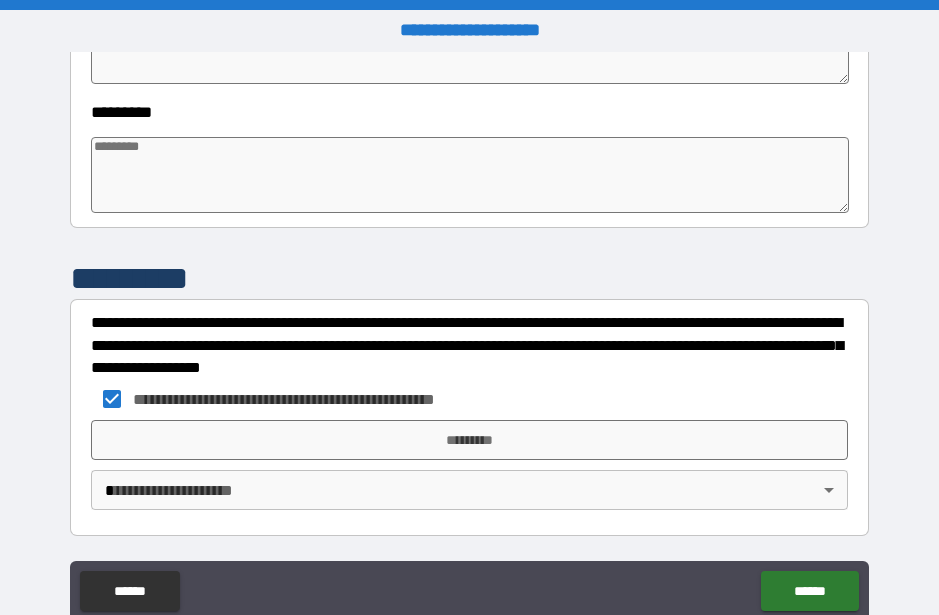 type on "*" 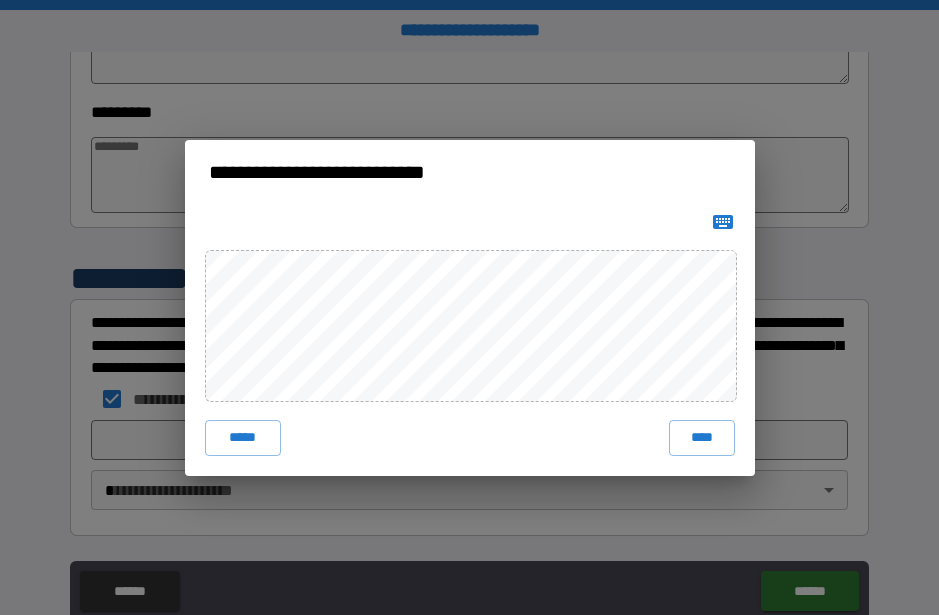 click on "****" at bounding box center [702, 438] 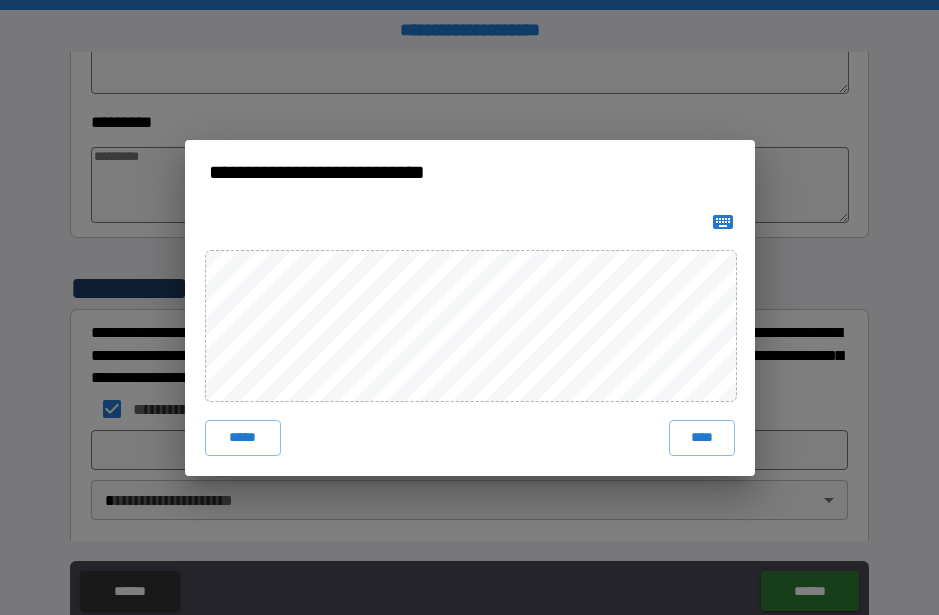type on "*" 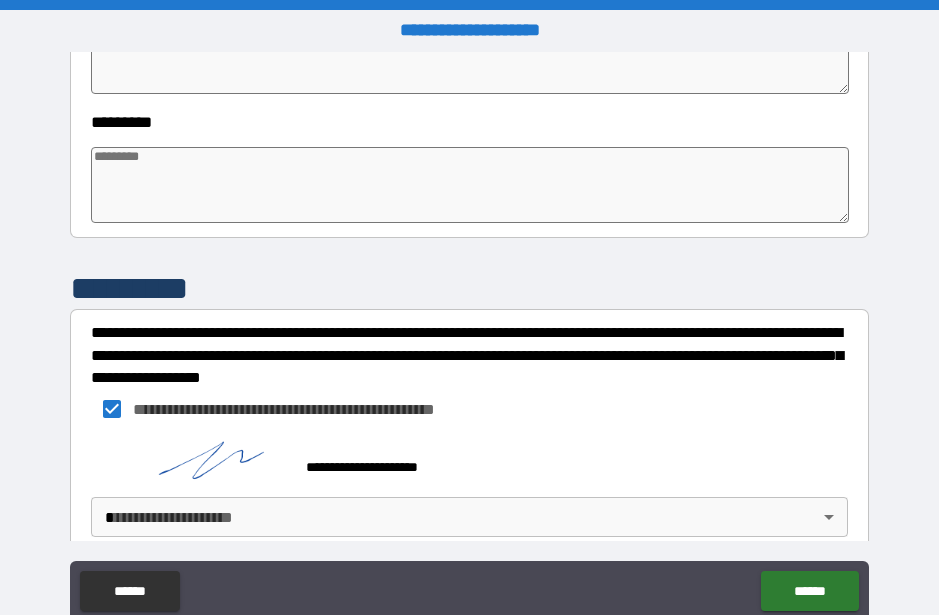click on "**********" at bounding box center [469, 335] 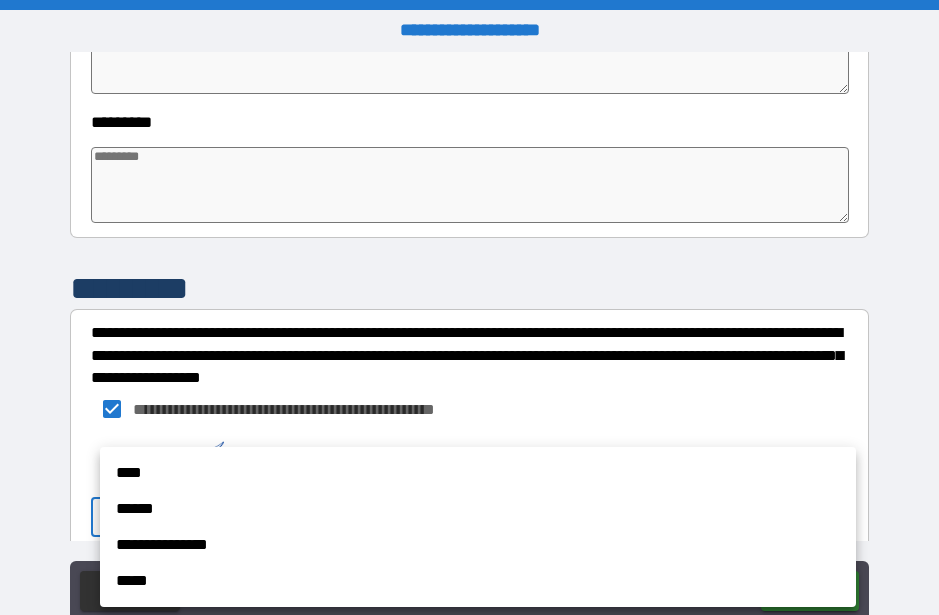 click on "****" at bounding box center (478, 473) 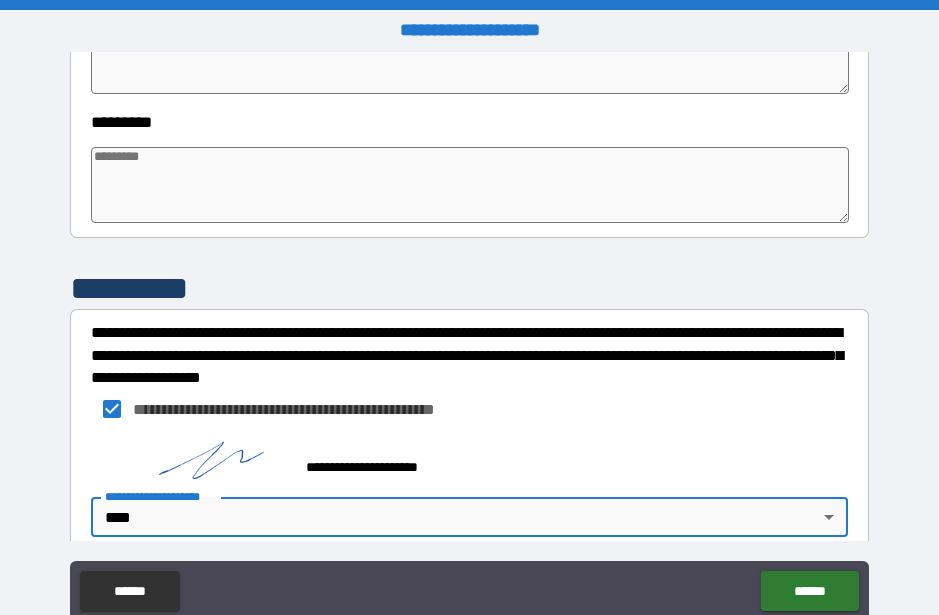type on "*" 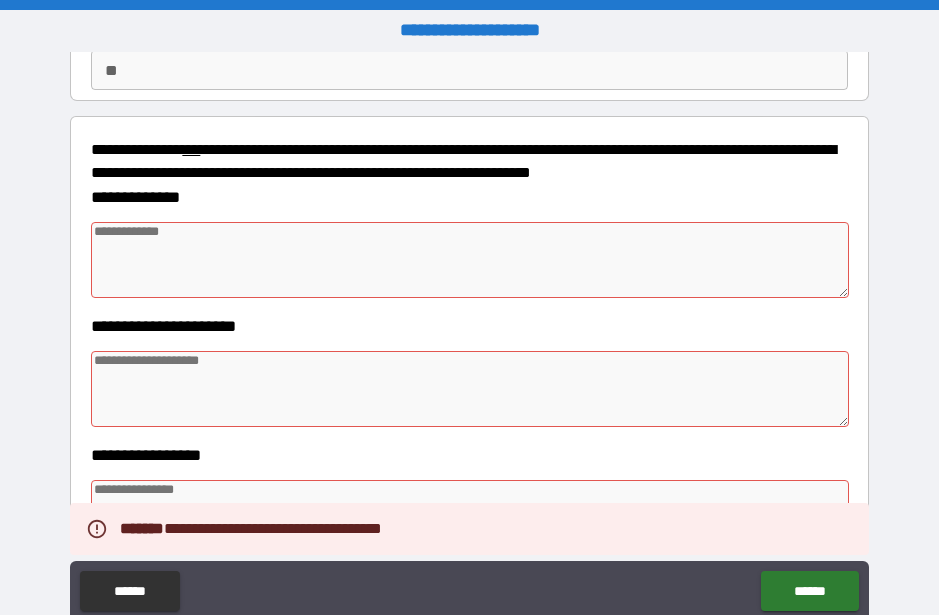 scroll, scrollTop: 193, scrollLeft: 0, axis: vertical 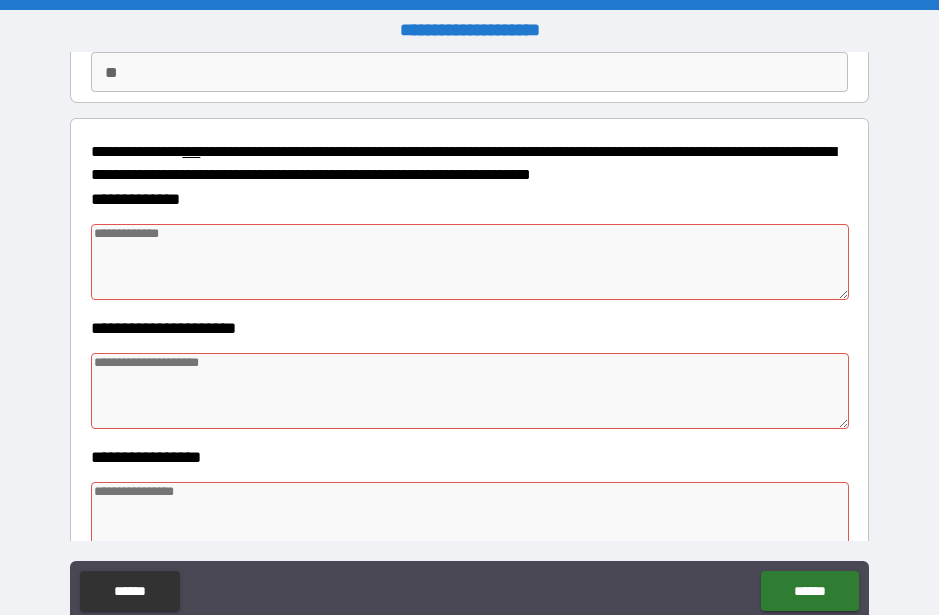 click at bounding box center (469, 262) 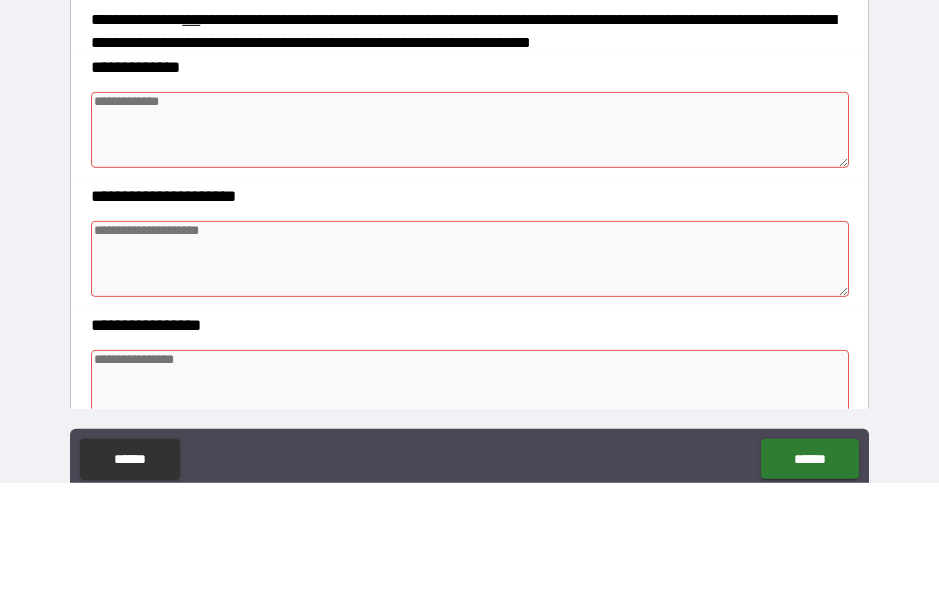 type on "*" 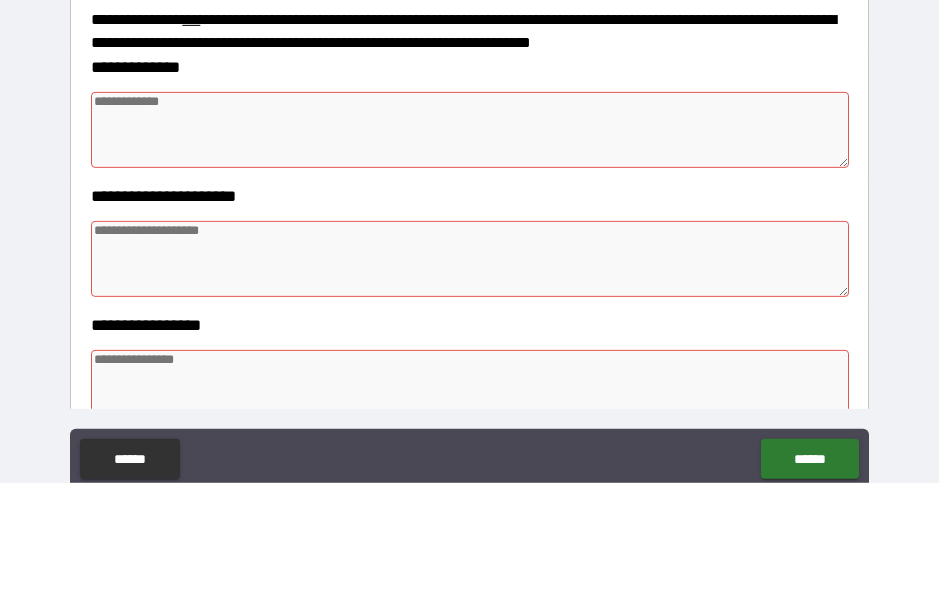 type on "*" 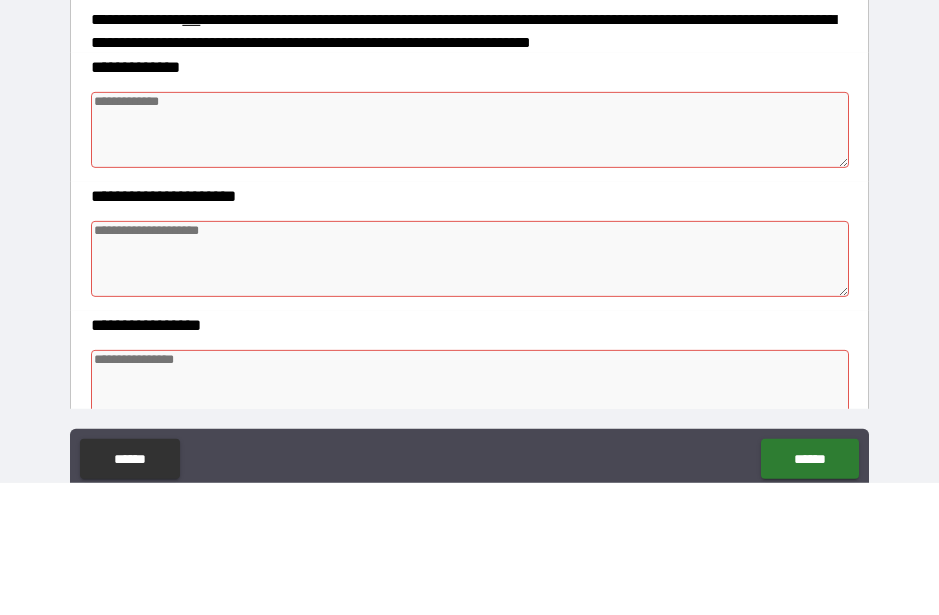 type on "*" 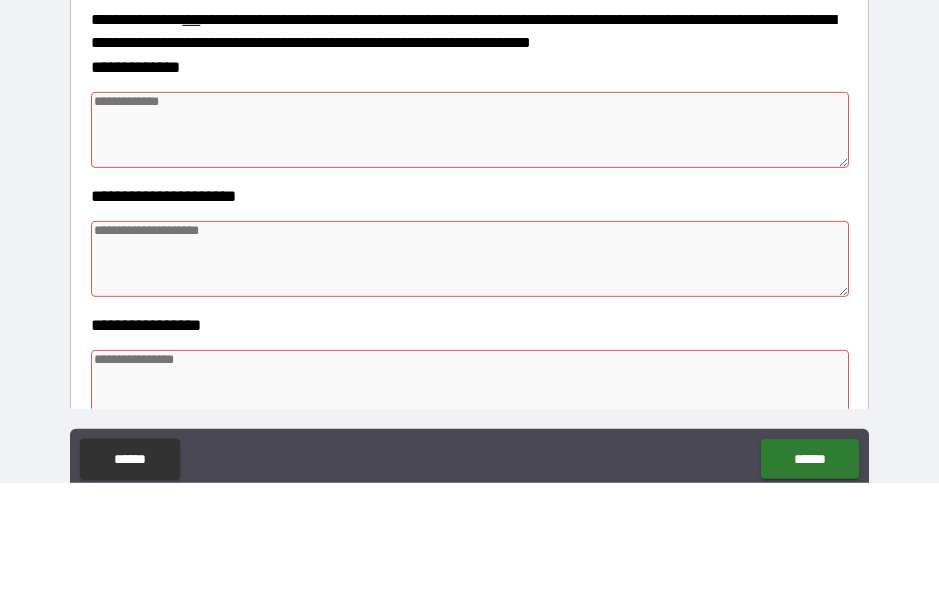 type on "*" 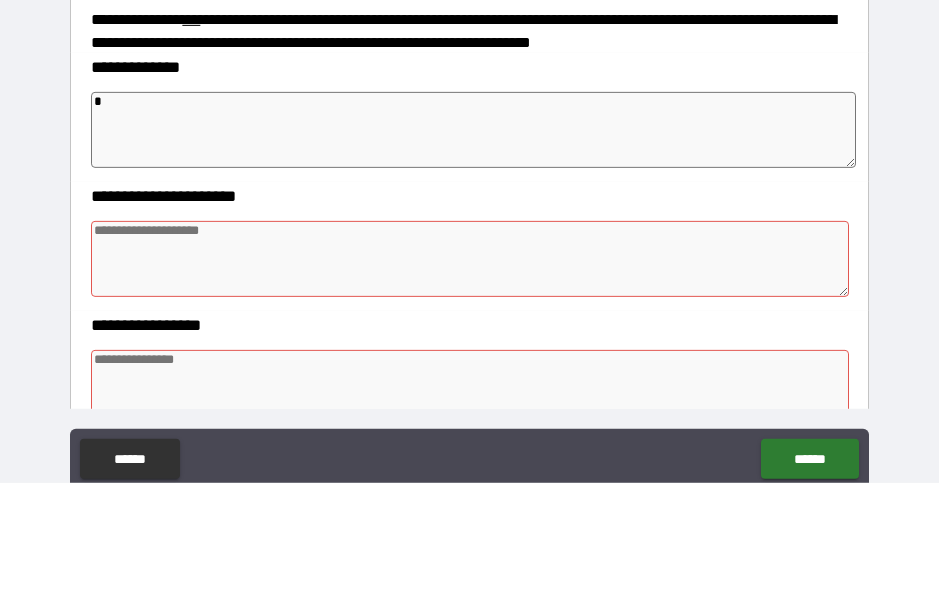 type on "*" 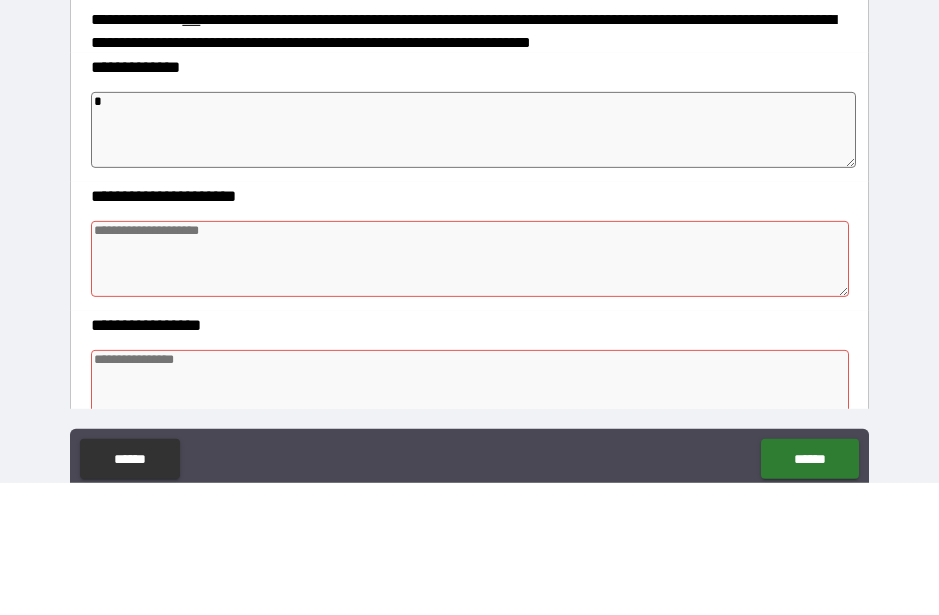 type on "*" 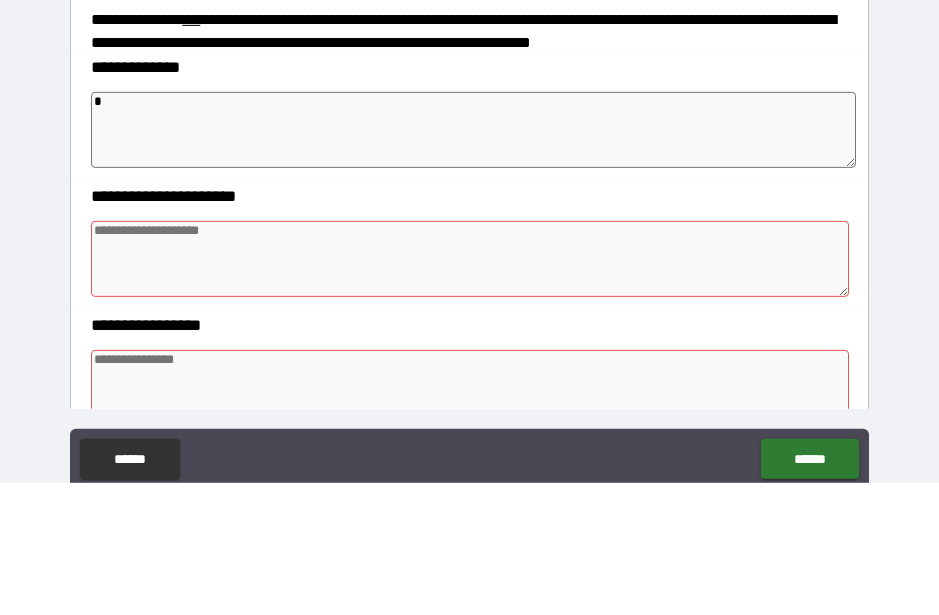 type on "**" 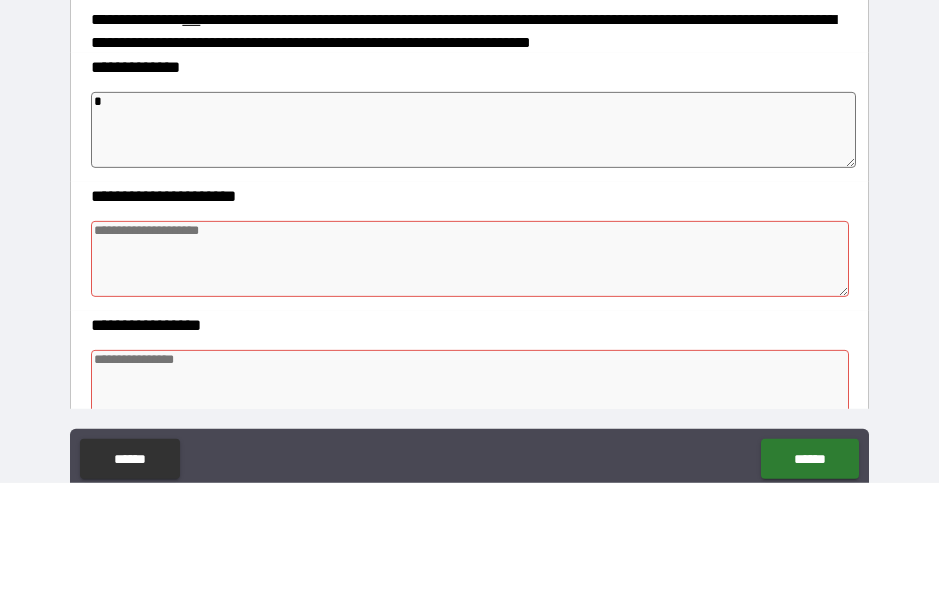 type on "*" 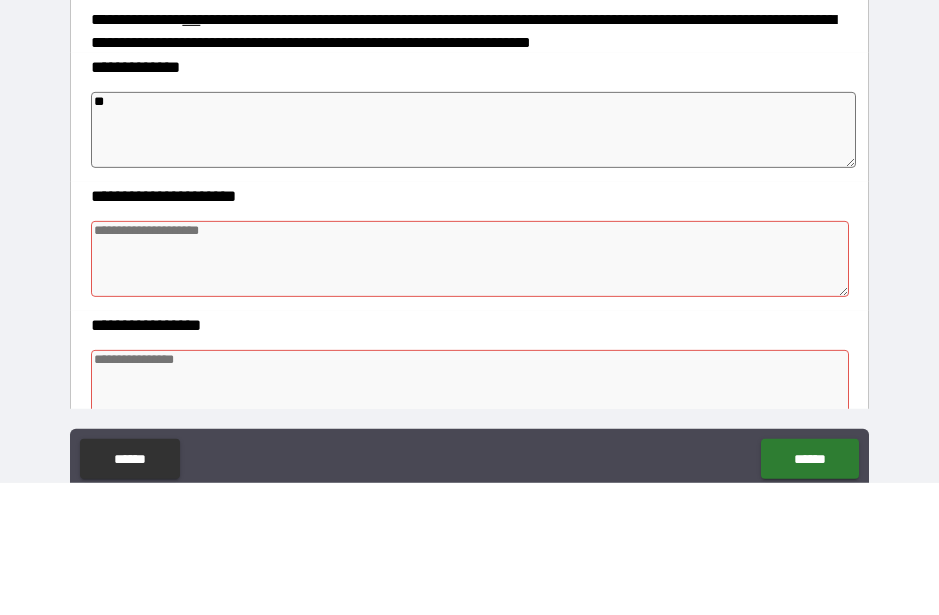type on "***" 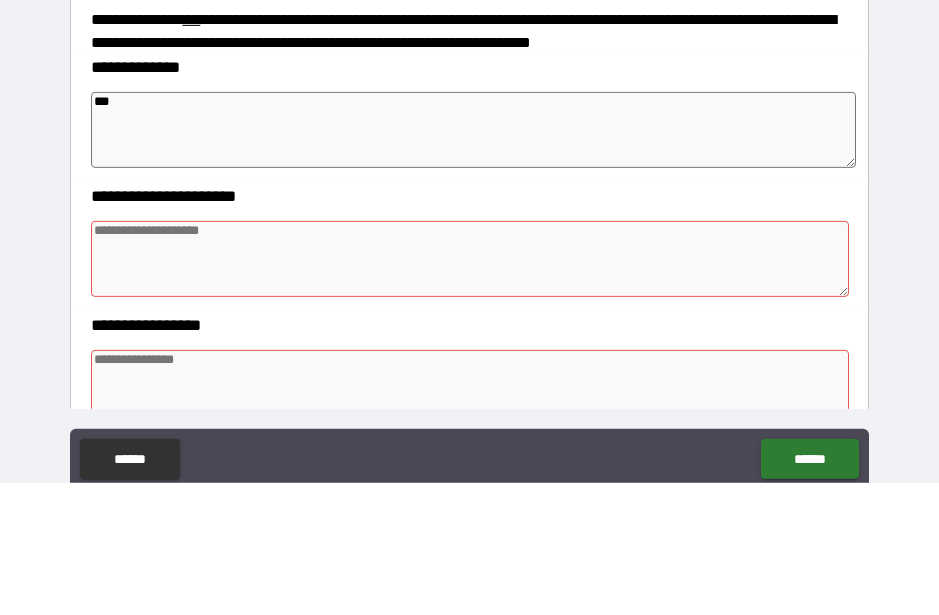 type on "*" 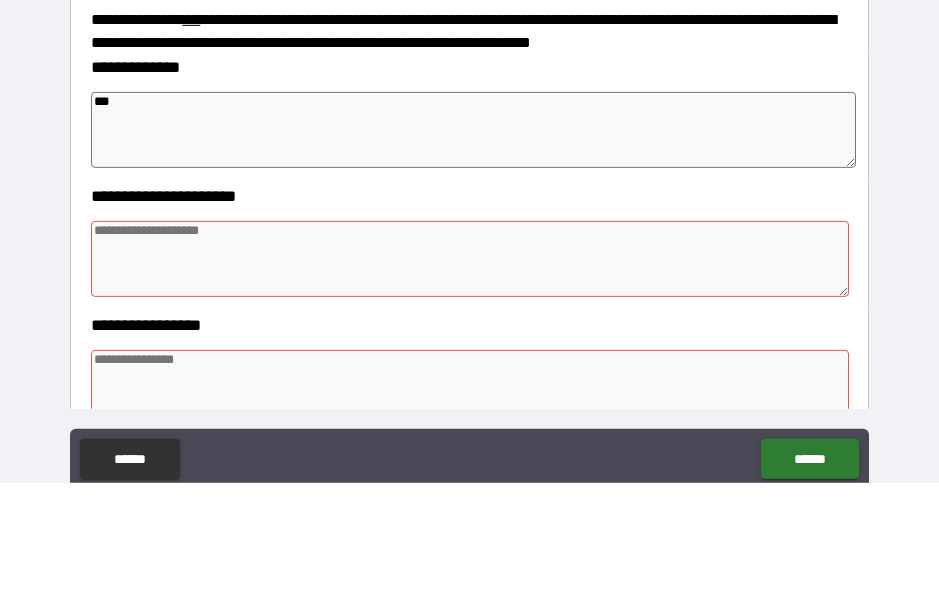 type on "*" 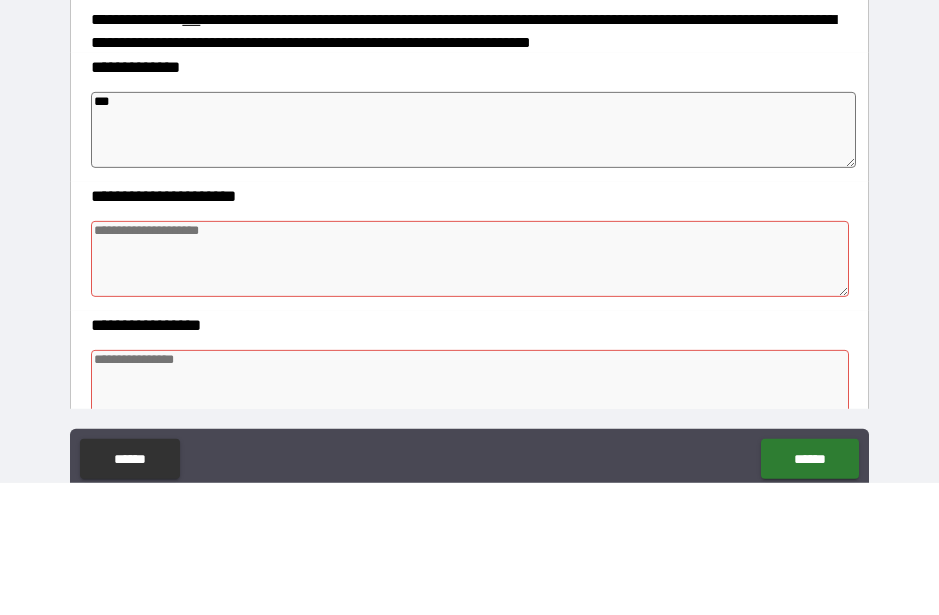type on "*" 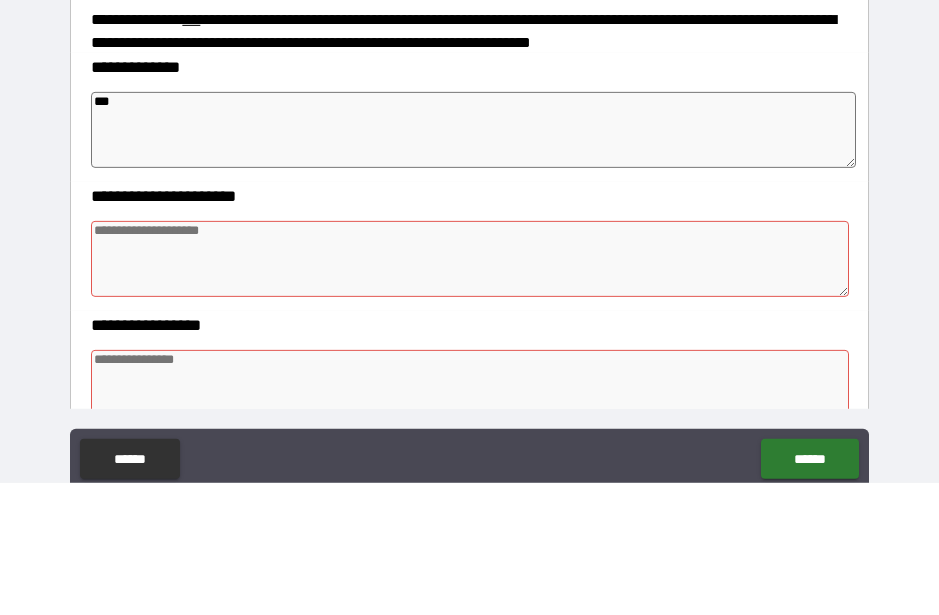 type on "*" 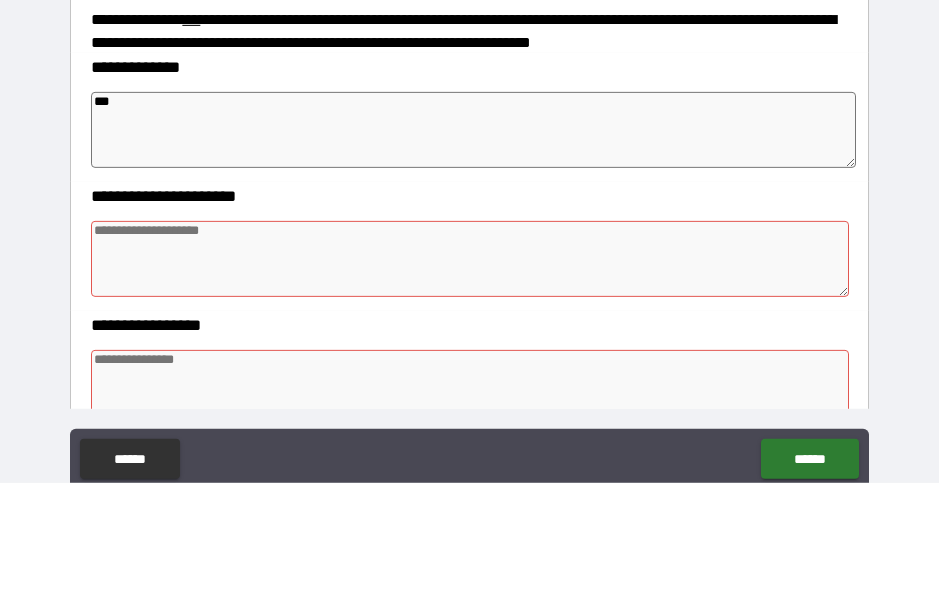 type on "*" 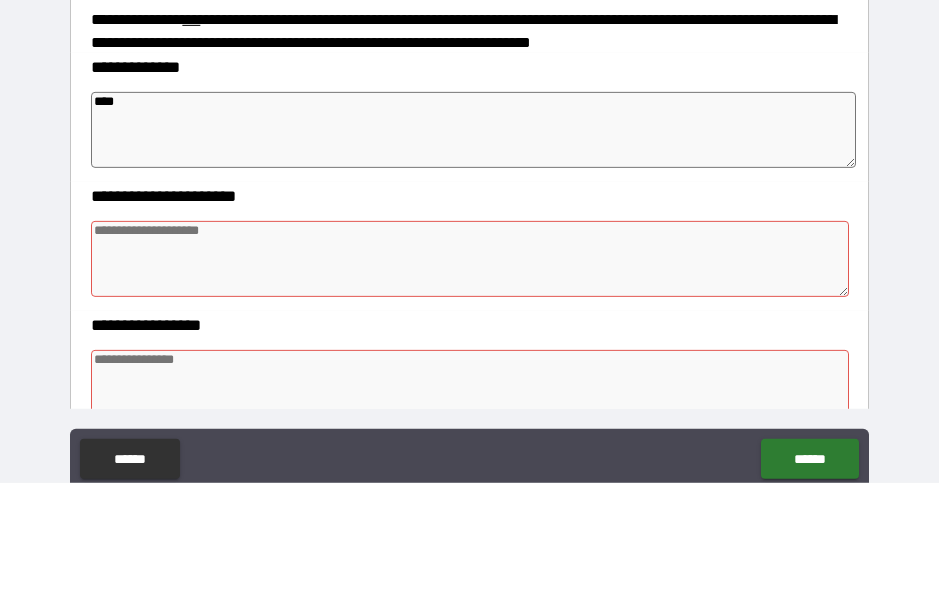 type on "*****" 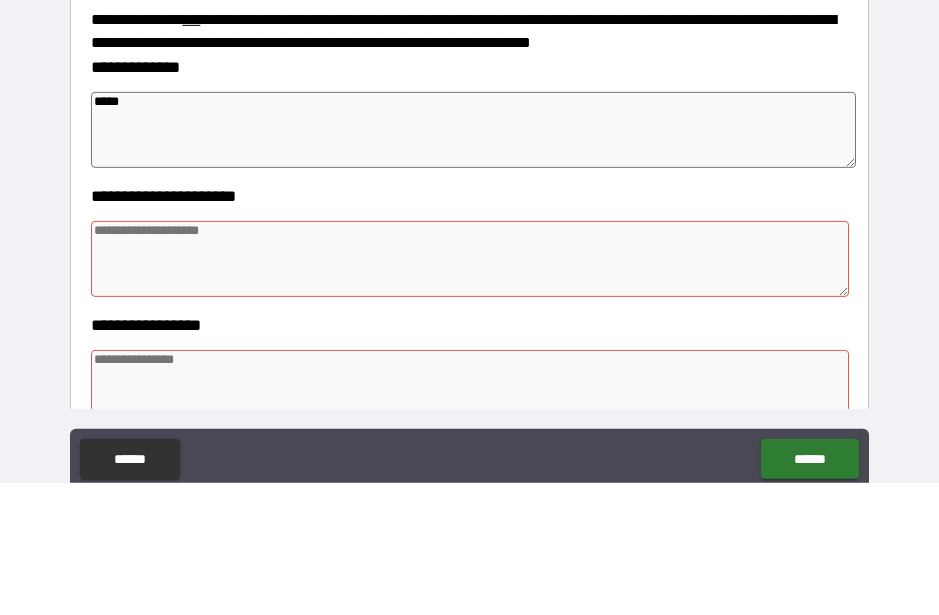type on "*" 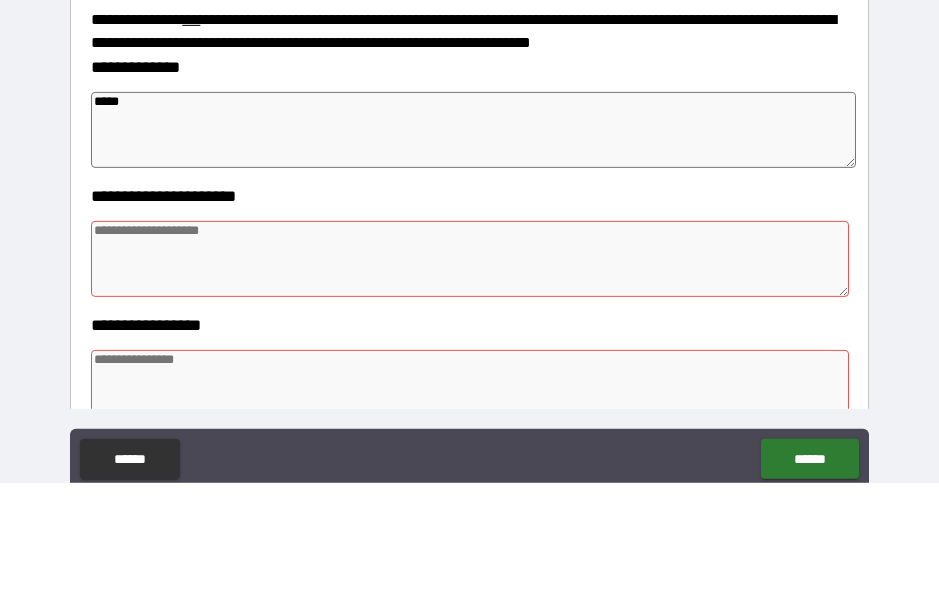 type on "*" 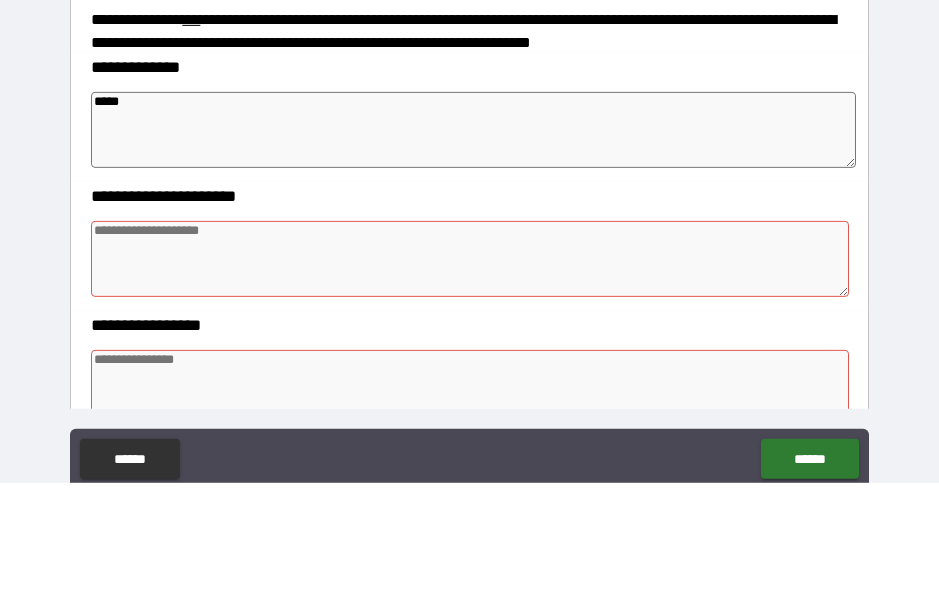 type on "*" 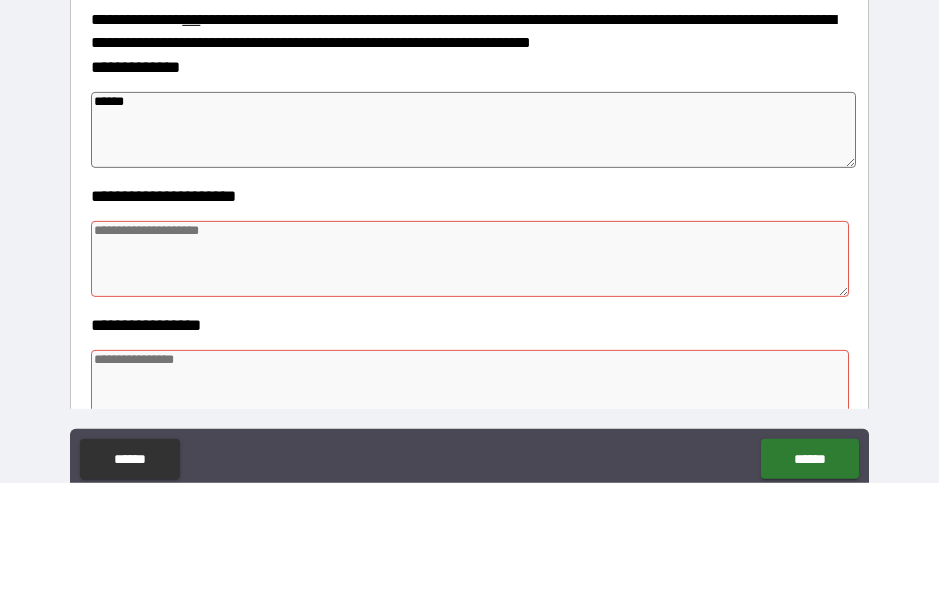 type on "*" 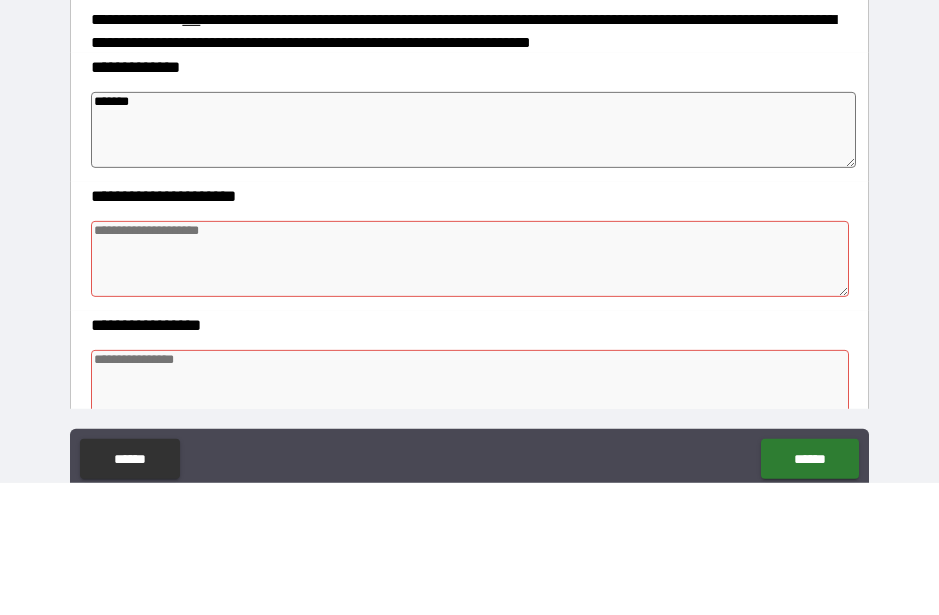 type on "*" 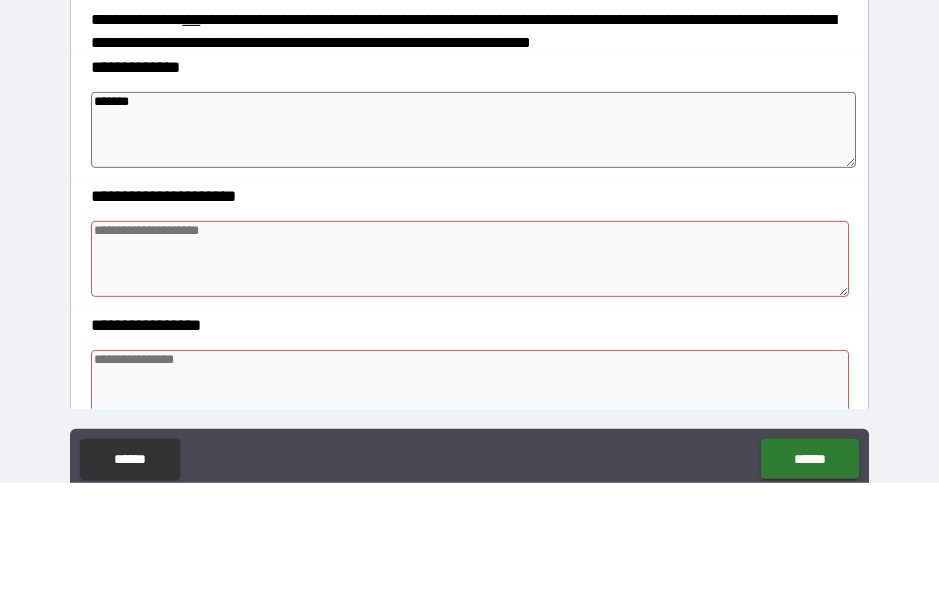 type on "*" 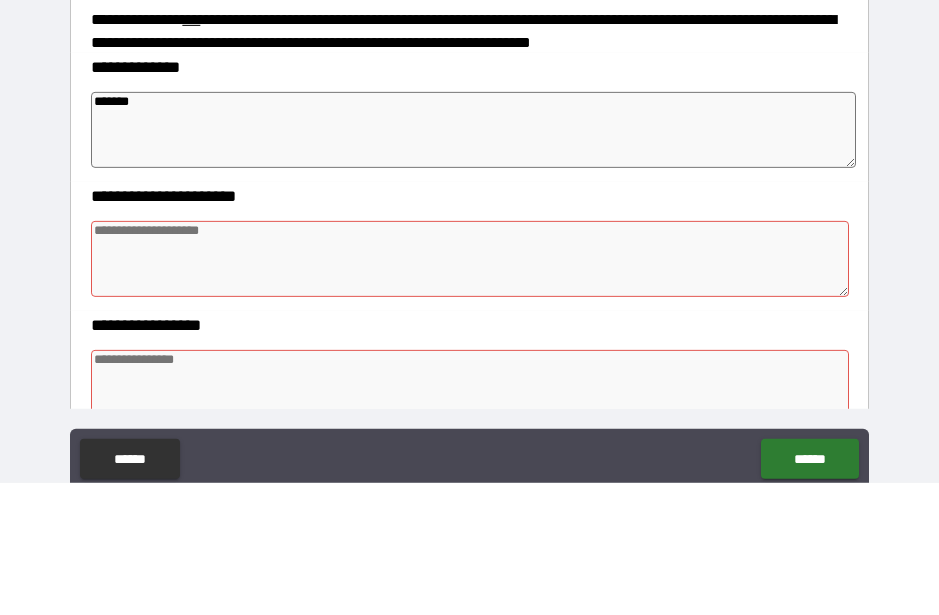 type on "*" 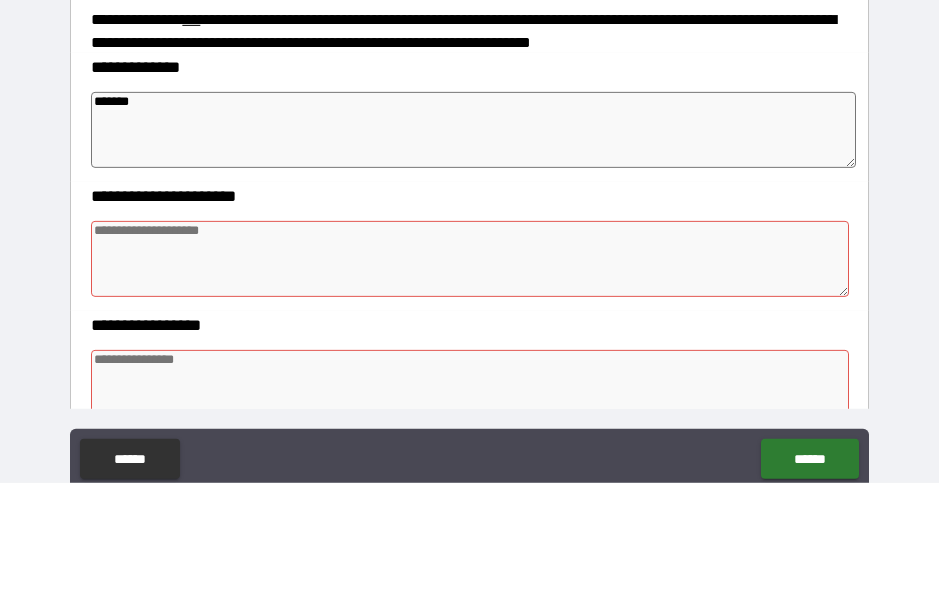 type on "*" 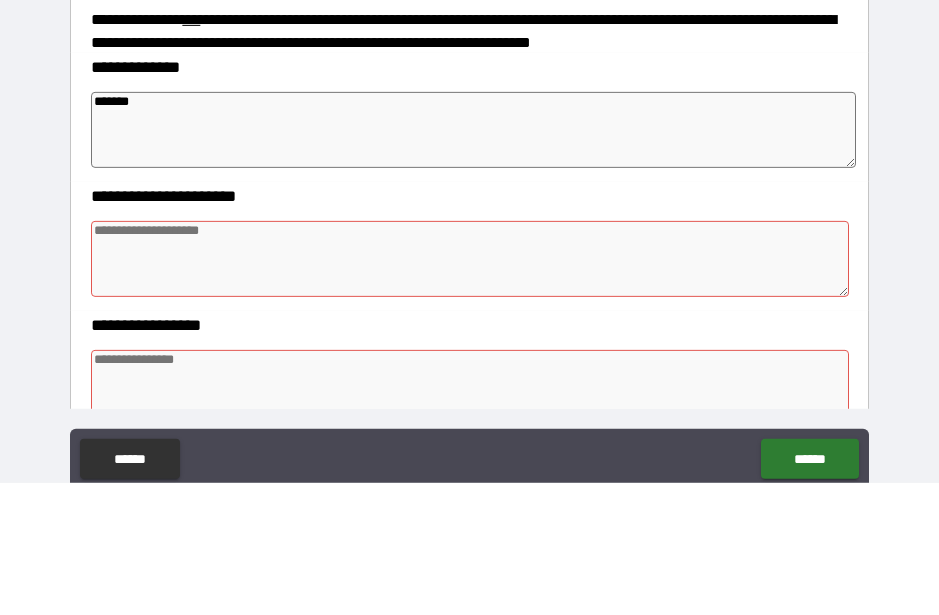 type on "*" 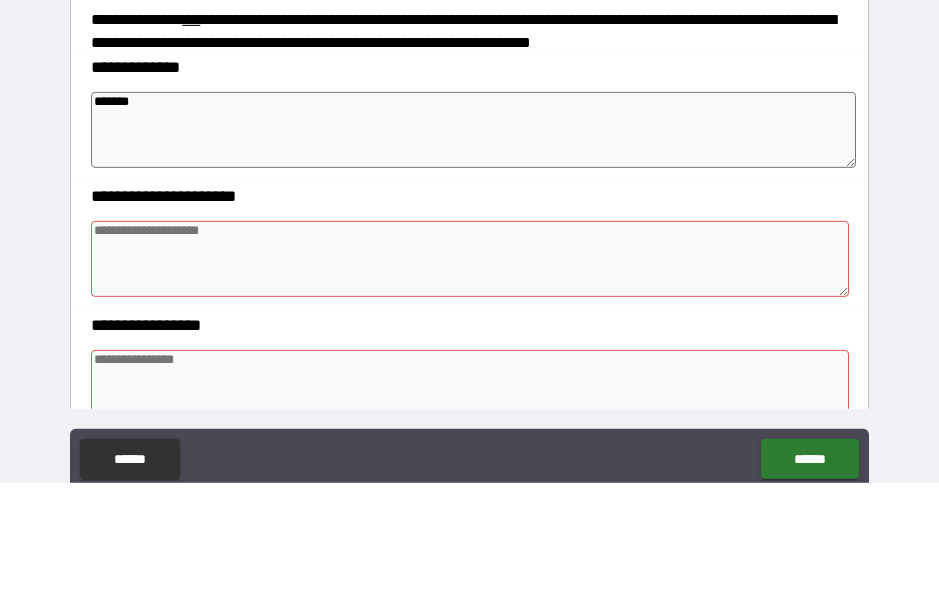 type on "*" 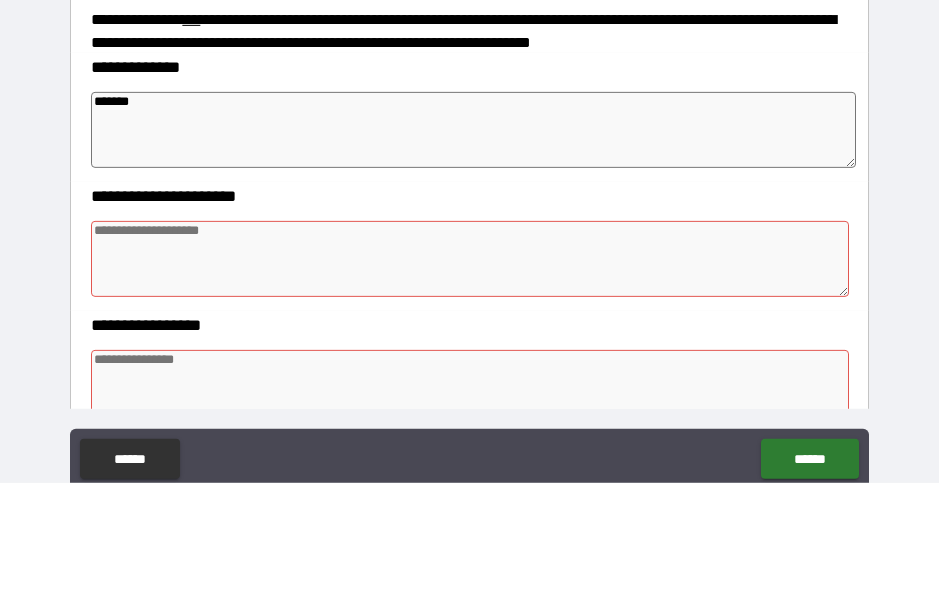 type on "*" 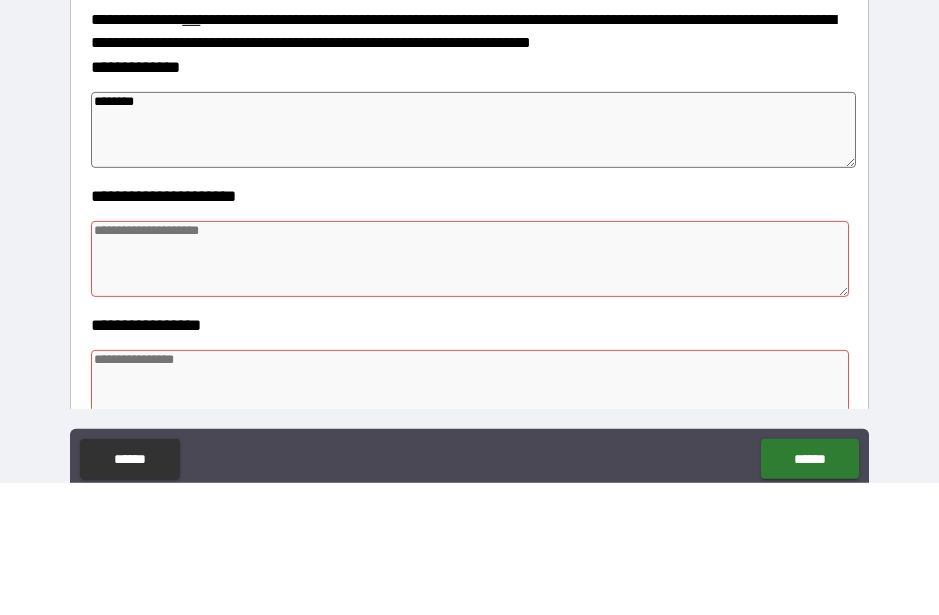 type on "*" 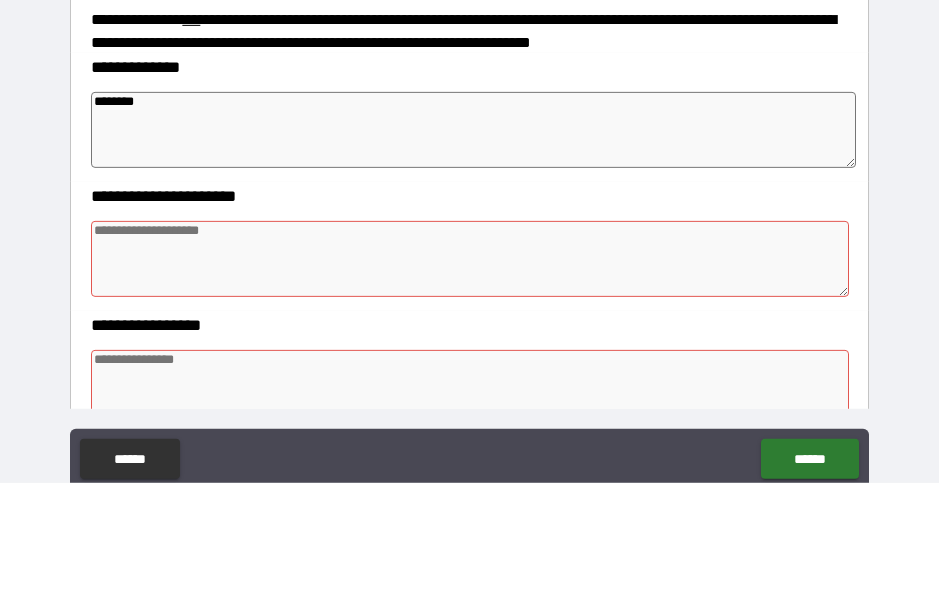 type on "*" 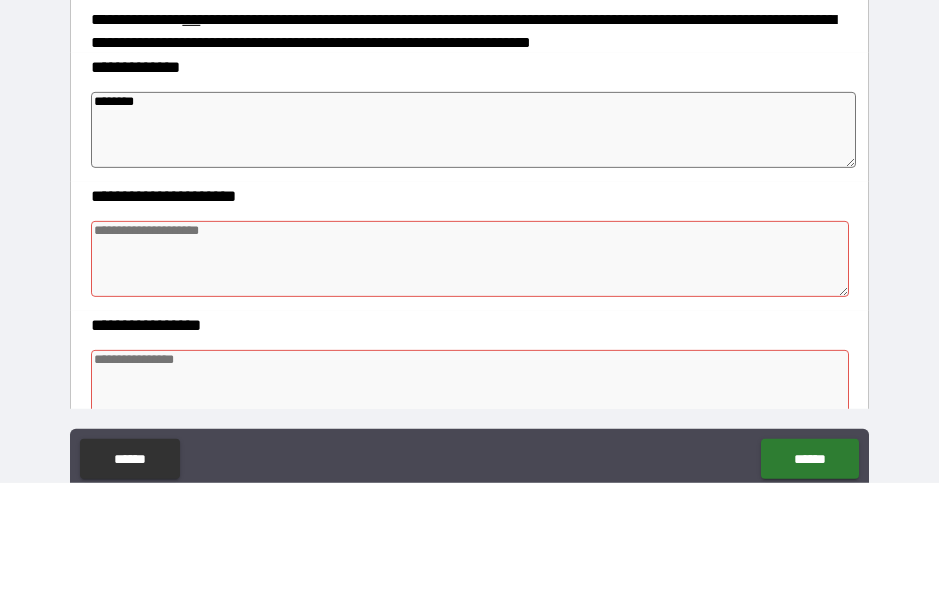 type on "*********" 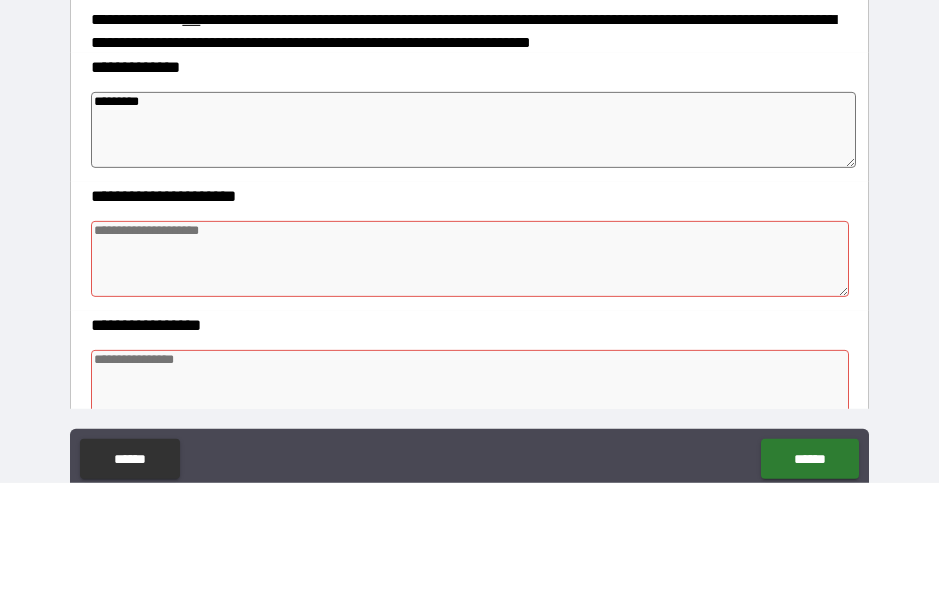 type on "*" 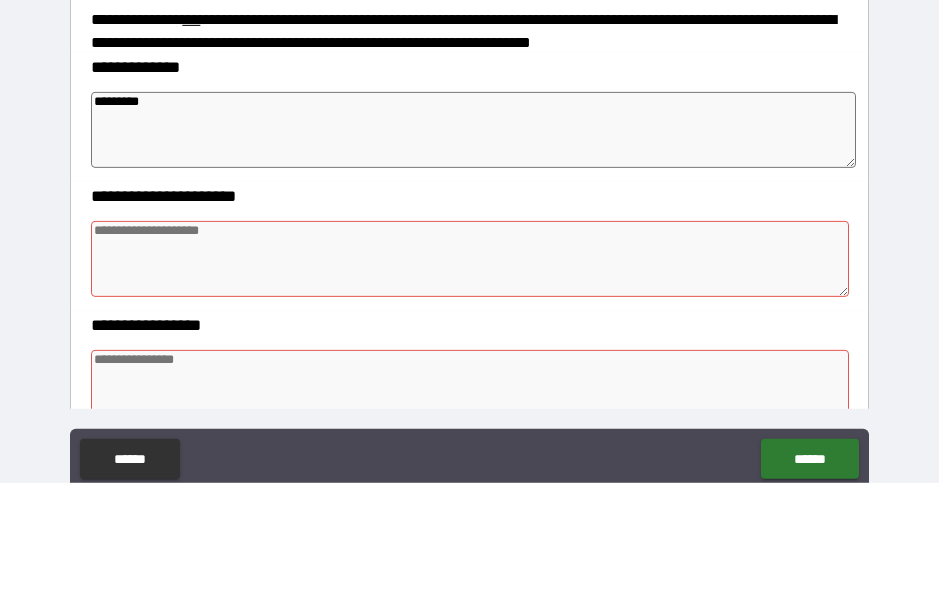 type on "*" 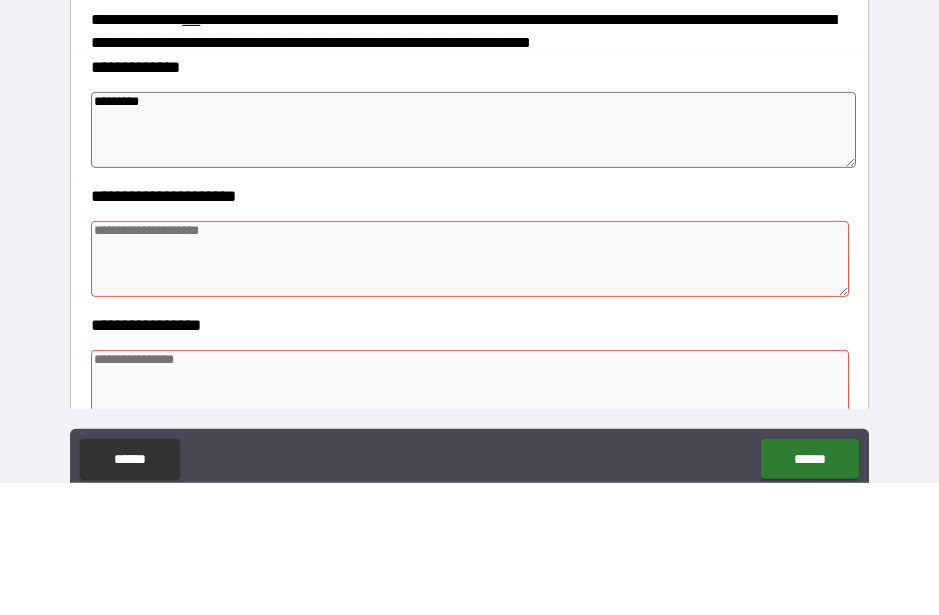 type on "*" 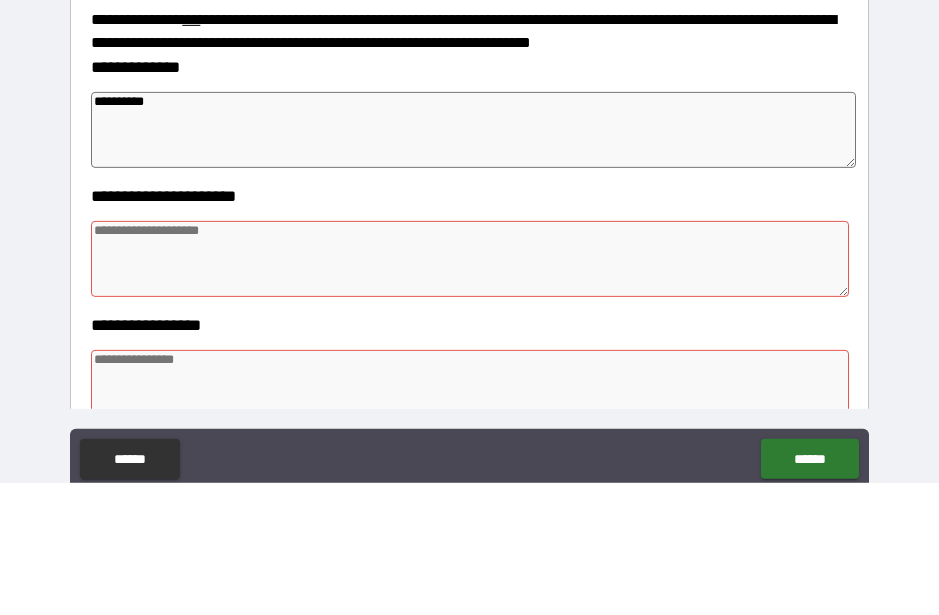 type on "*" 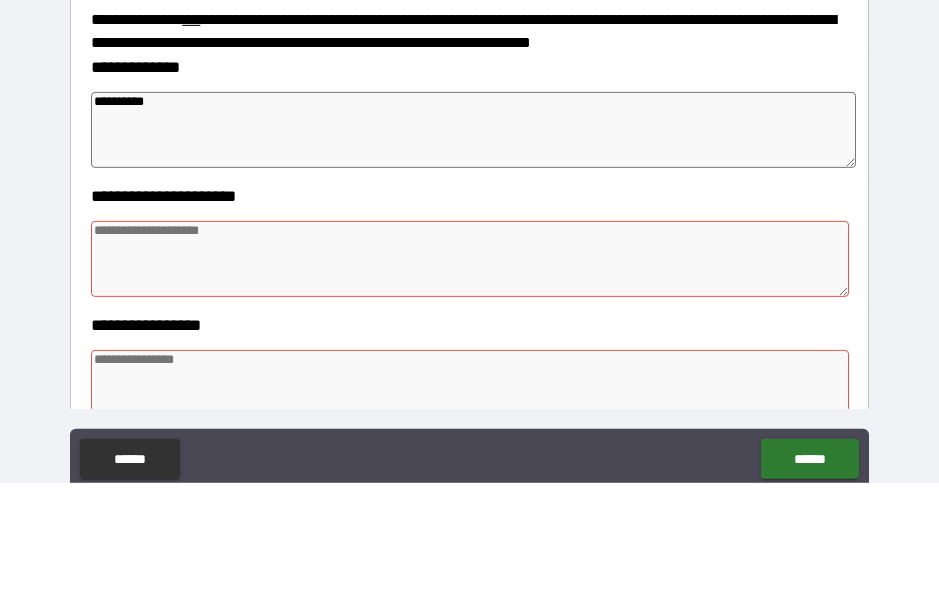 type on "*" 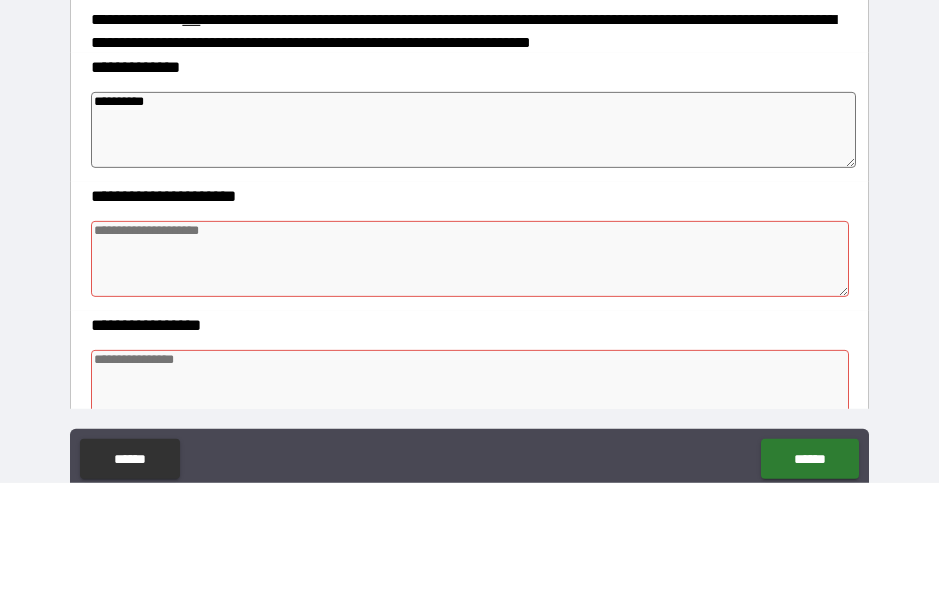 type on "*" 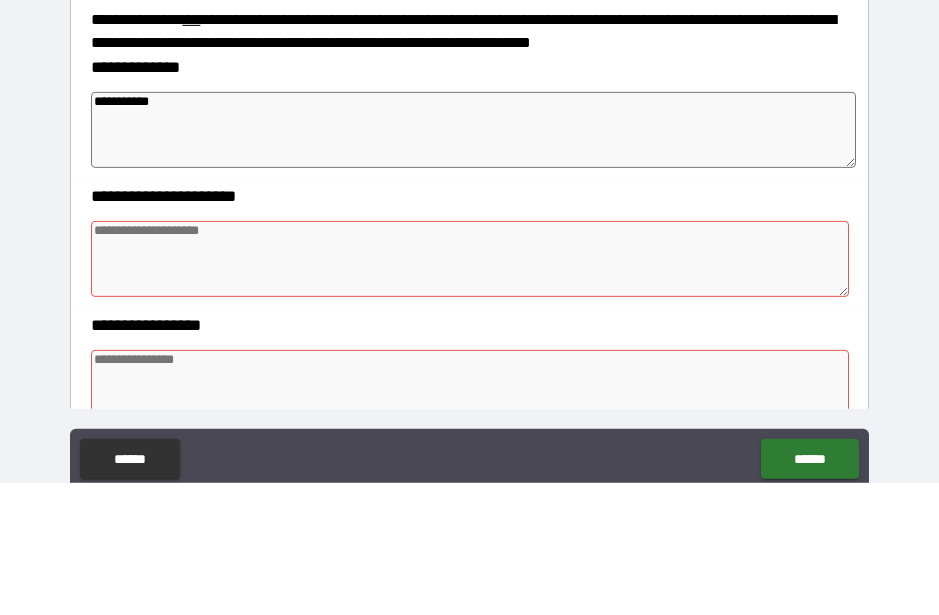 type on "*" 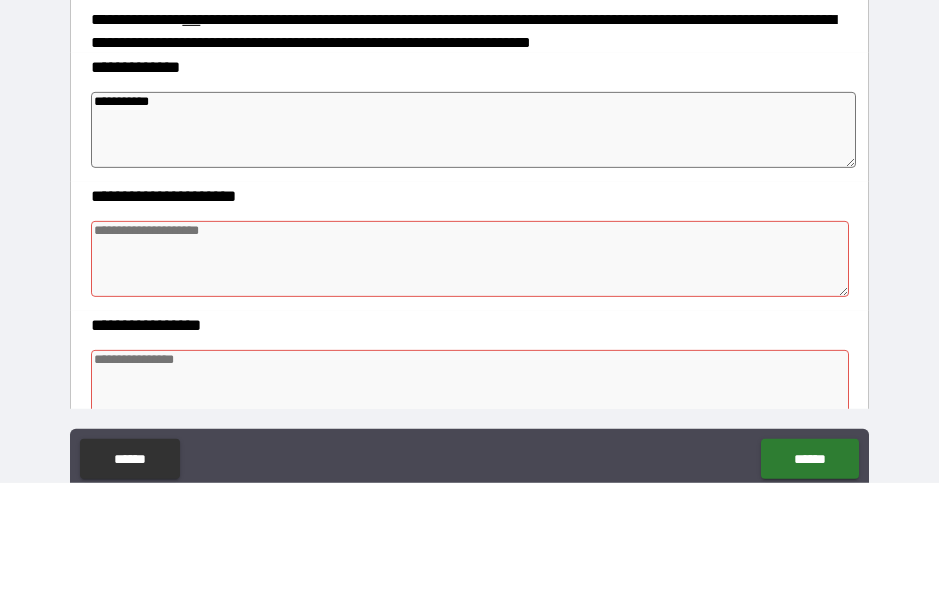 type on "*" 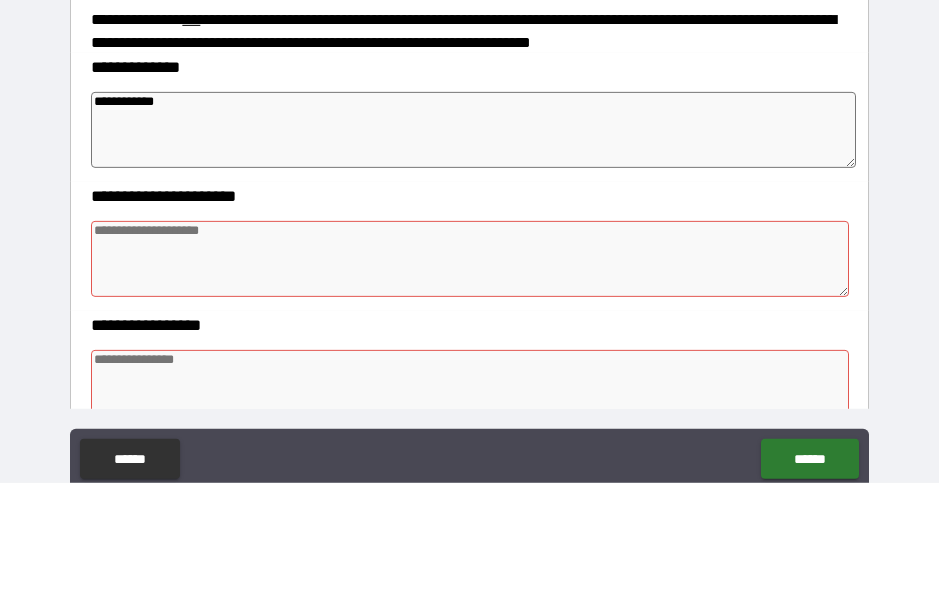 type on "*" 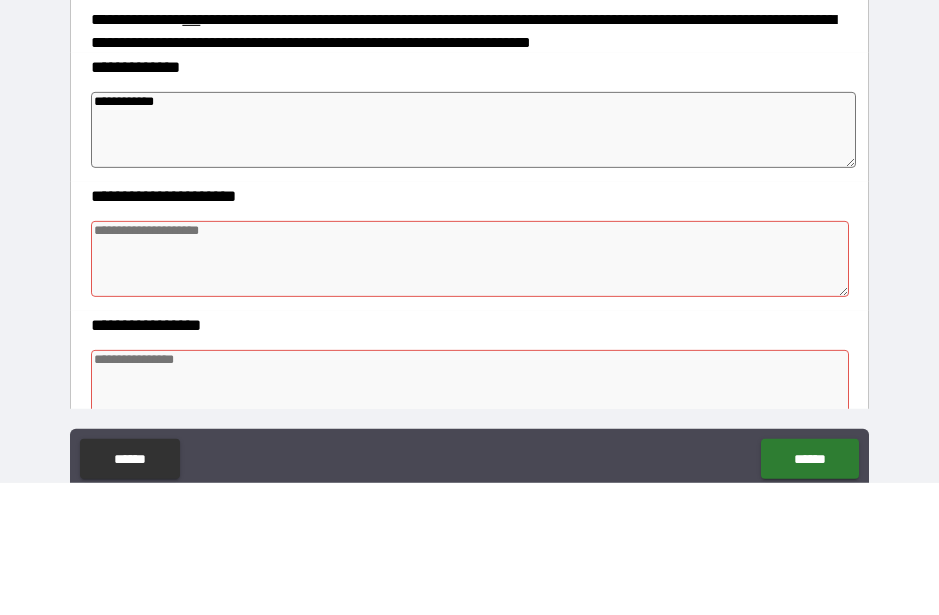 type on "*" 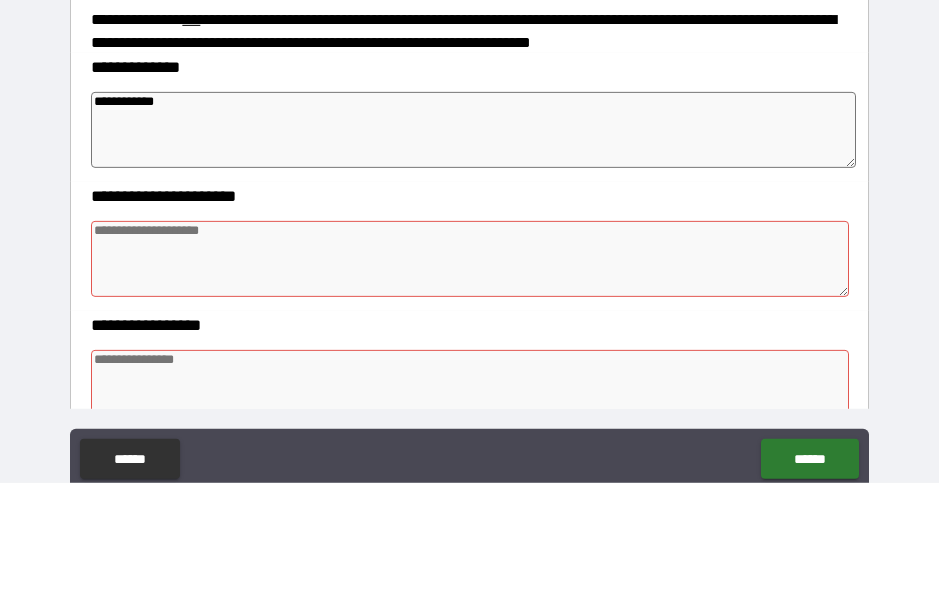 type on "*" 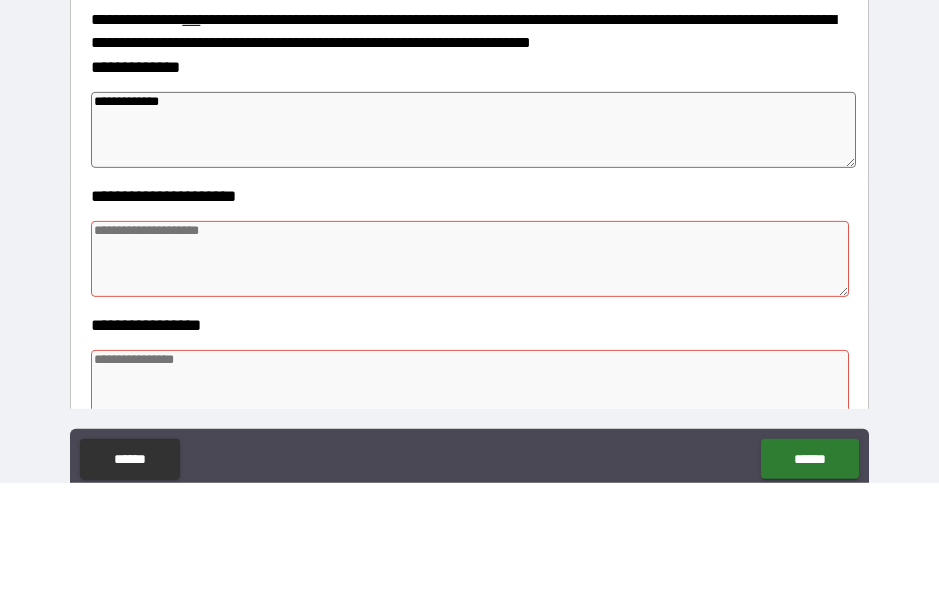 type on "*" 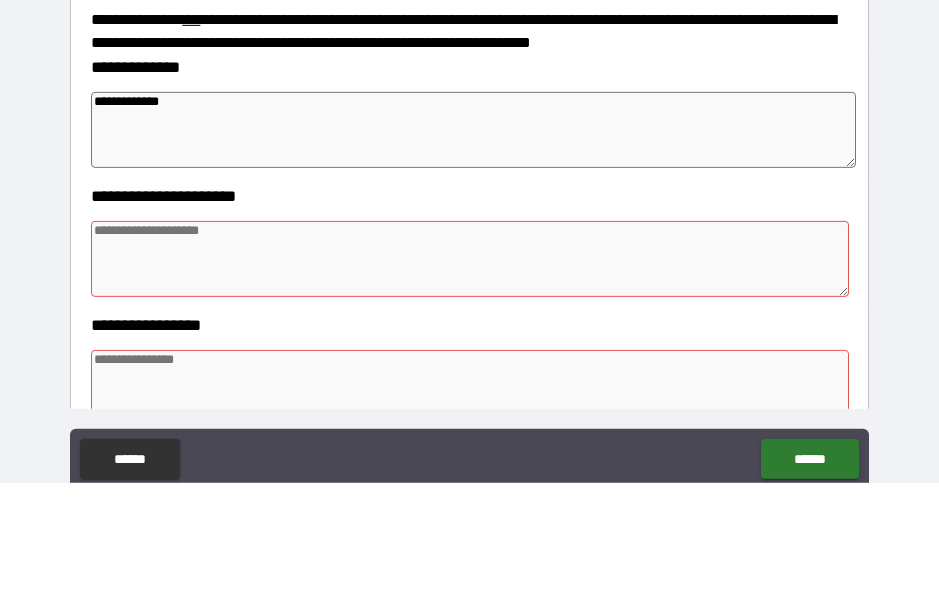 type on "*" 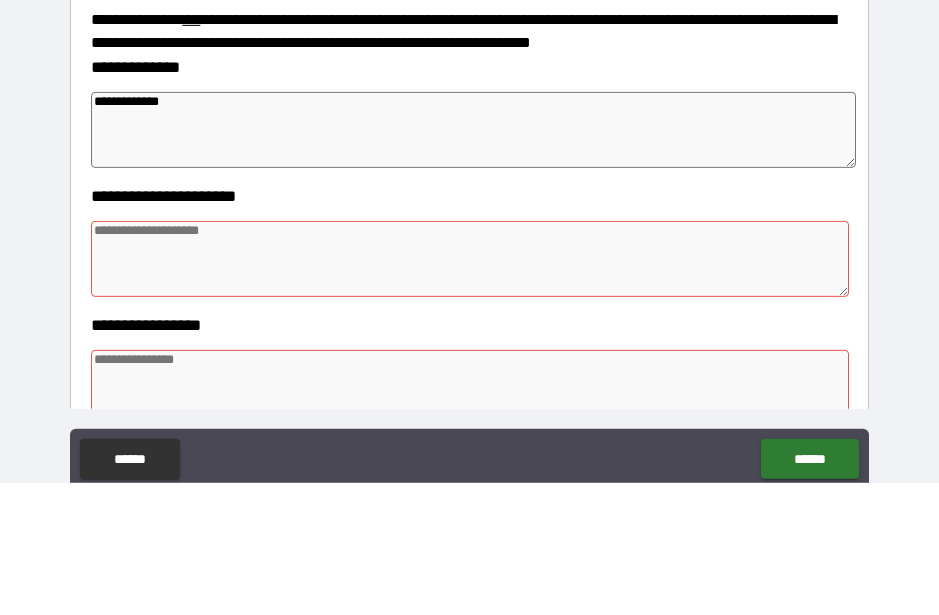 type on "*" 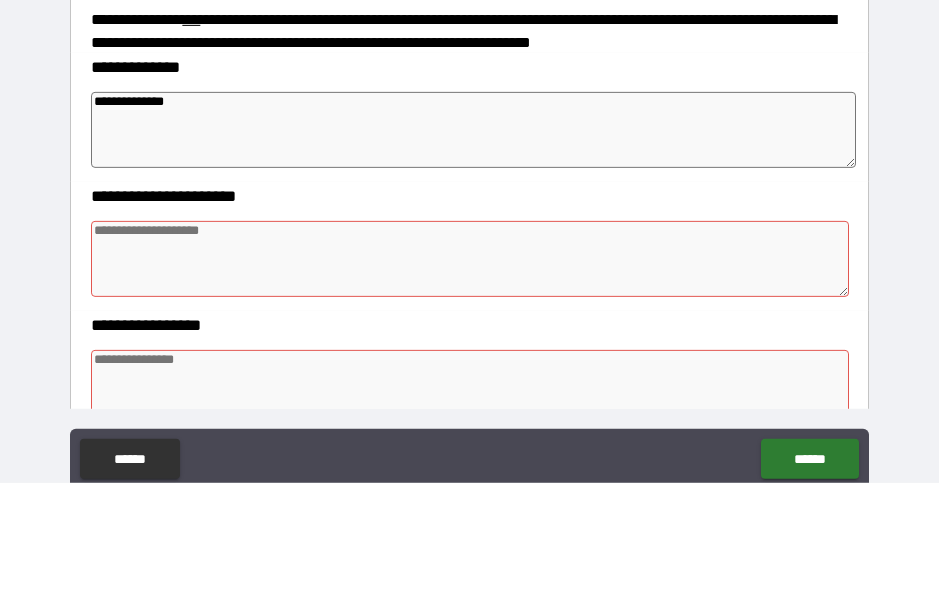 type on "*" 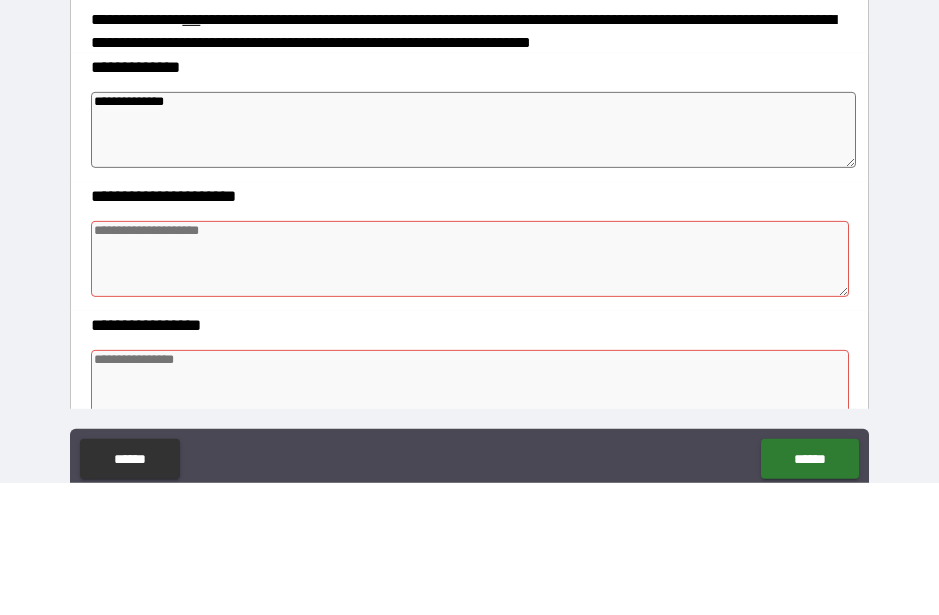 type on "**********" 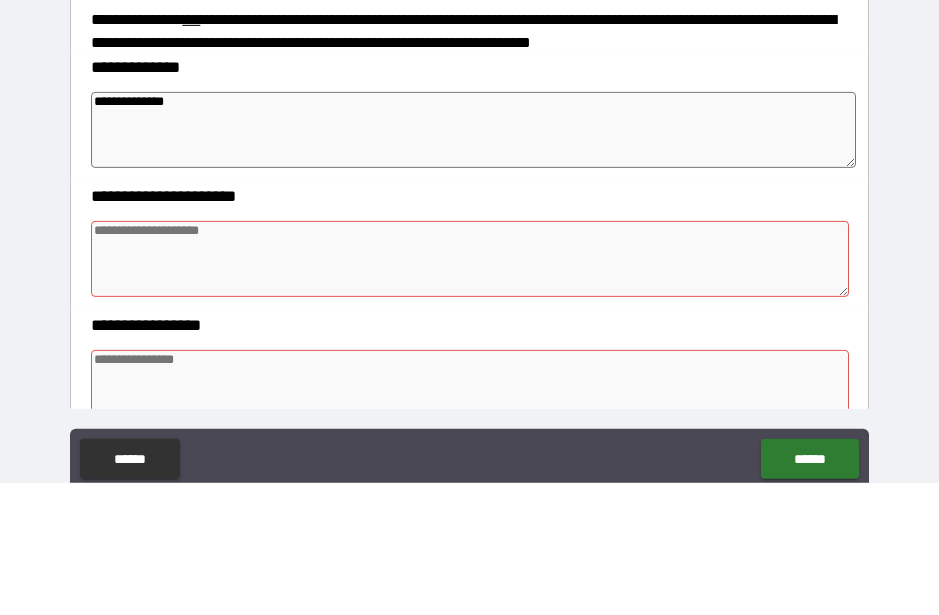 type on "*" 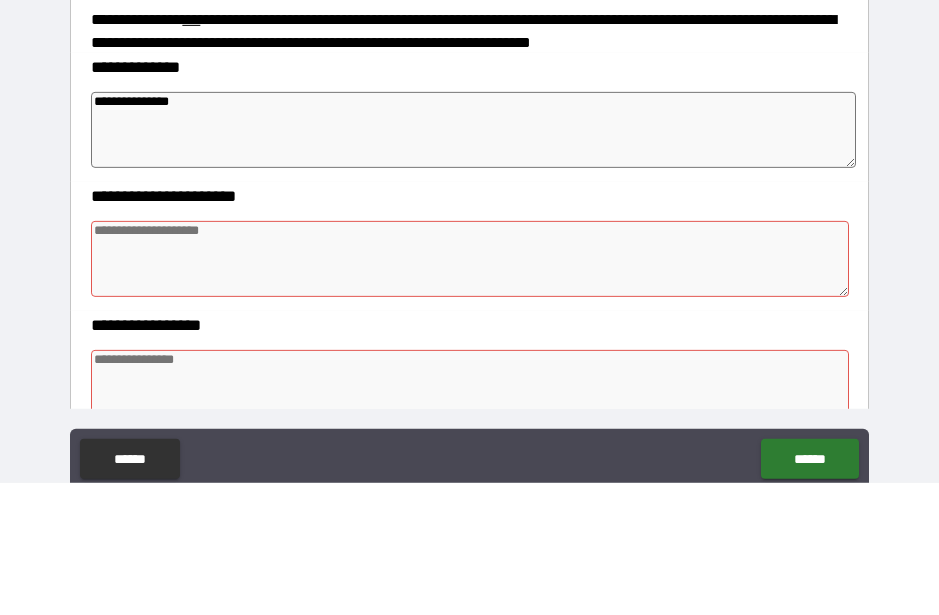 type on "*" 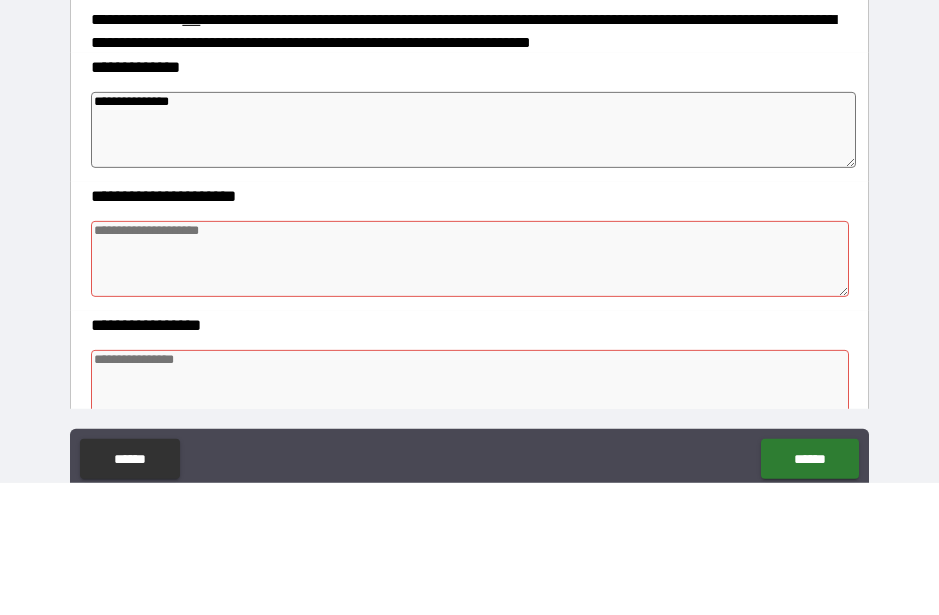 type on "**********" 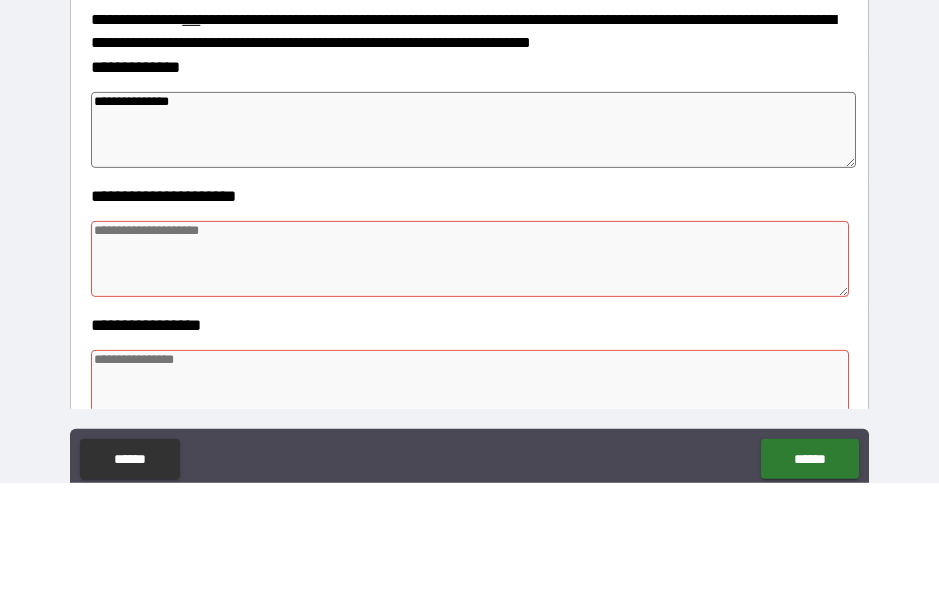 type on "*" 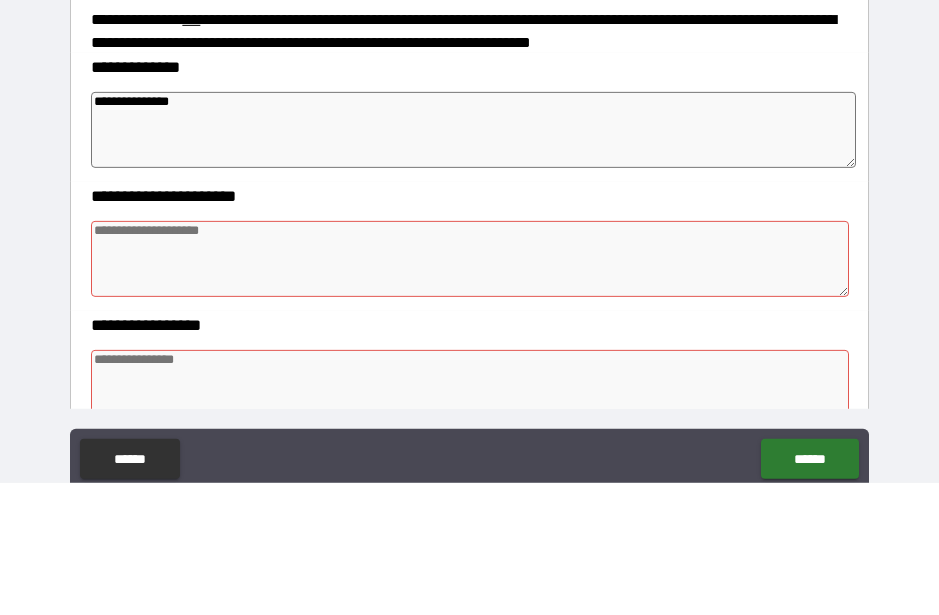 type on "*" 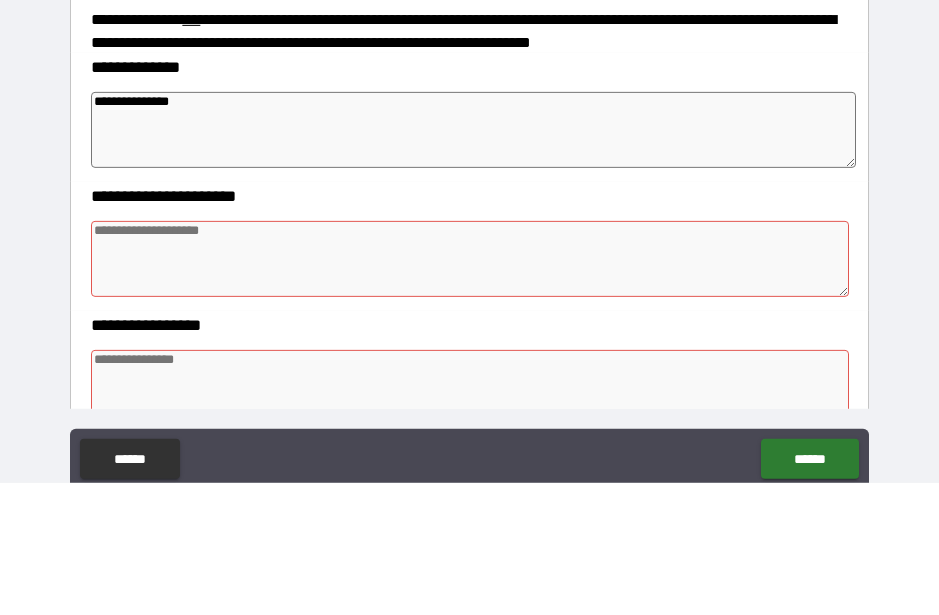 type on "*" 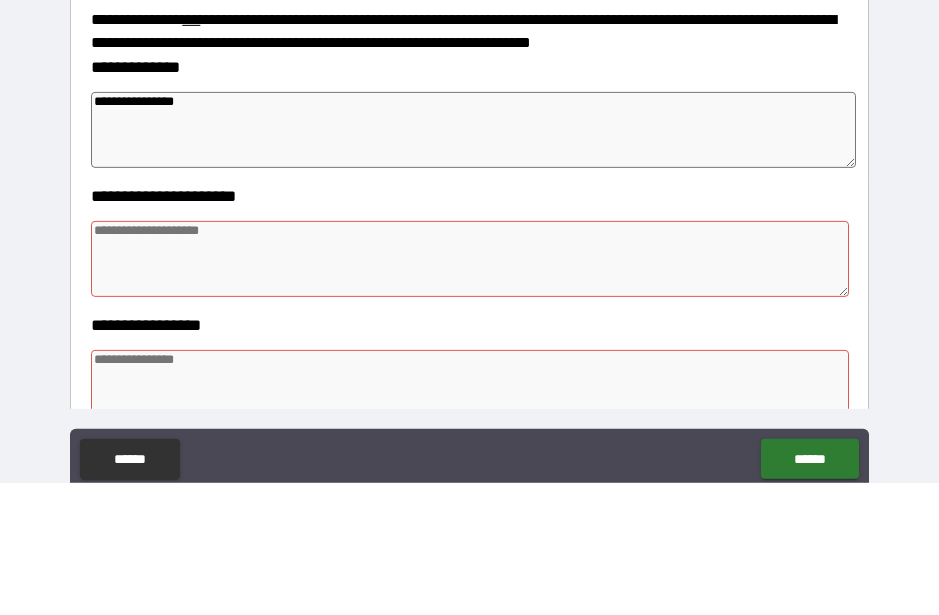 type on "*" 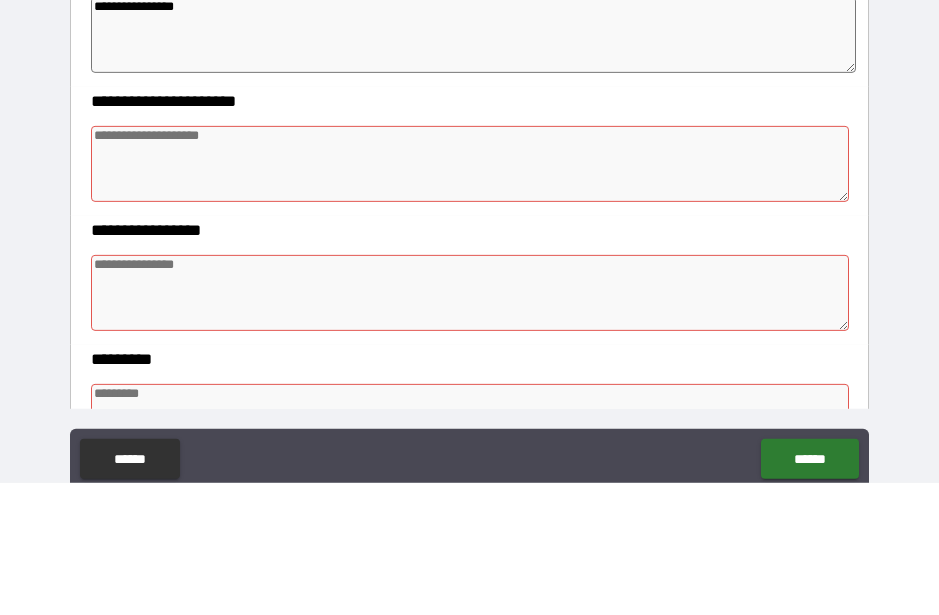 scroll, scrollTop: 293, scrollLeft: 0, axis: vertical 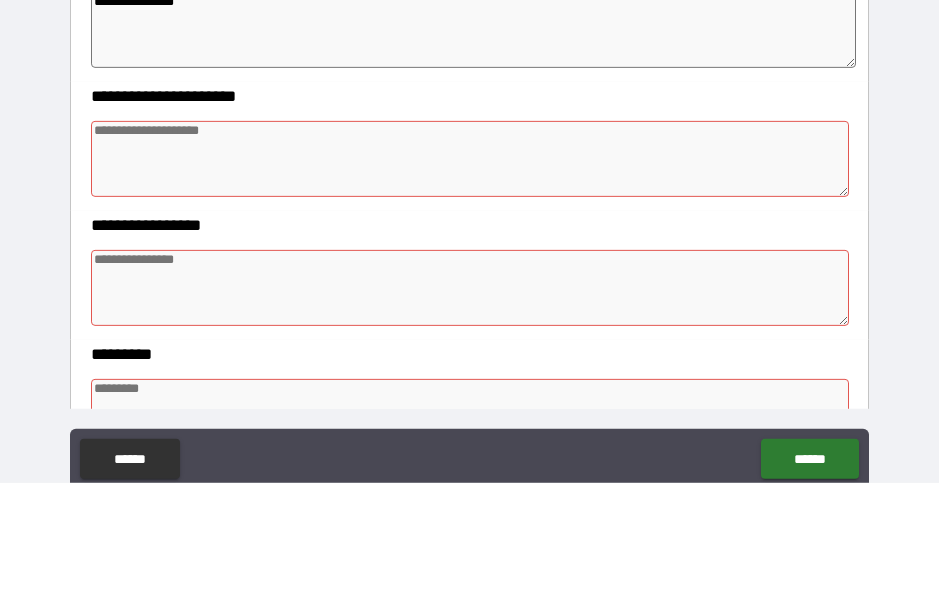 type on "**********" 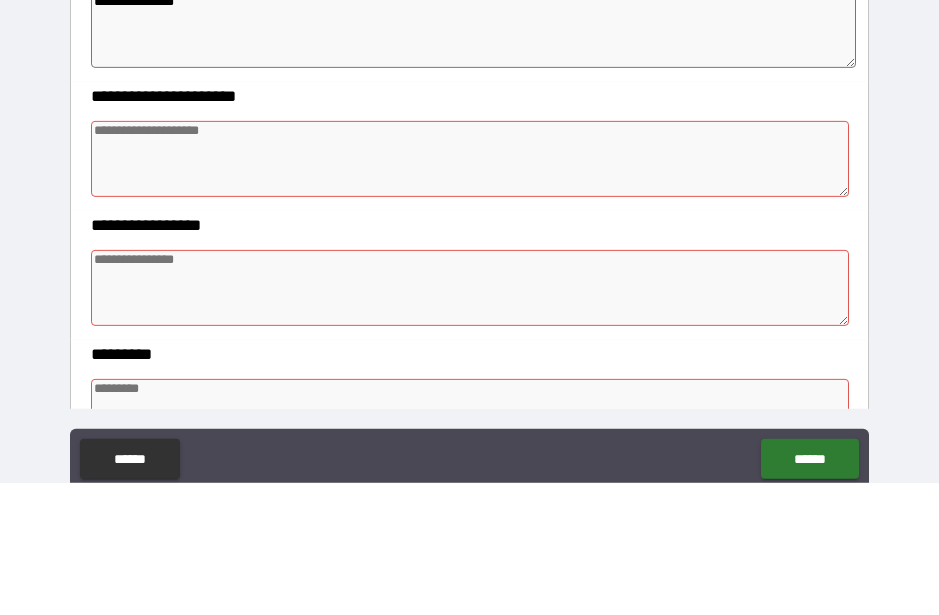 type on "*" 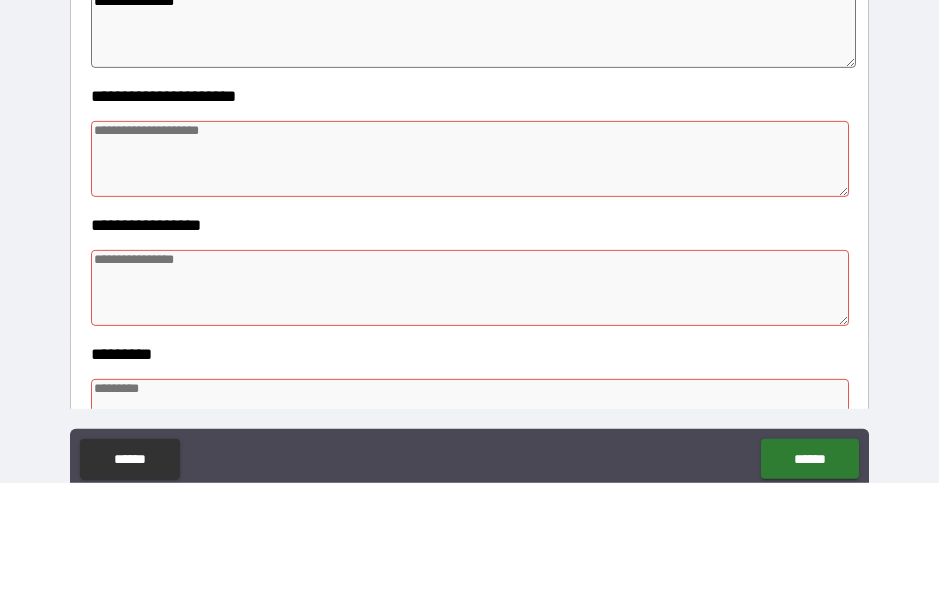 type on "*" 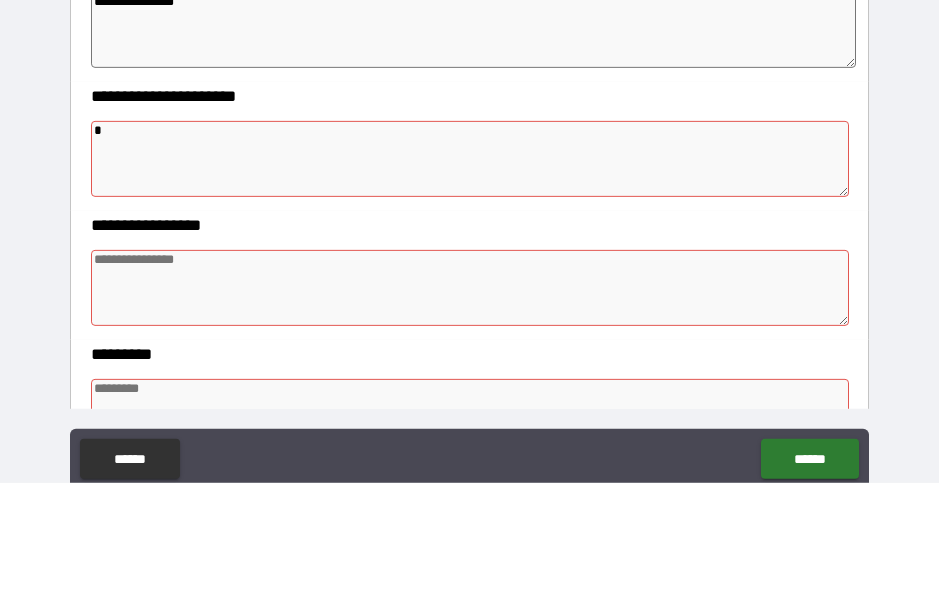 type on "*" 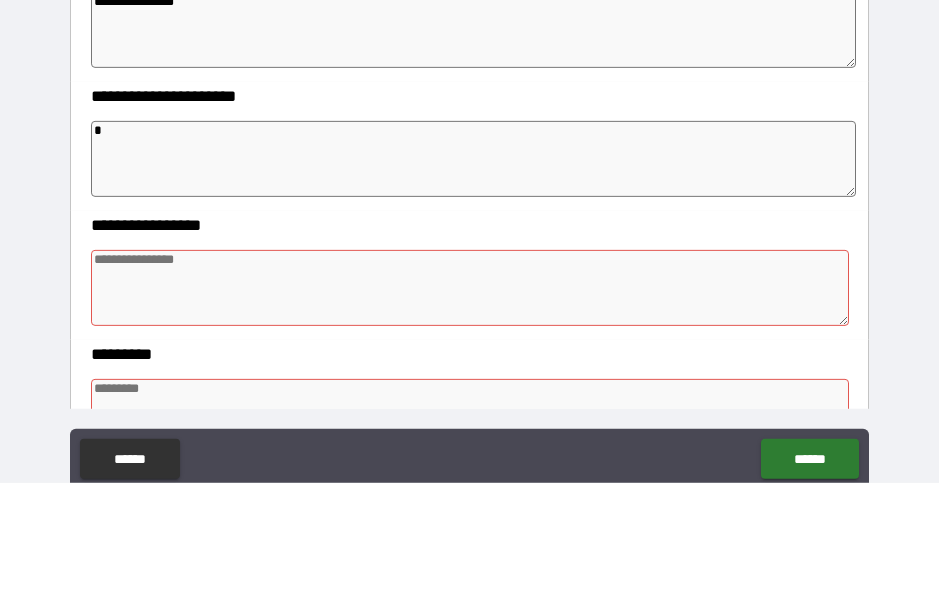 type on "**" 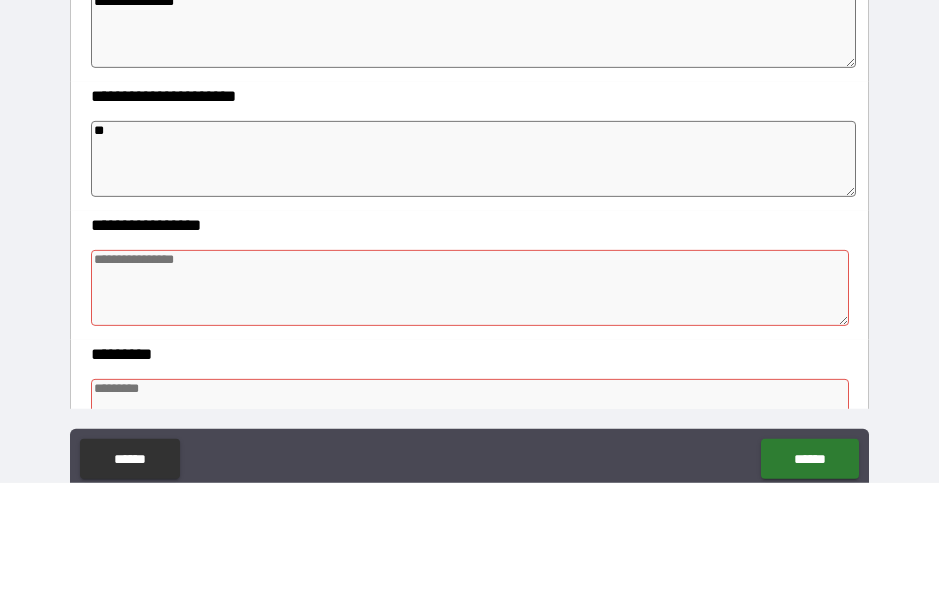 type on "*" 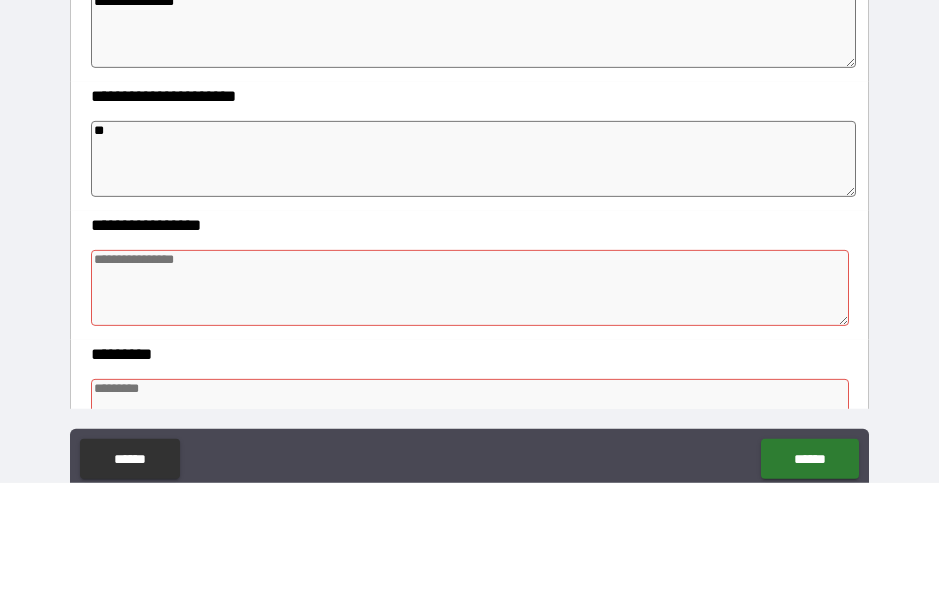 type on "*" 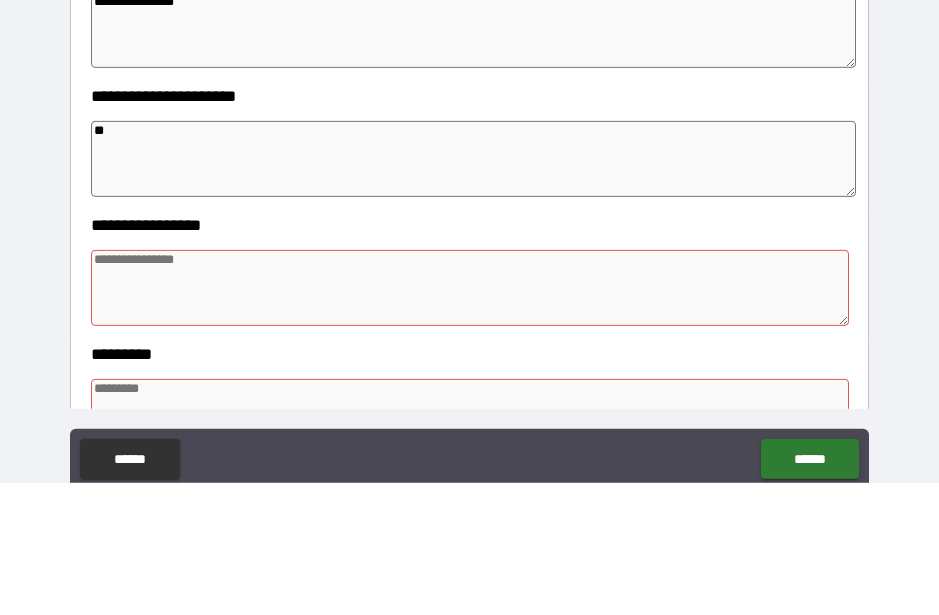 type on "*" 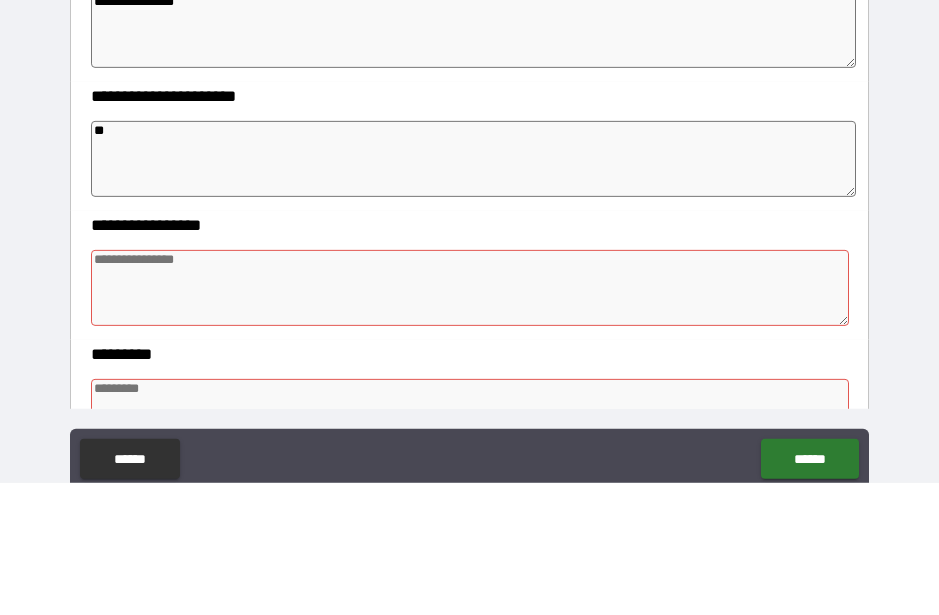 type on "*" 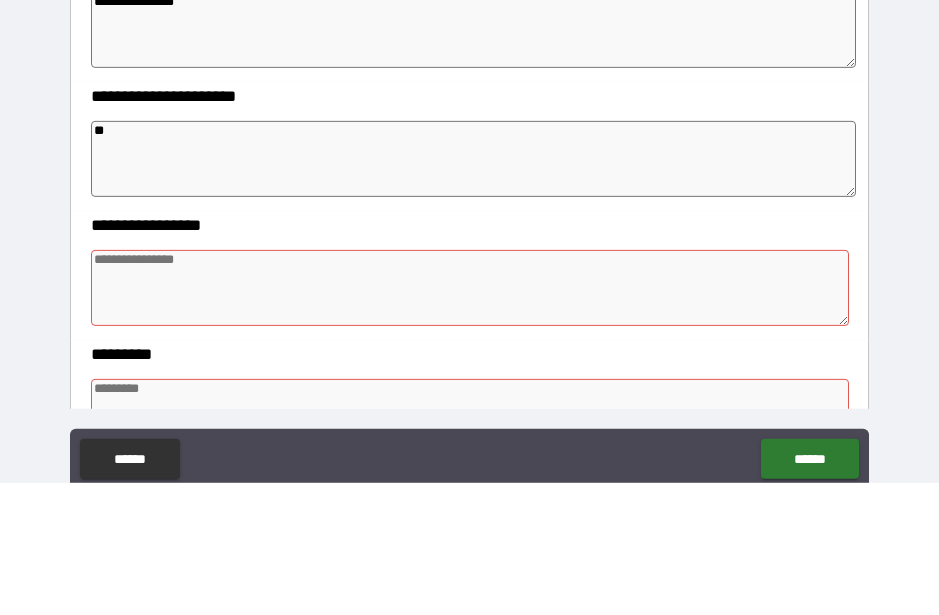 type on "*" 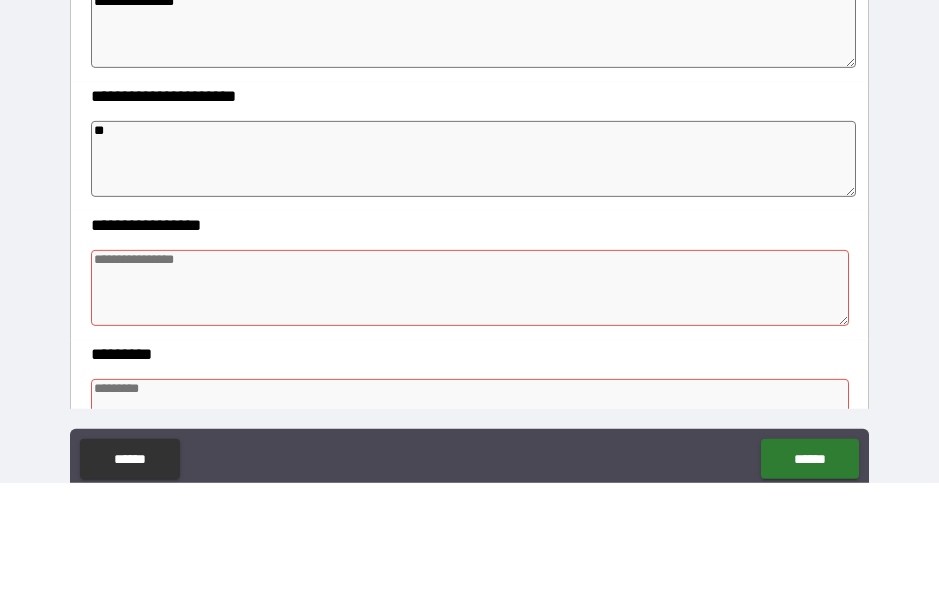 type on "*" 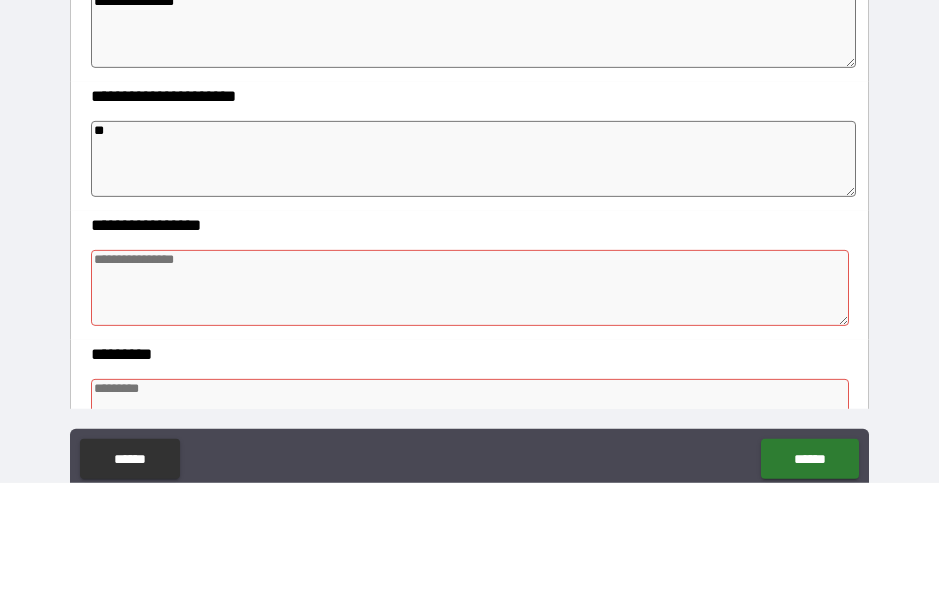 type on "***" 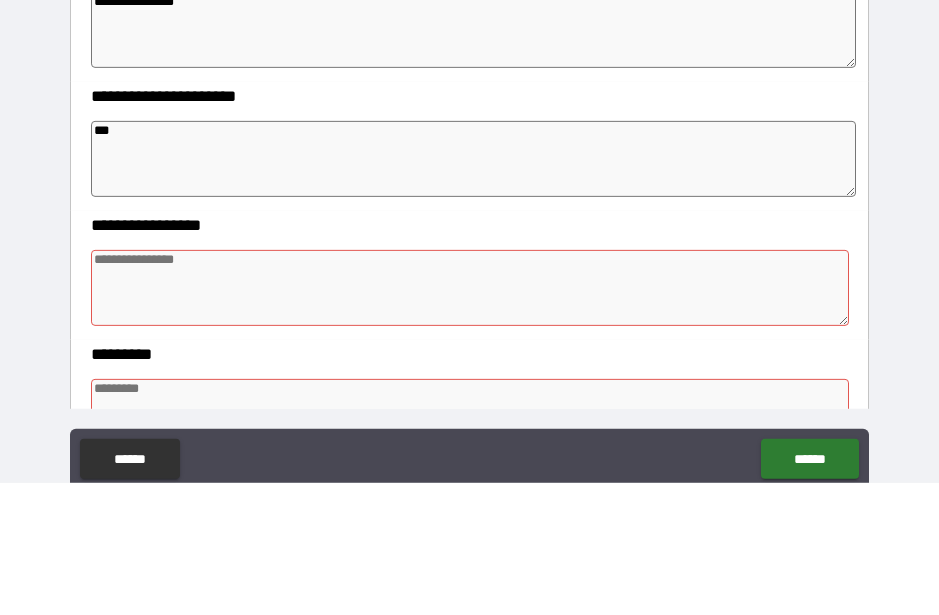 type on "*" 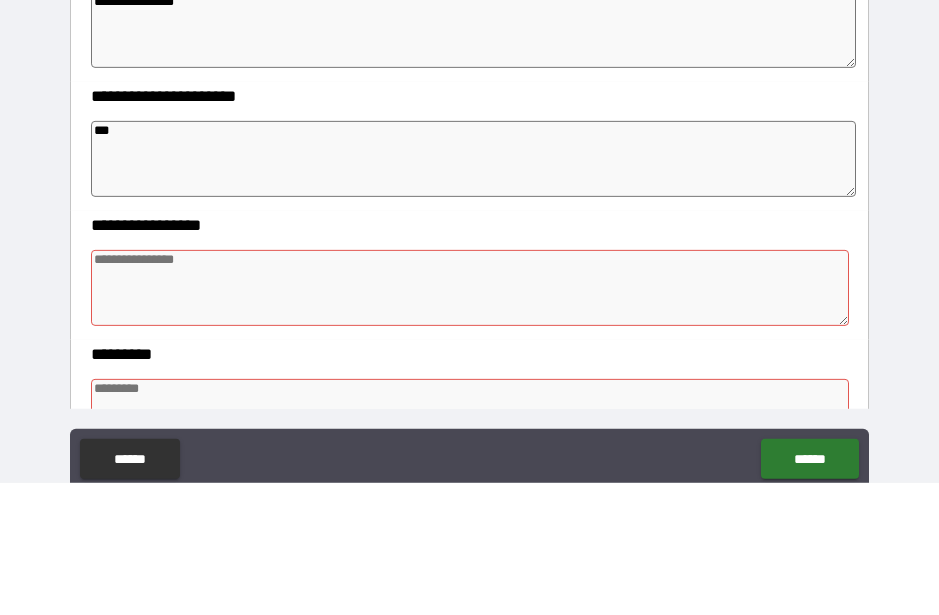 type on "*" 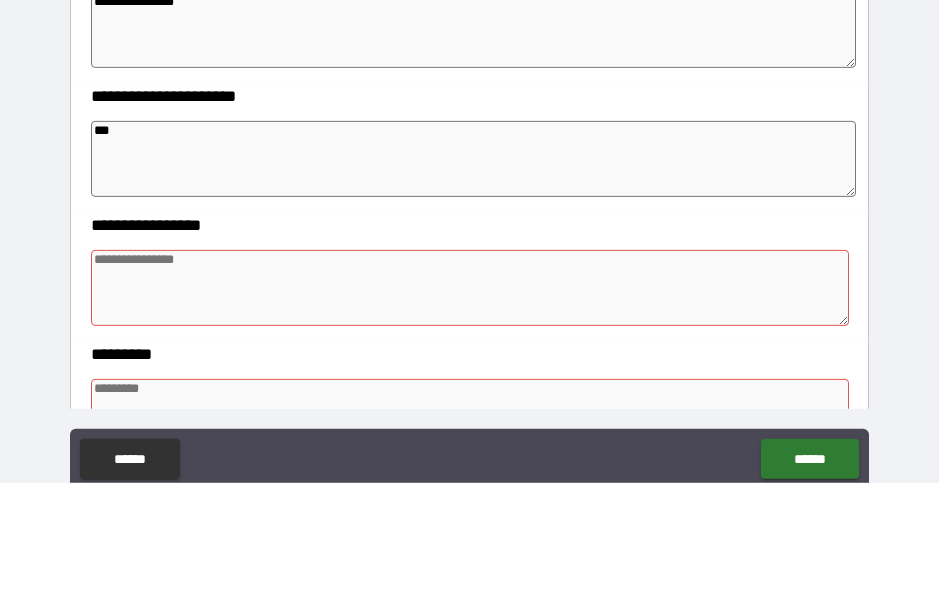 type on "*" 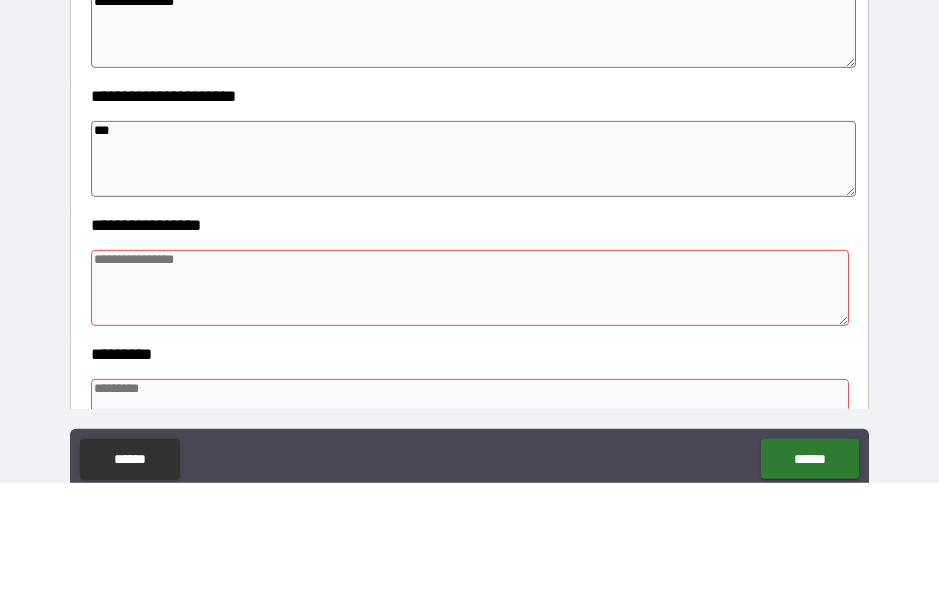 type on "*" 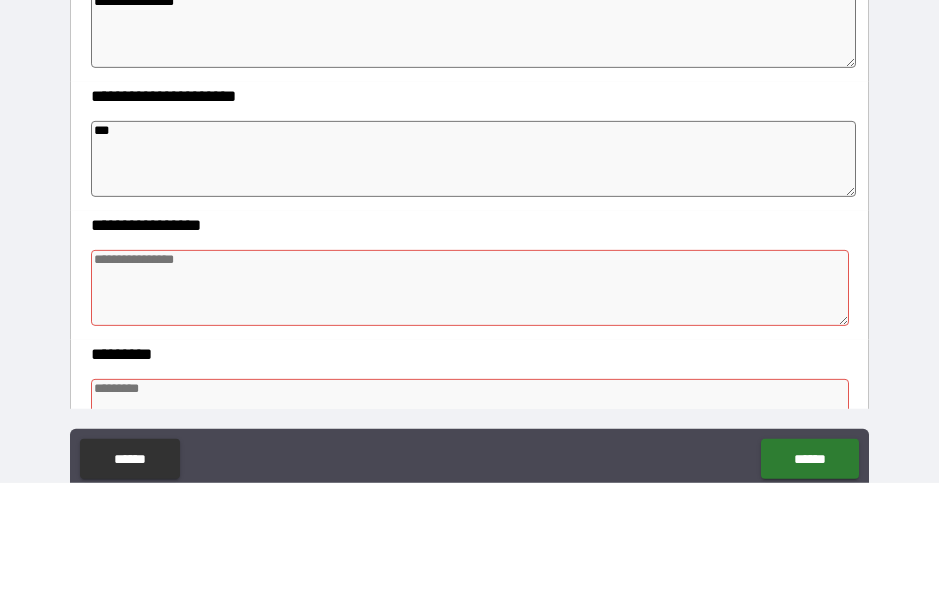 type on "*" 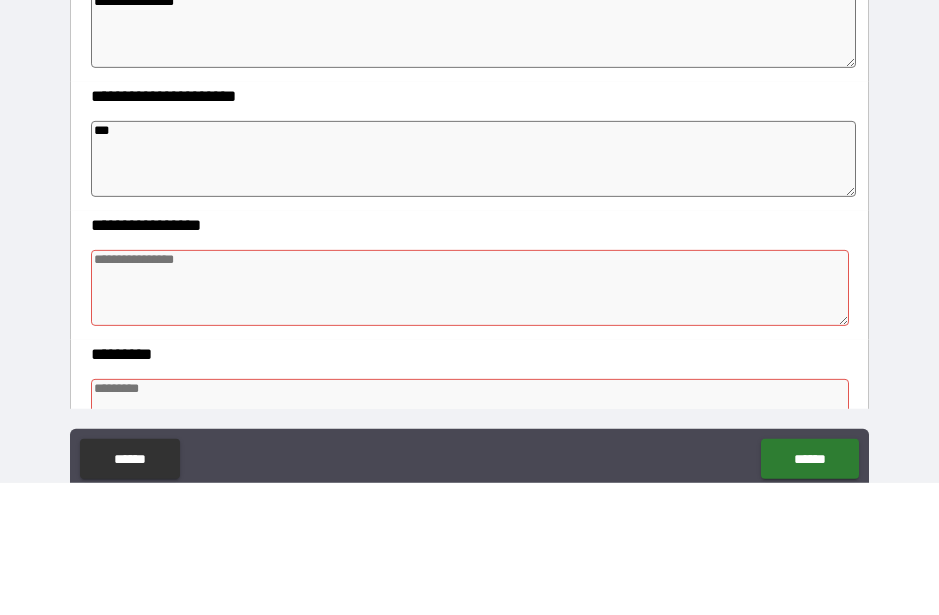 type on "*" 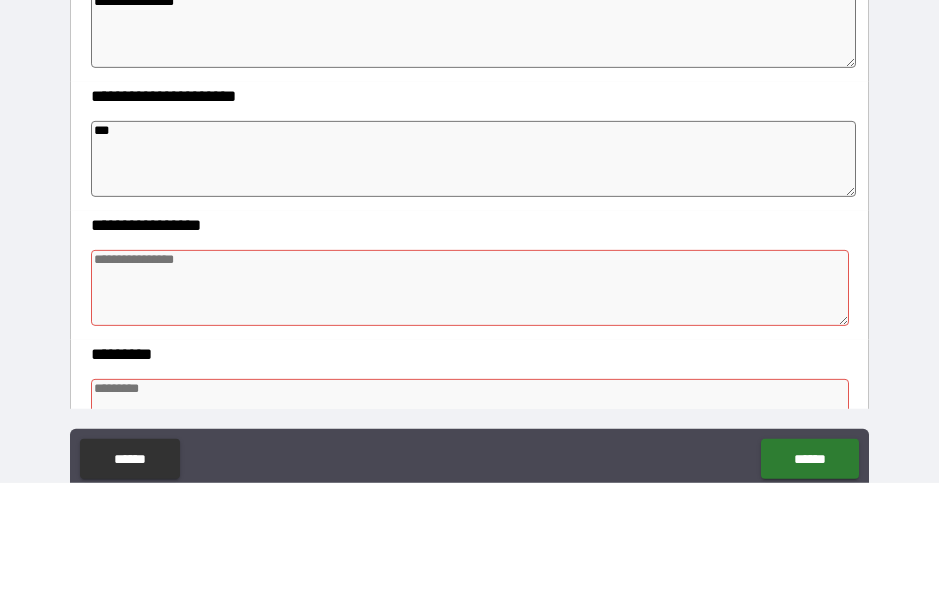type on "*" 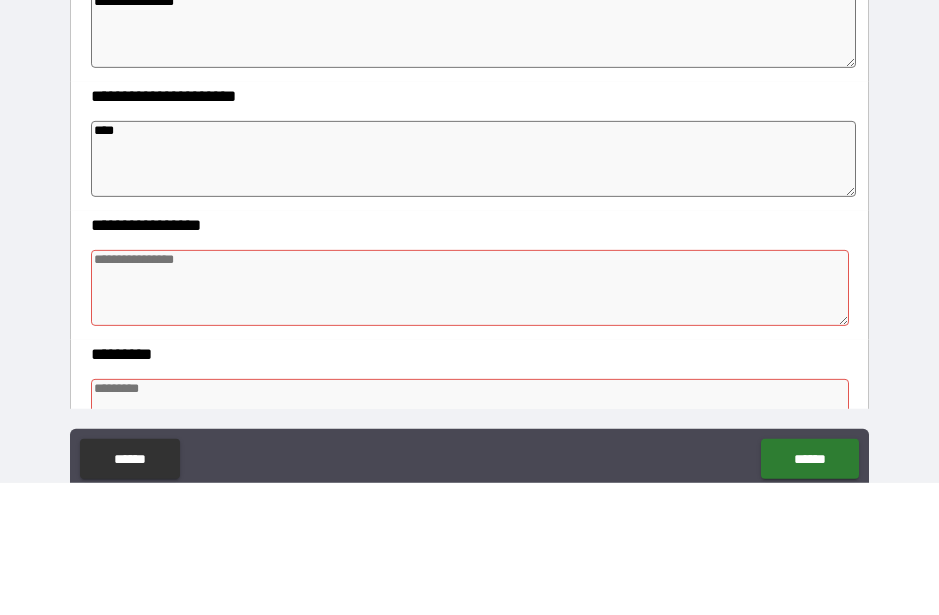 type on "*" 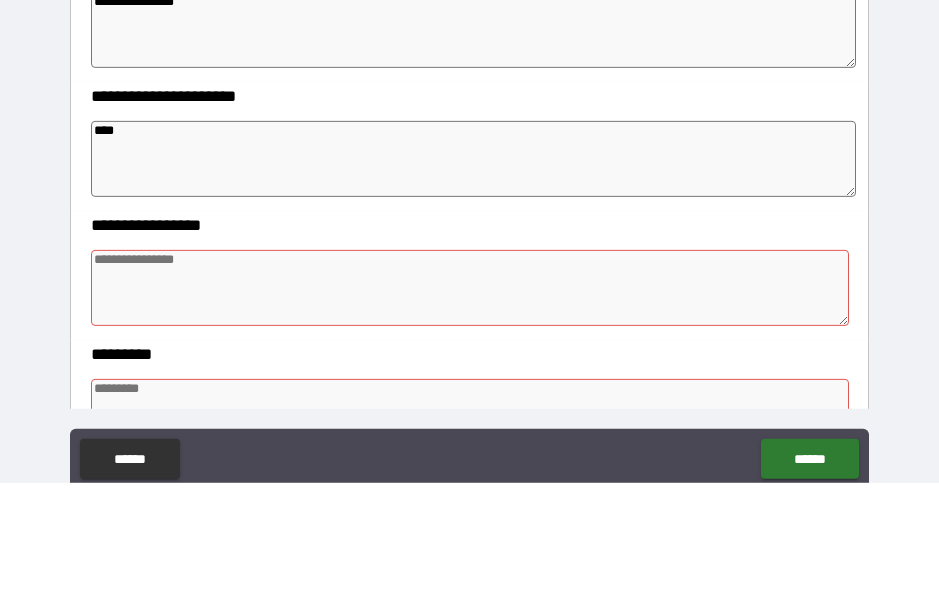 type 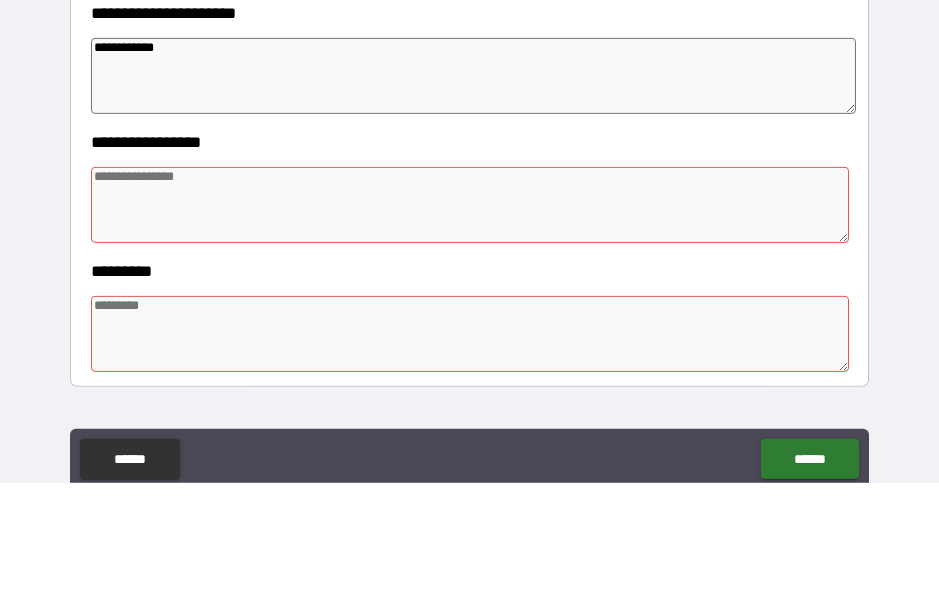 scroll, scrollTop: 379, scrollLeft: 0, axis: vertical 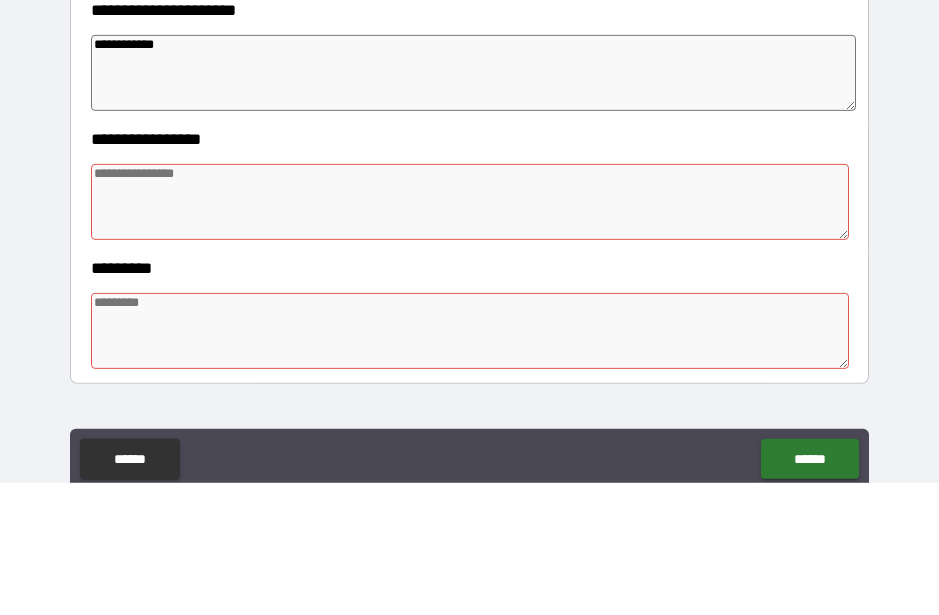 click at bounding box center [469, 334] 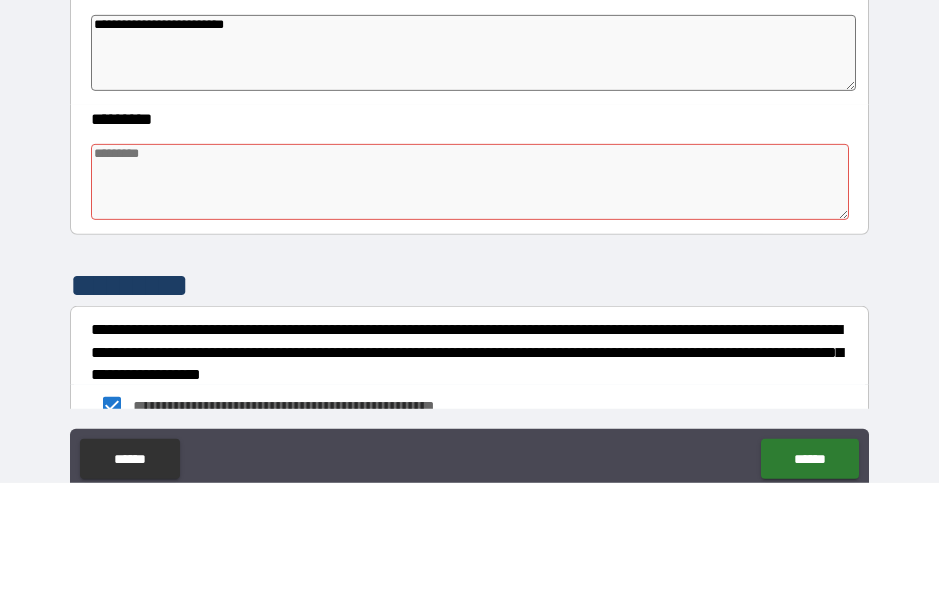scroll, scrollTop: 531, scrollLeft: 0, axis: vertical 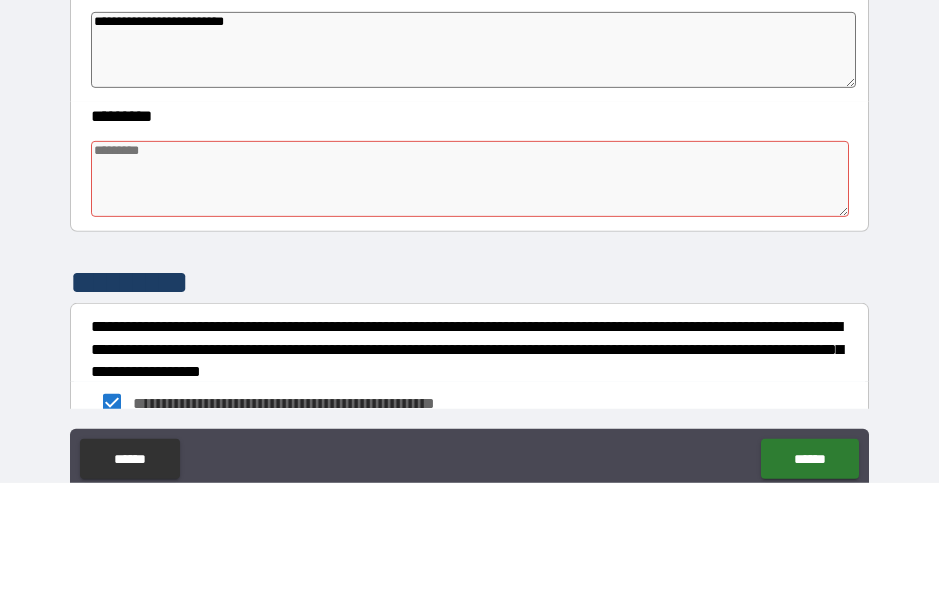 click at bounding box center (469, 311) 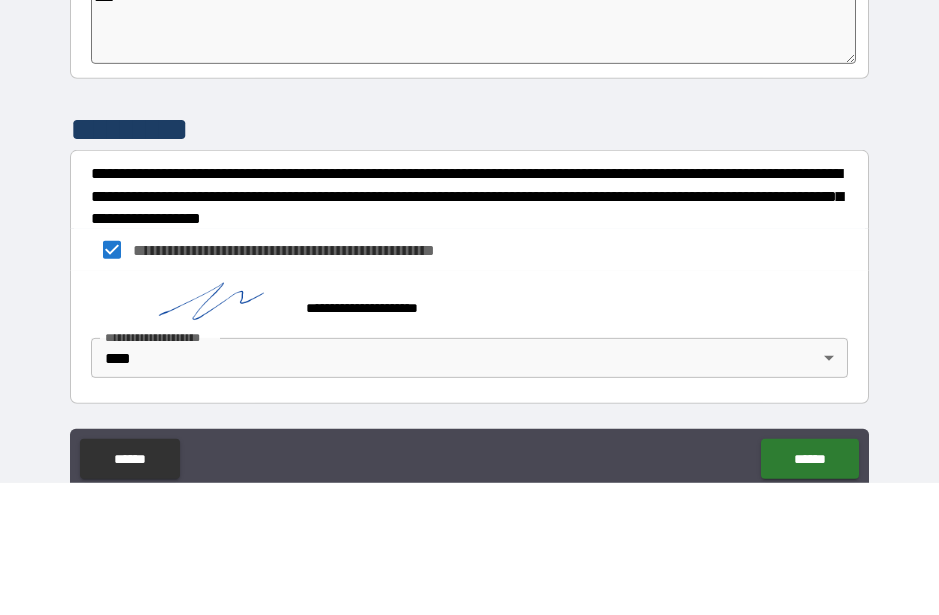 scroll, scrollTop: 684, scrollLeft: 0, axis: vertical 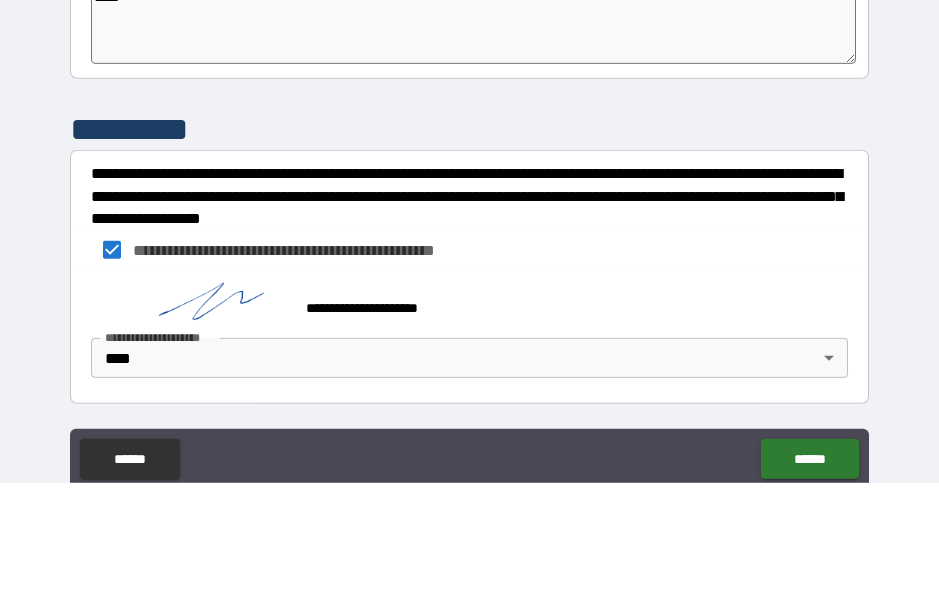 click on "*********" at bounding box center [469, 261] 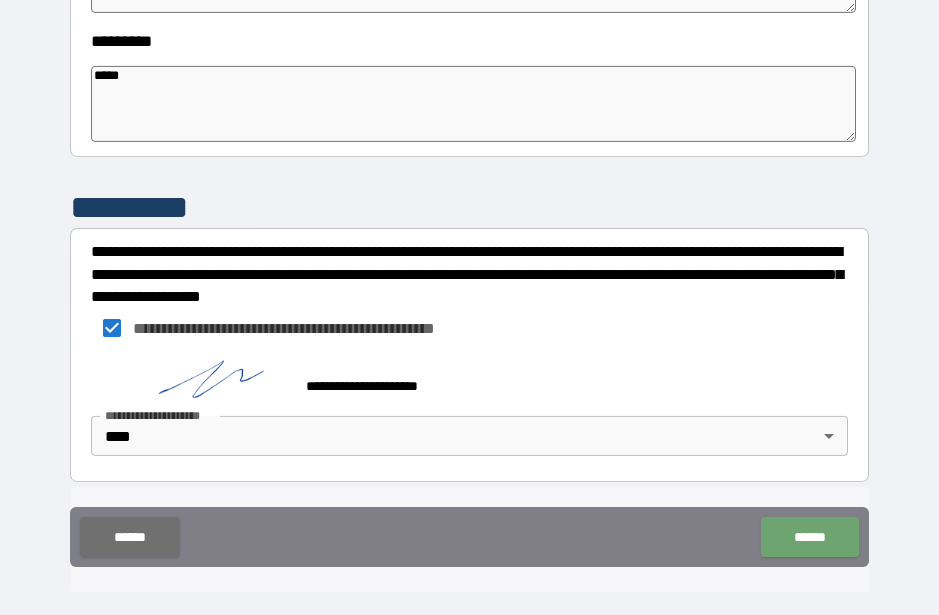 click on "******" at bounding box center [809, 537] 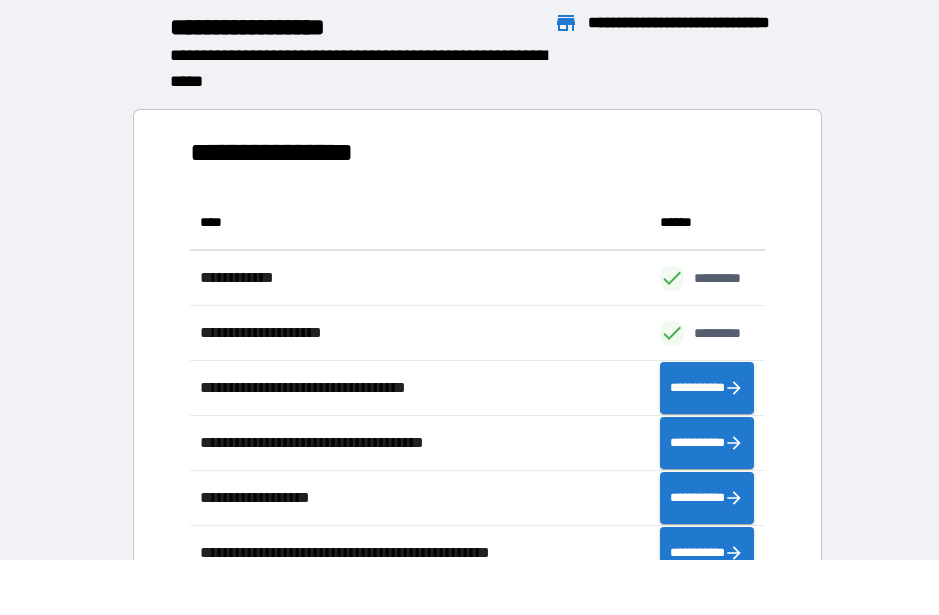 scroll, scrollTop: 1, scrollLeft: 1, axis: both 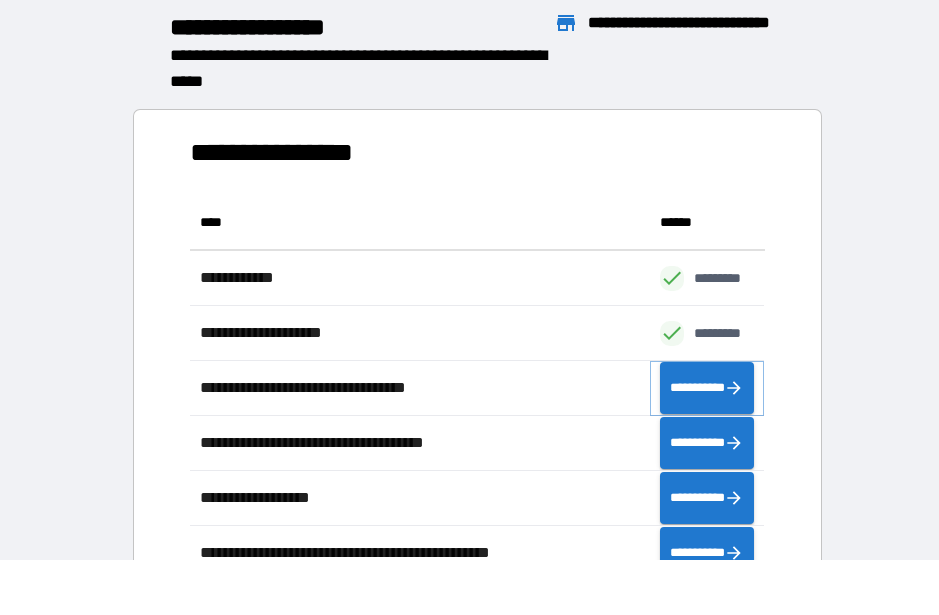 click on "**********" at bounding box center [707, 388] 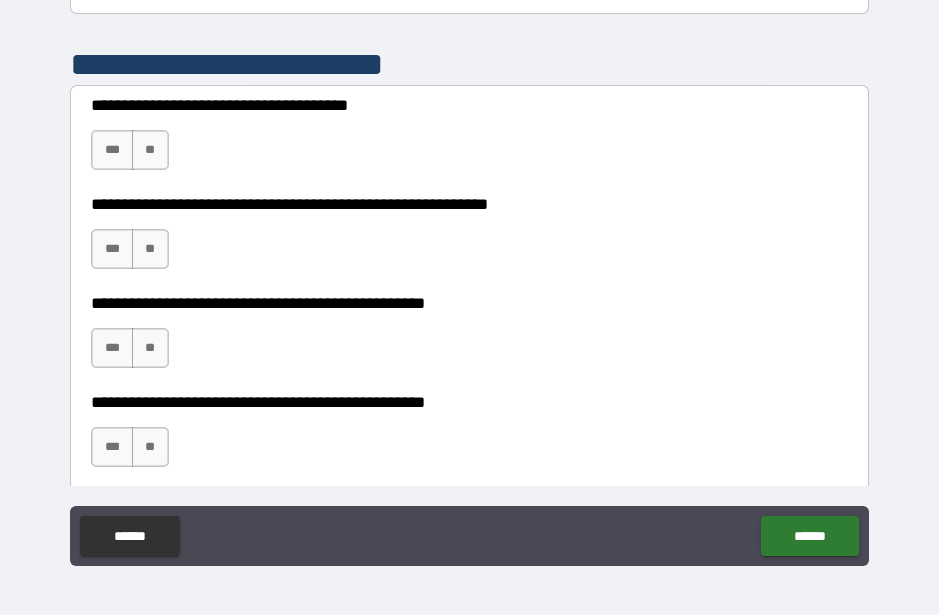 scroll, scrollTop: 292, scrollLeft: 0, axis: vertical 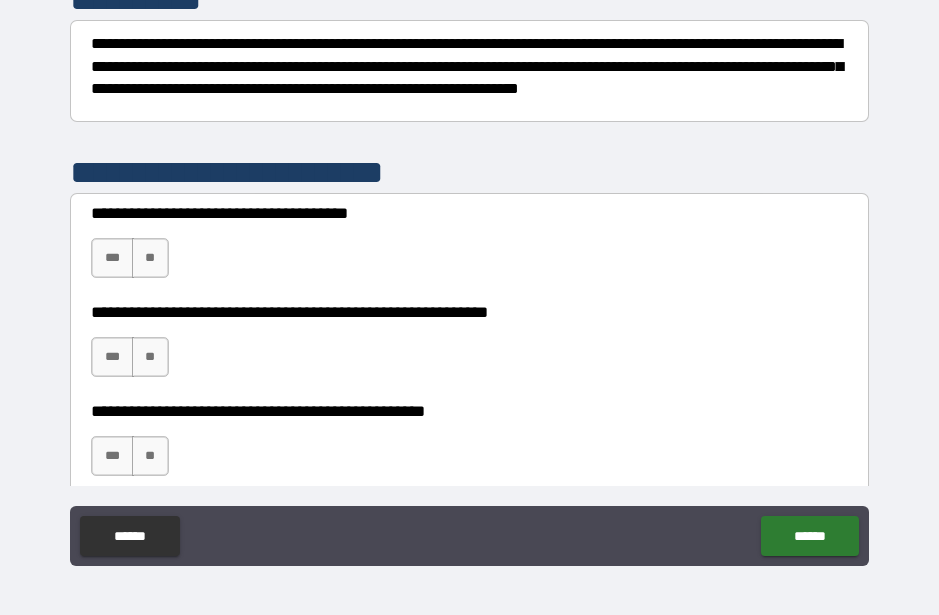 click on "**" at bounding box center (150, 258) 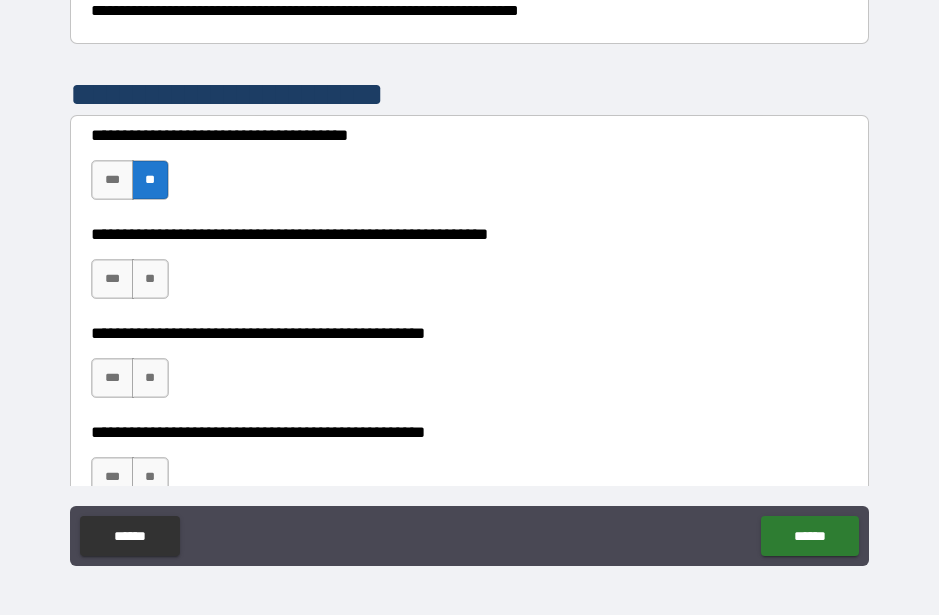 scroll, scrollTop: 371, scrollLeft: 0, axis: vertical 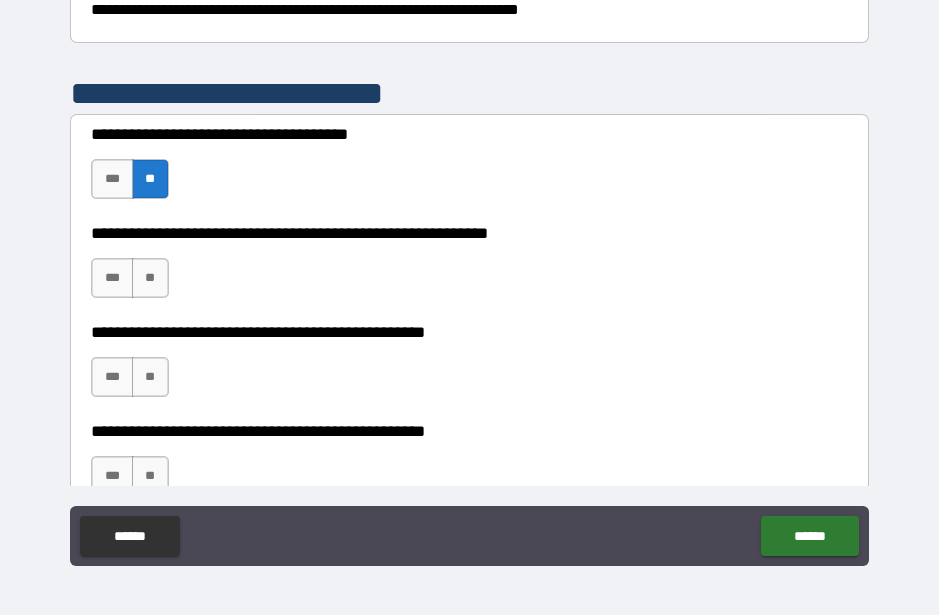 click on "**" at bounding box center (150, 278) 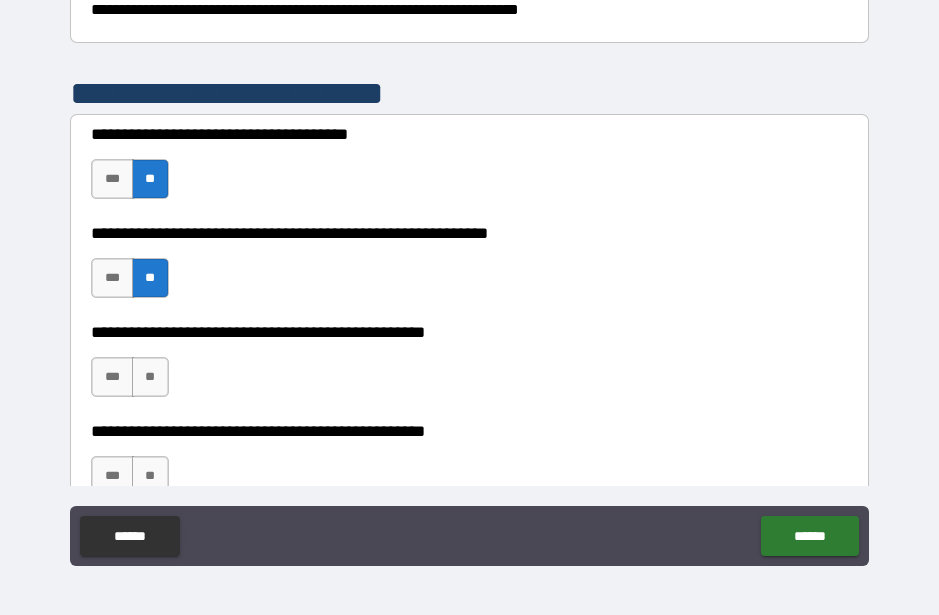 click on "**" at bounding box center (150, 377) 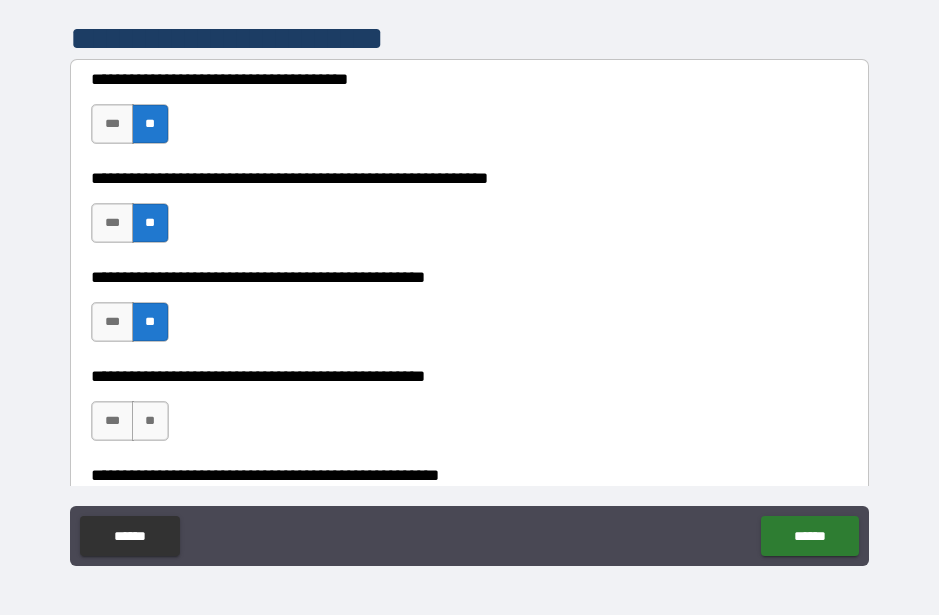 scroll, scrollTop: 550, scrollLeft: 0, axis: vertical 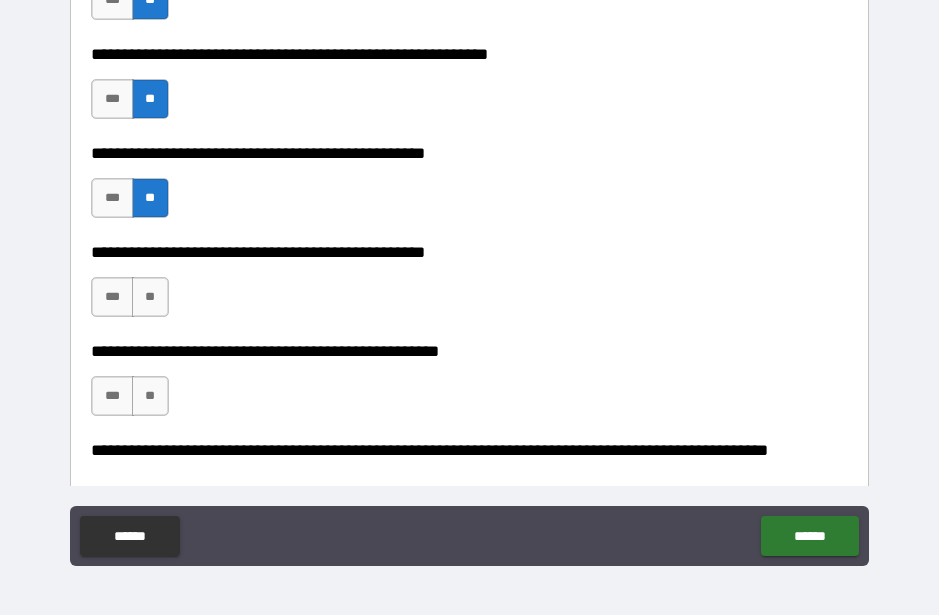 click on "**" at bounding box center [150, 297] 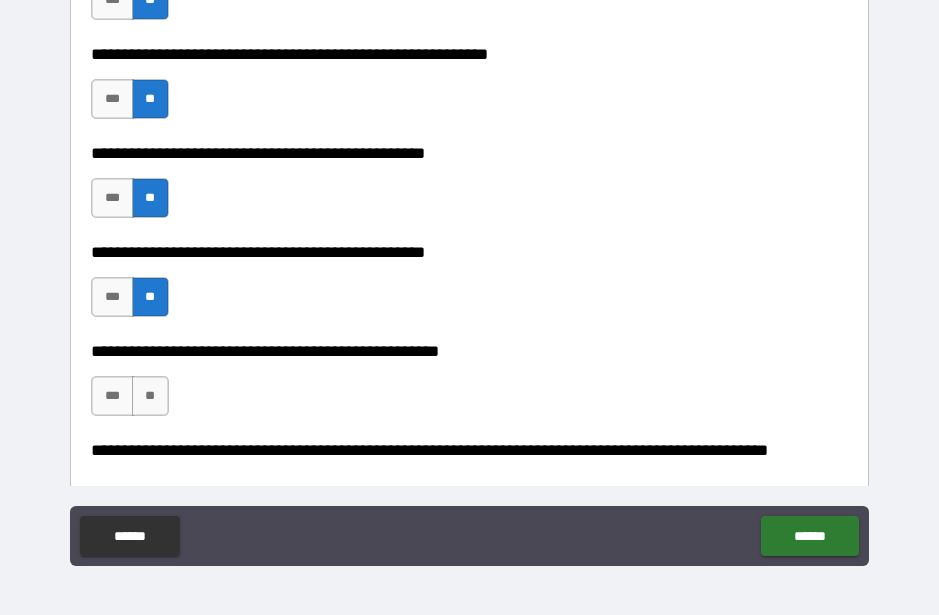 click on "**" at bounding box center (150, 396) 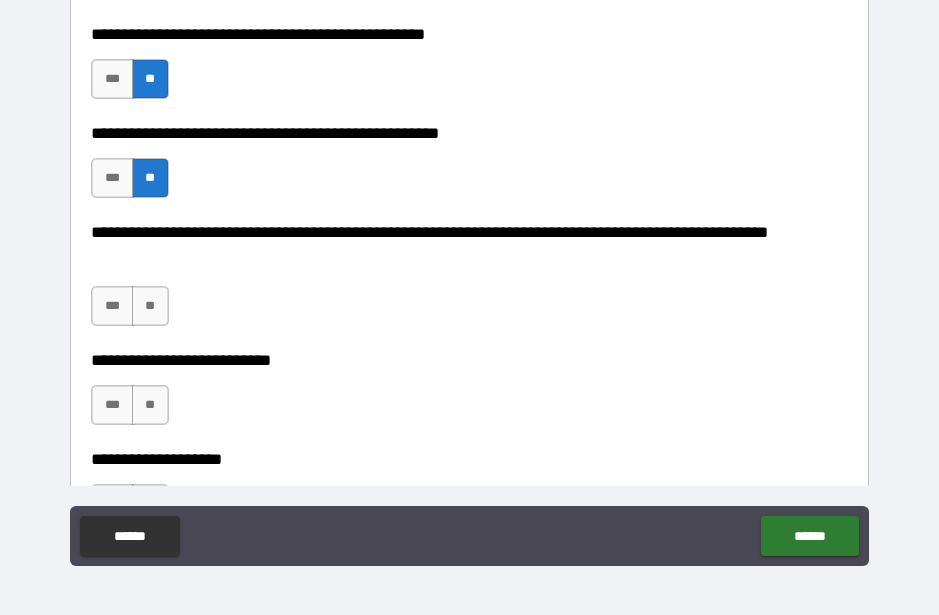 scroll, scrollTop: 769, scrollLeft: 0, axis: vertical 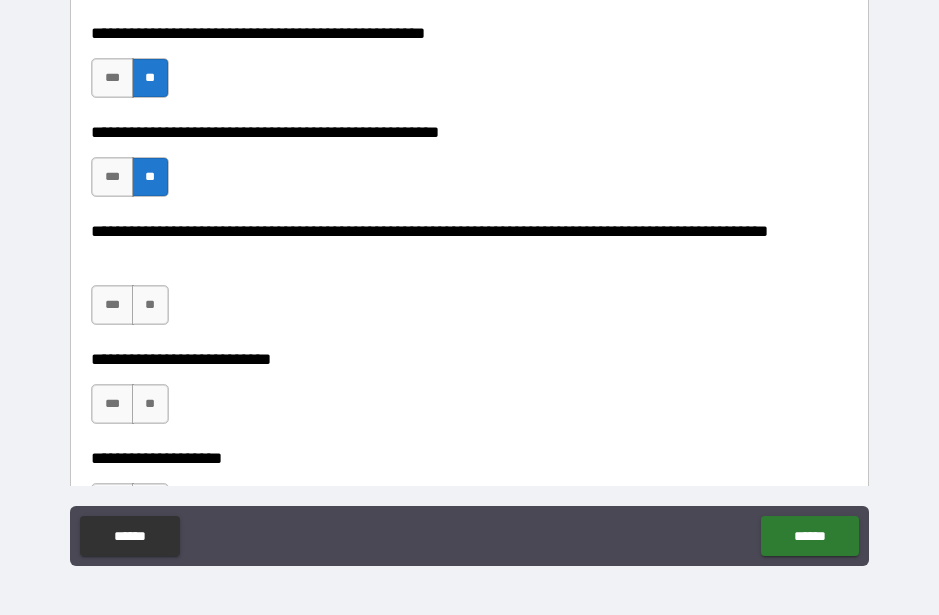 click on "**" at bounding box center (150, 305) 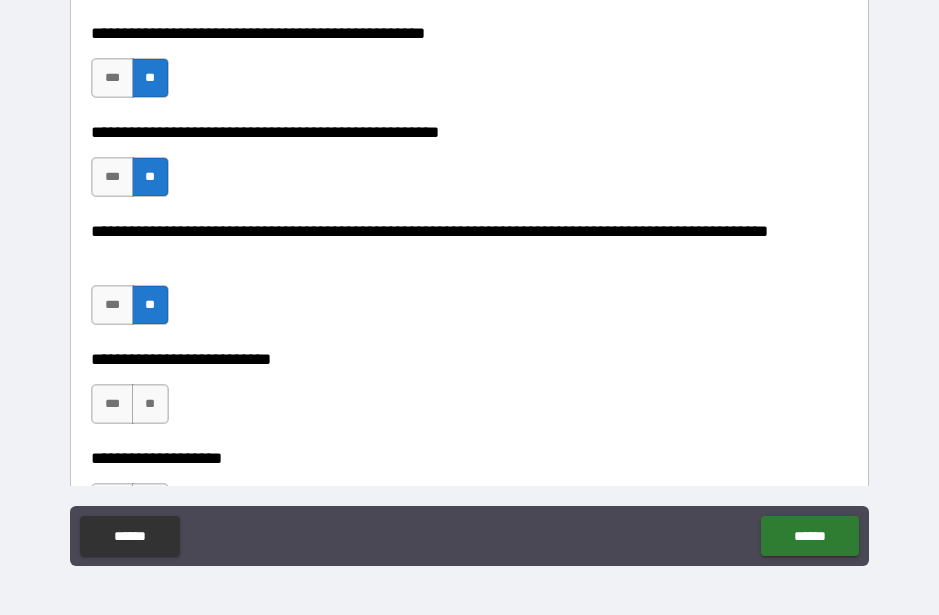 click on "**" at bounding box center (150, 404) 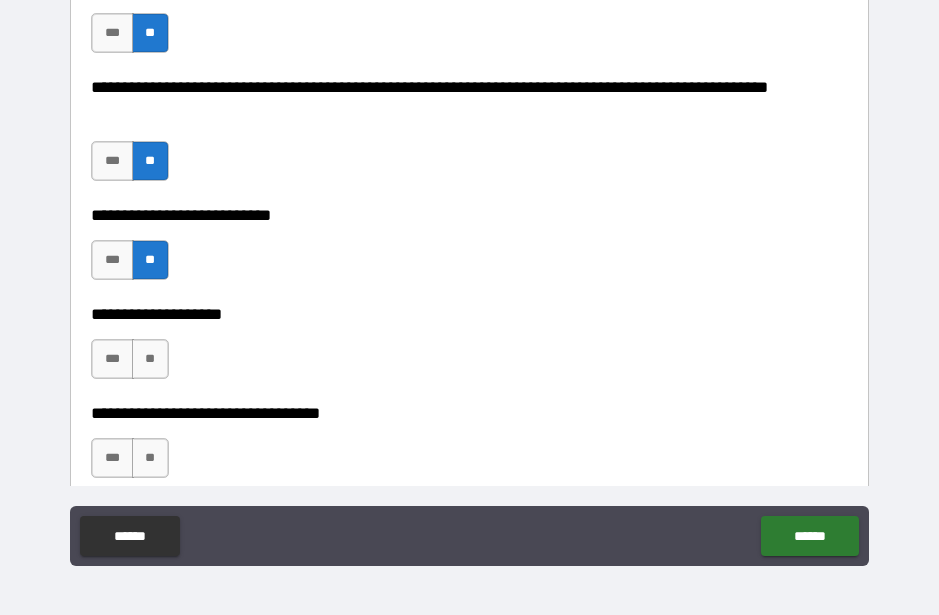 scroll, scrollTop: 916, scrollLeft: 0, axis: vertical 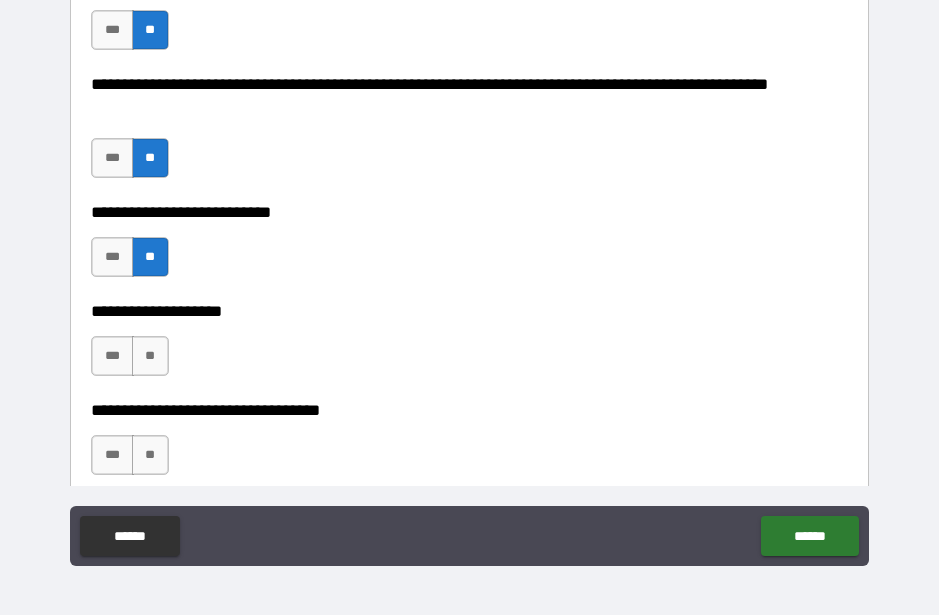 click on "**" at bounding box center (150, 356) 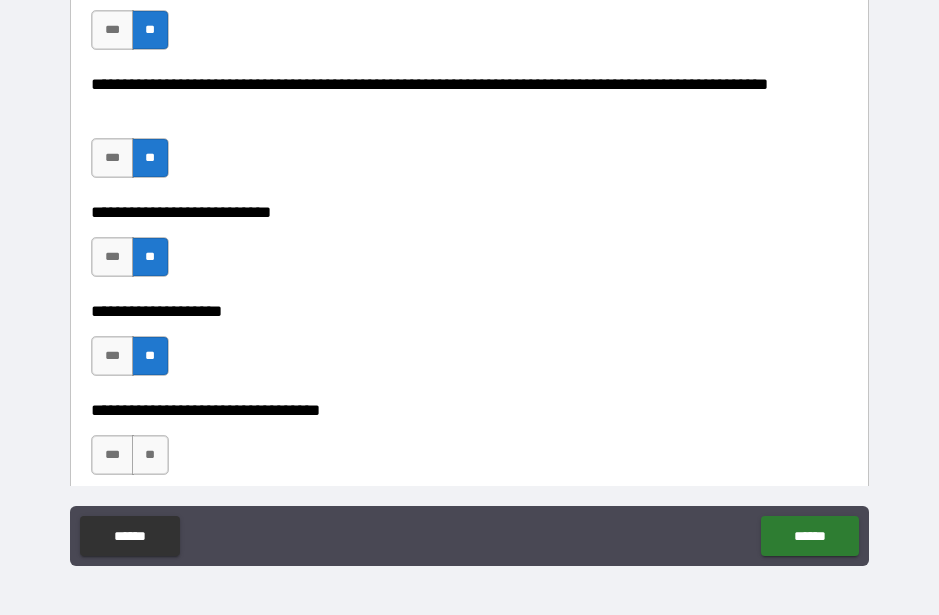click on "**" at bounding box center [150, 455] 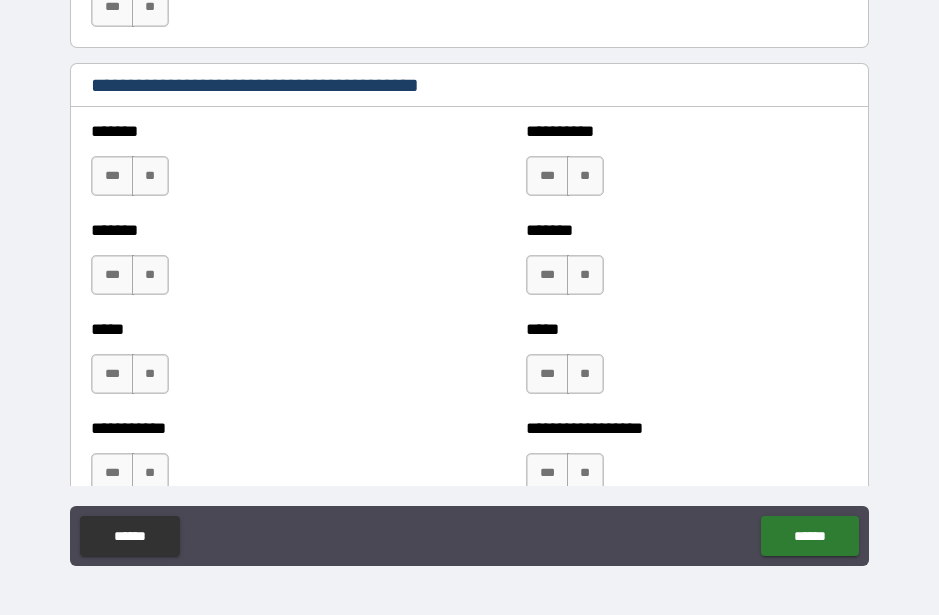scroll, scrollTop: 1731, scrollLeft: 0, axis: vertical 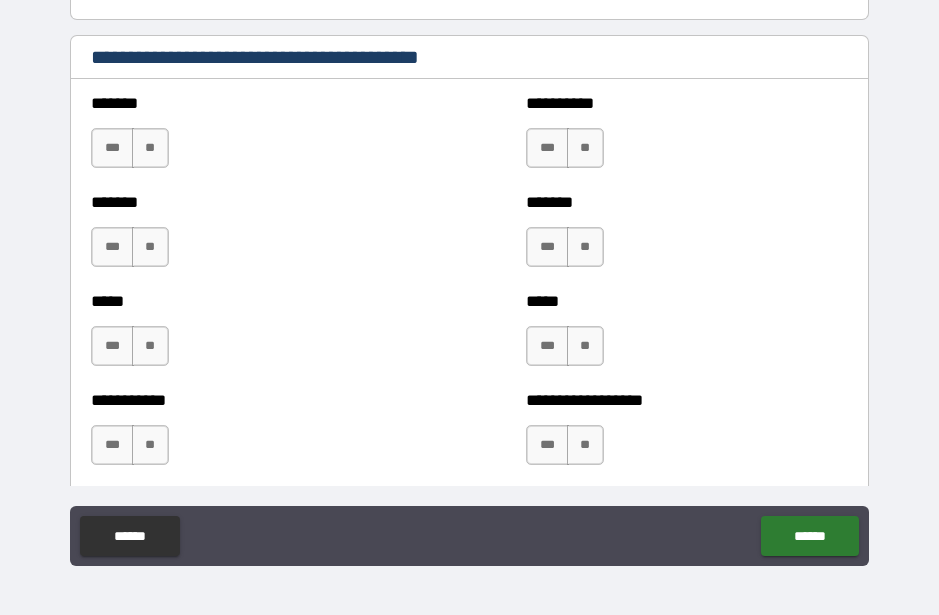 click on "**" at bounding box center (585, 148) 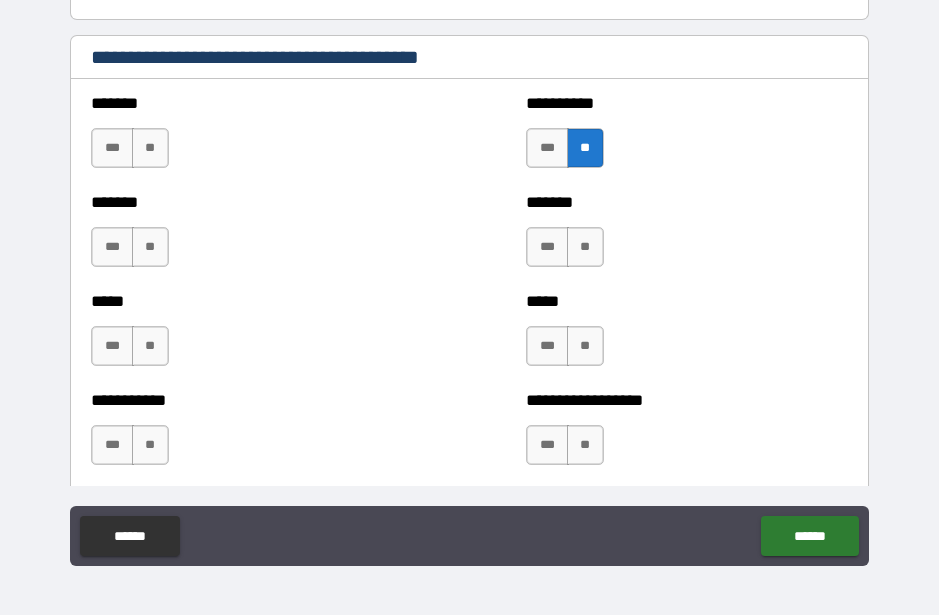click on "**" at bounding box center (585, 247) 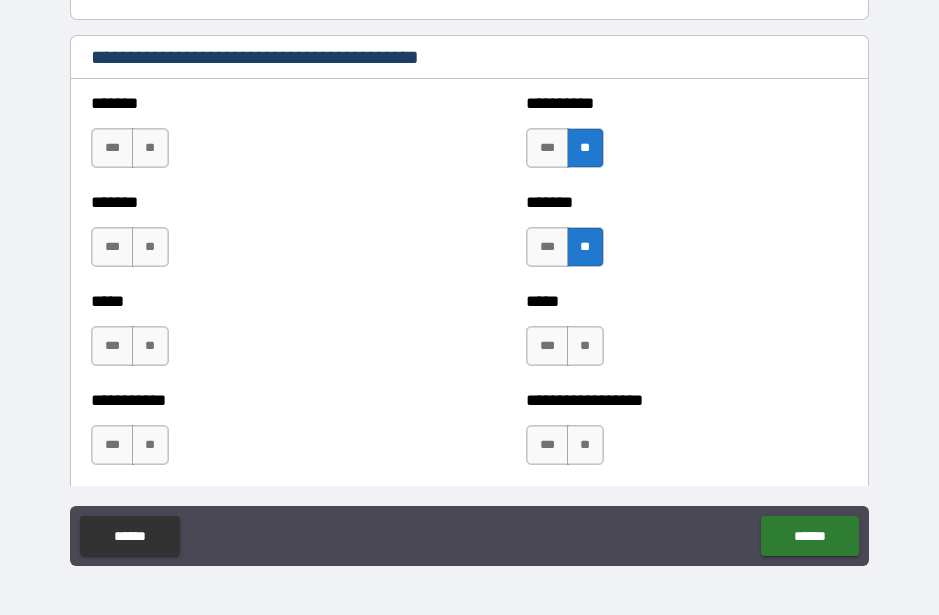 click on "**" at bounding box center [585, 346] 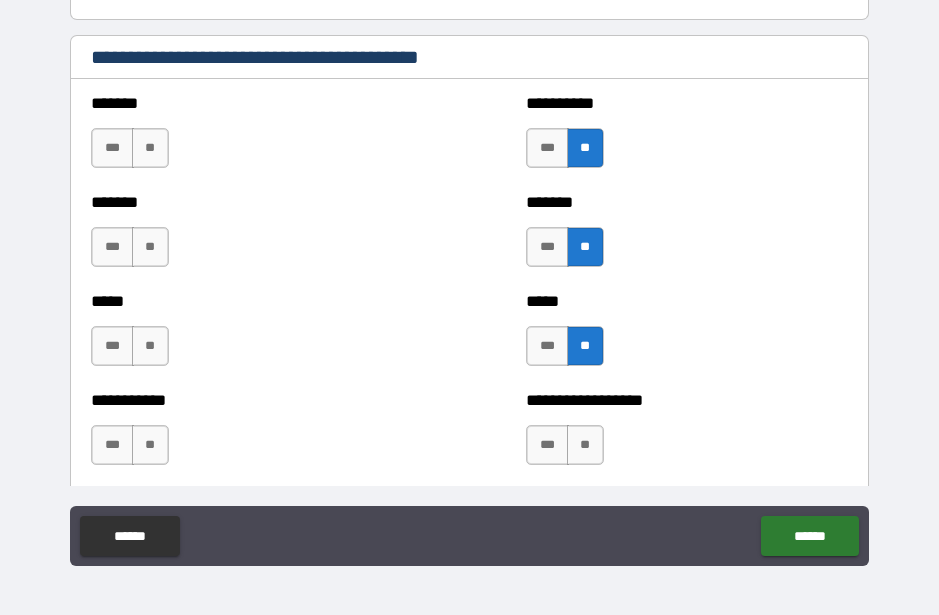click on "**" at bounding box center (585, 445) 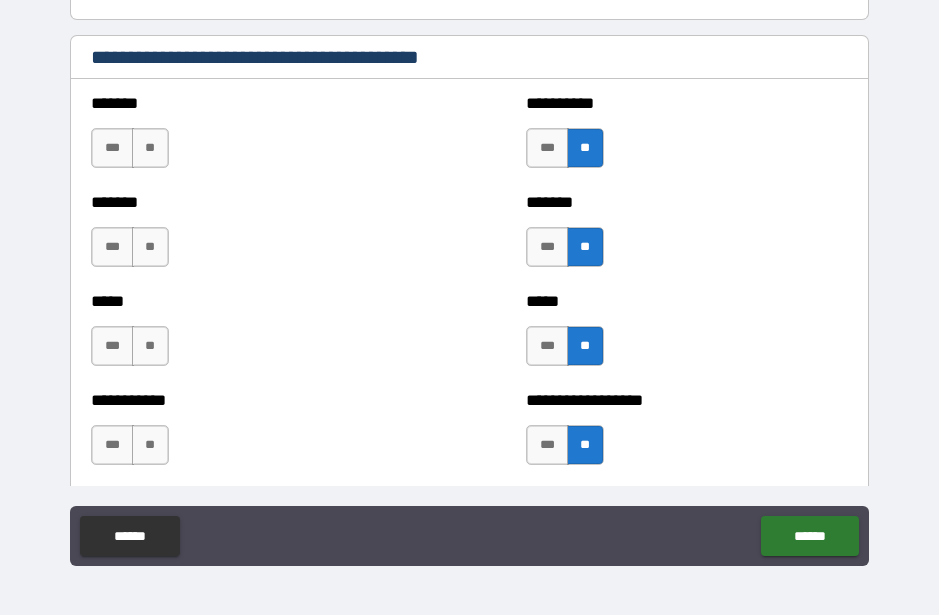 click on "**********" at bounding box center [251, 435] 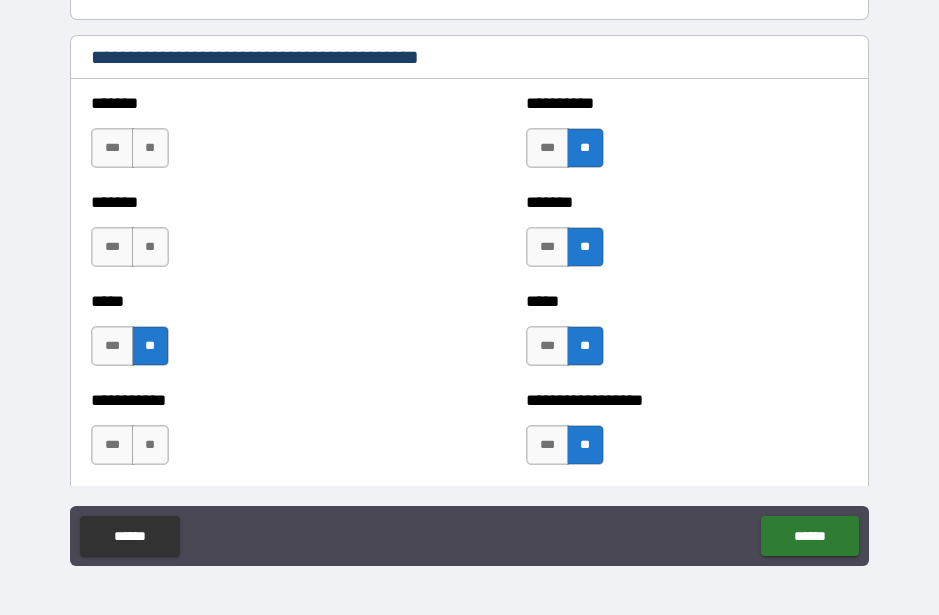 click on "**" at bounding box center (150, 445) 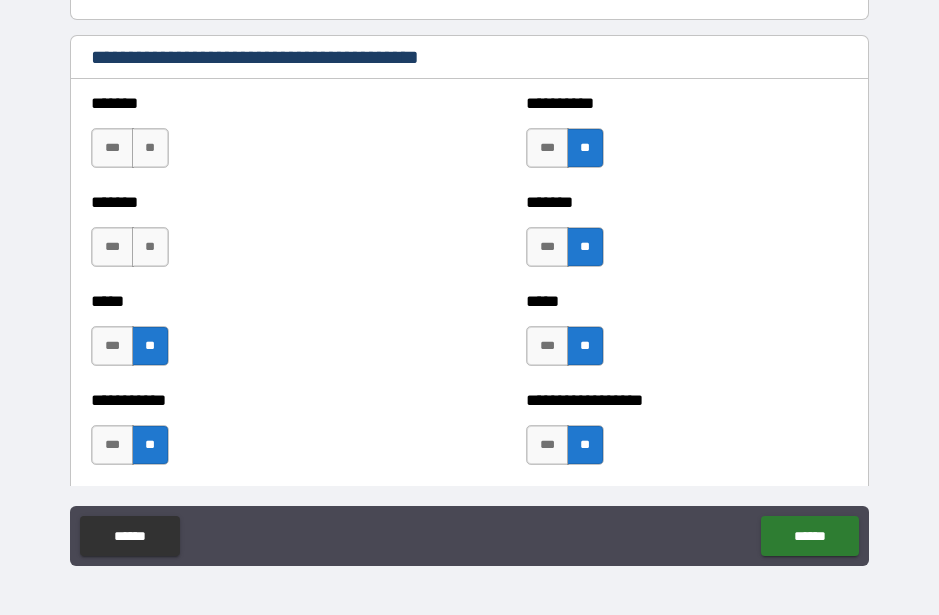 click on "**" at bounding box center (150, 247) 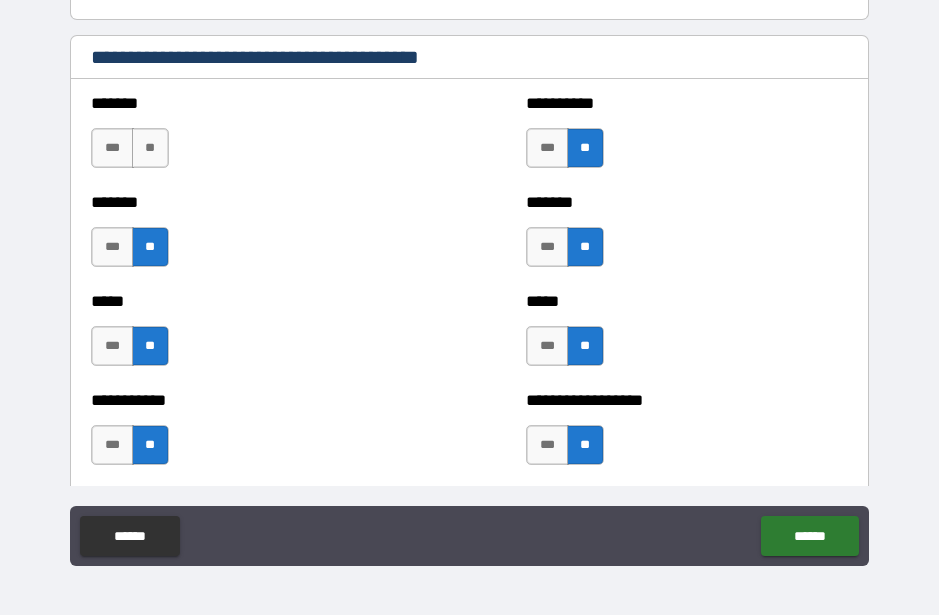click on "**" at bounding box center (150, 148) 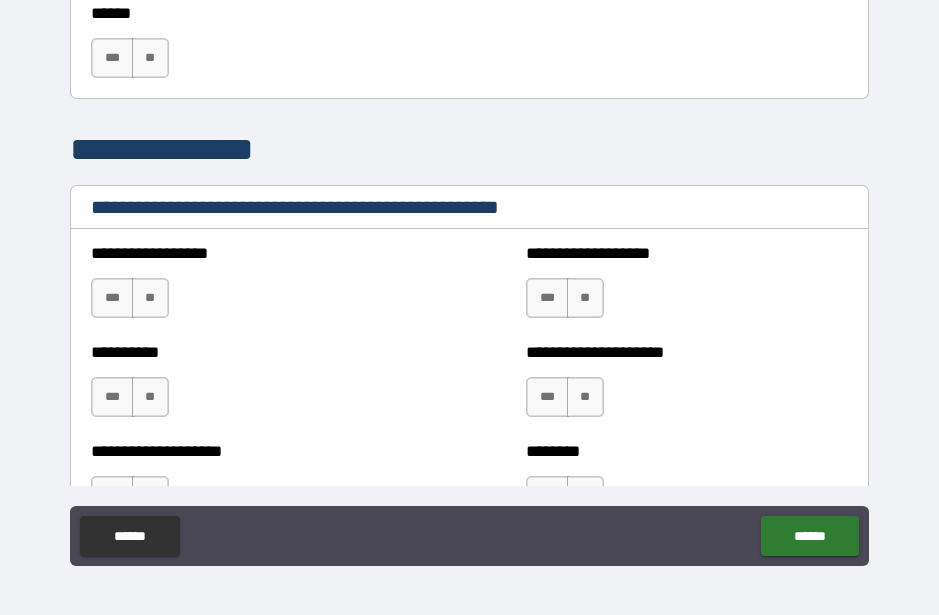 scroll, scrollTop: 2136, scrollLeft: 0, axis: vertical 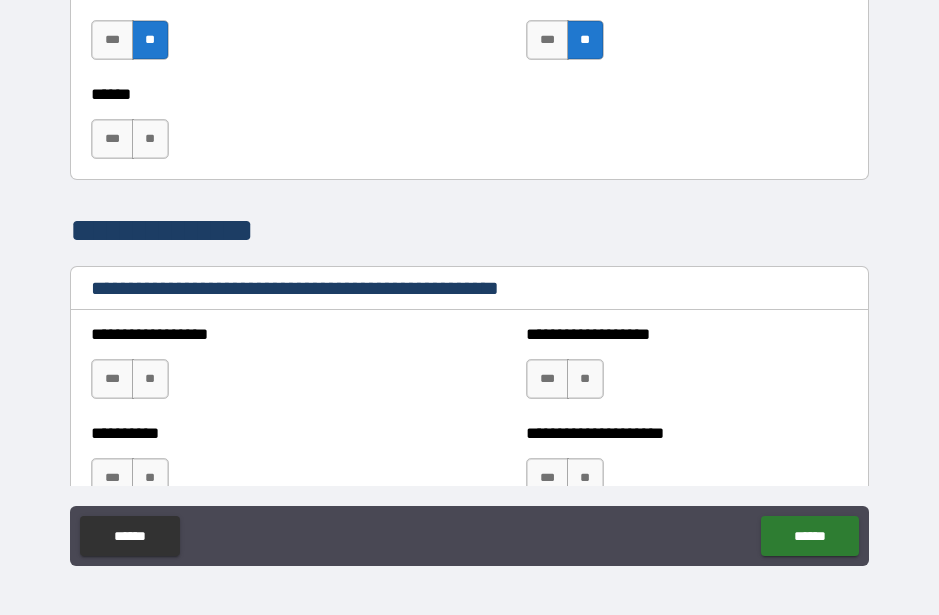click on "**" at bounding box center [150, 139] 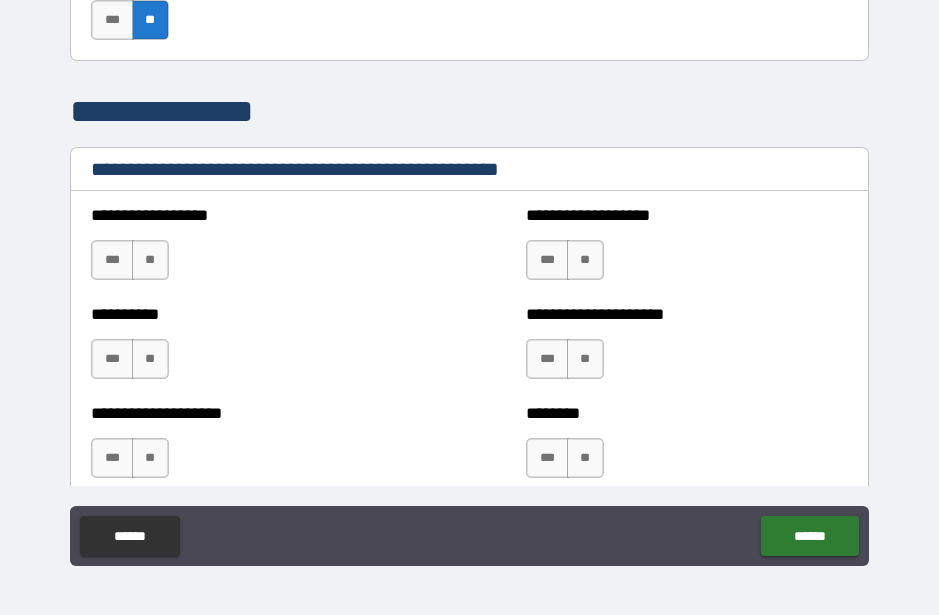 scroll, scrollTop: 2256, scrollLeft: 0, axis: vertical 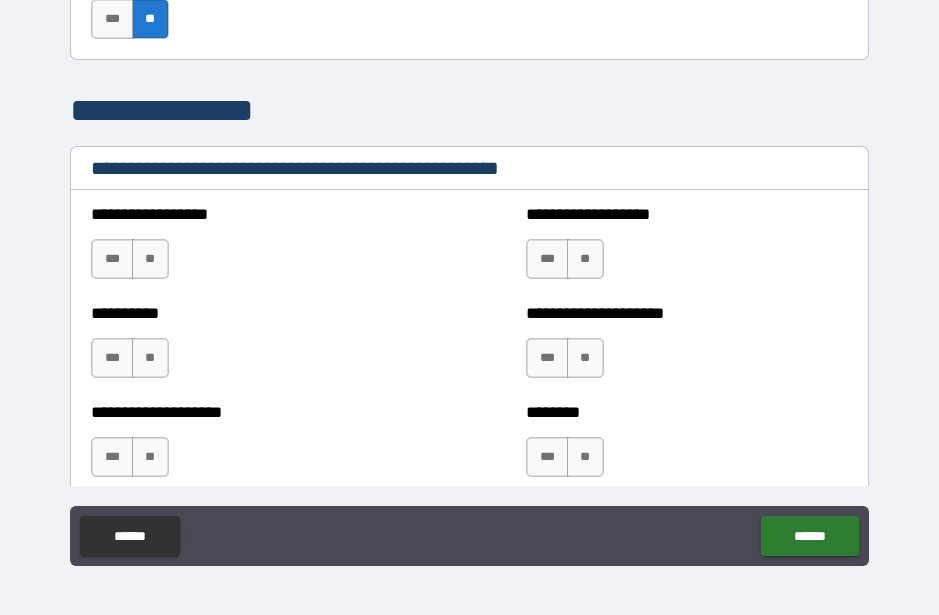 click on "**" at bounding box center (585, 259) 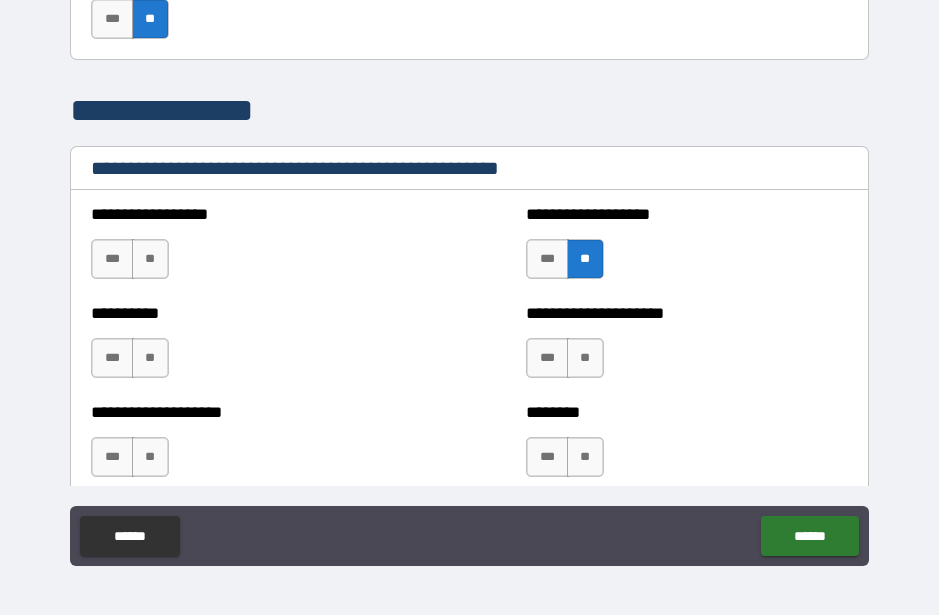 click on "**" at bounding box center [585, 358] 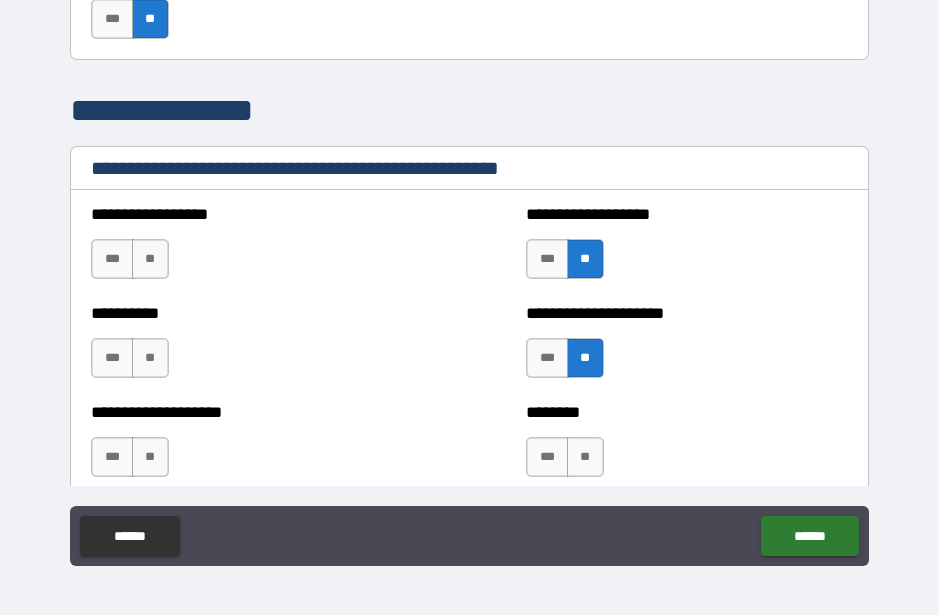 click on "**" at bounding box center (585, 457) 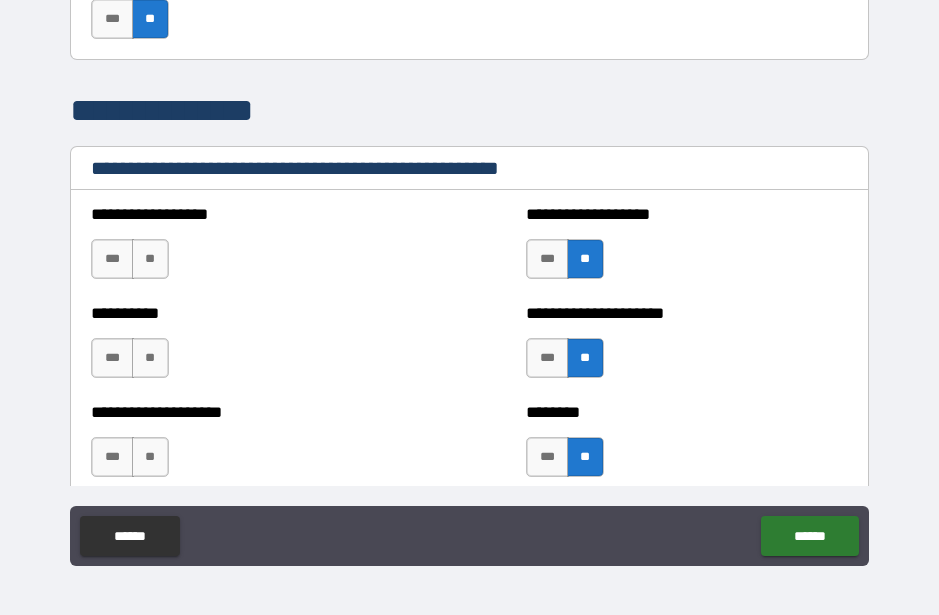 click on "**********" at bounding box center [251, 447] 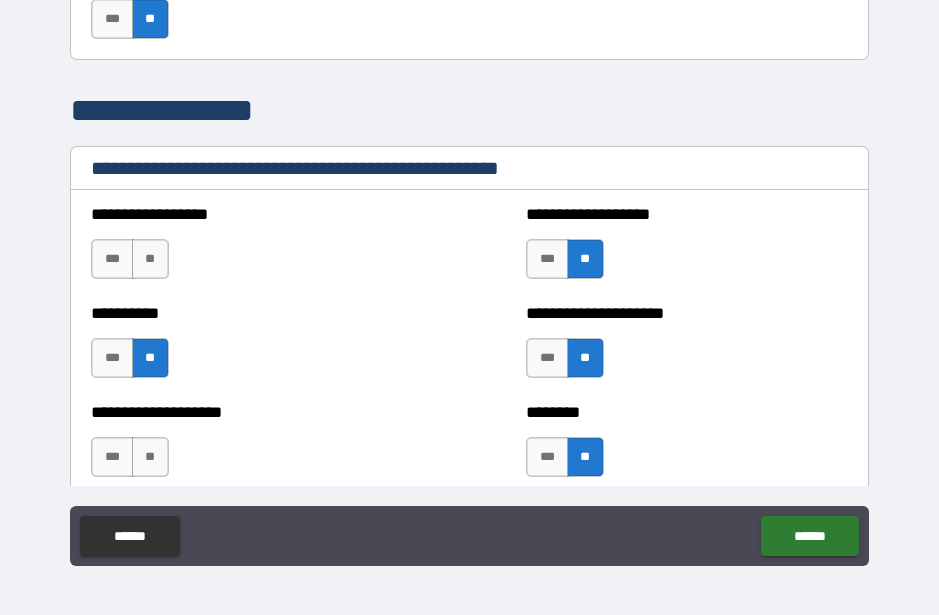 click on "**" at bounding box center [150, 259] 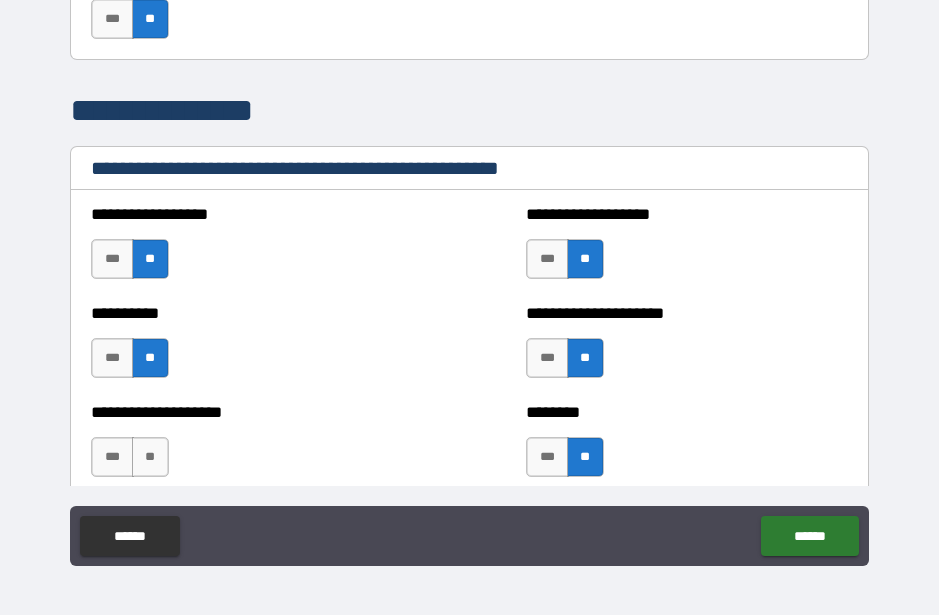 click on "**" at bounding box center (150, 457) 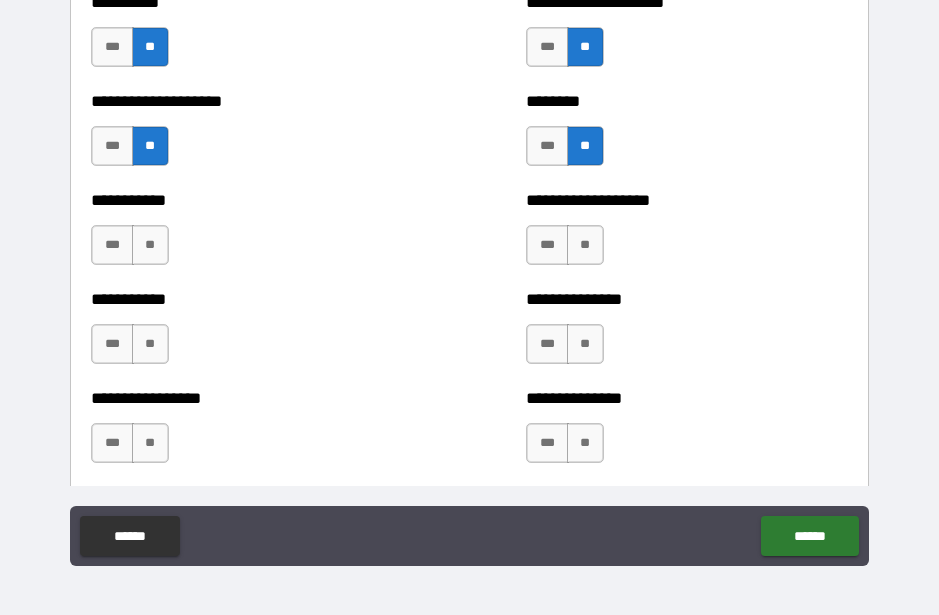 scroll, scrollTop: 2570, scrollLeft: 0, axis: vertical 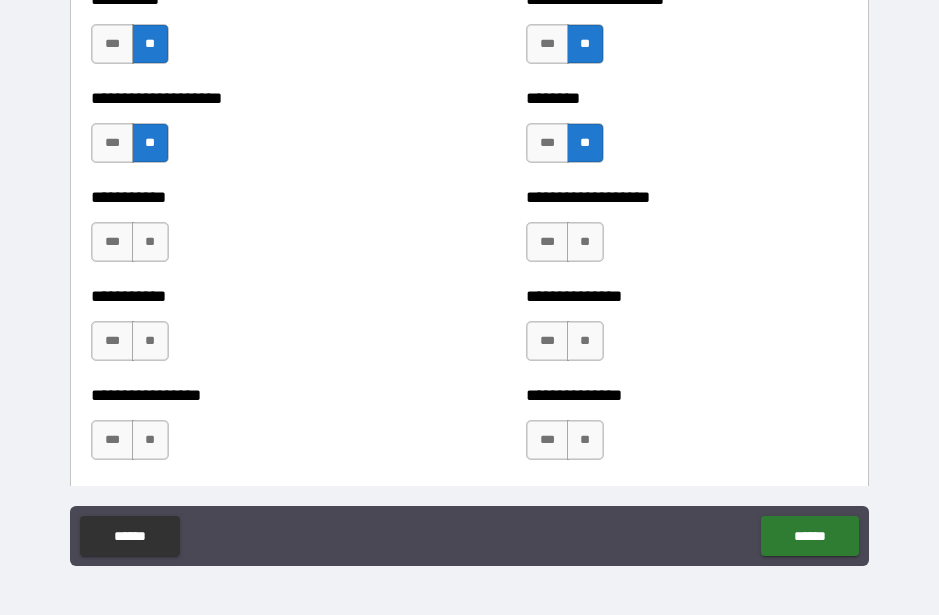 click on "**" at bounding box center [585, 242] 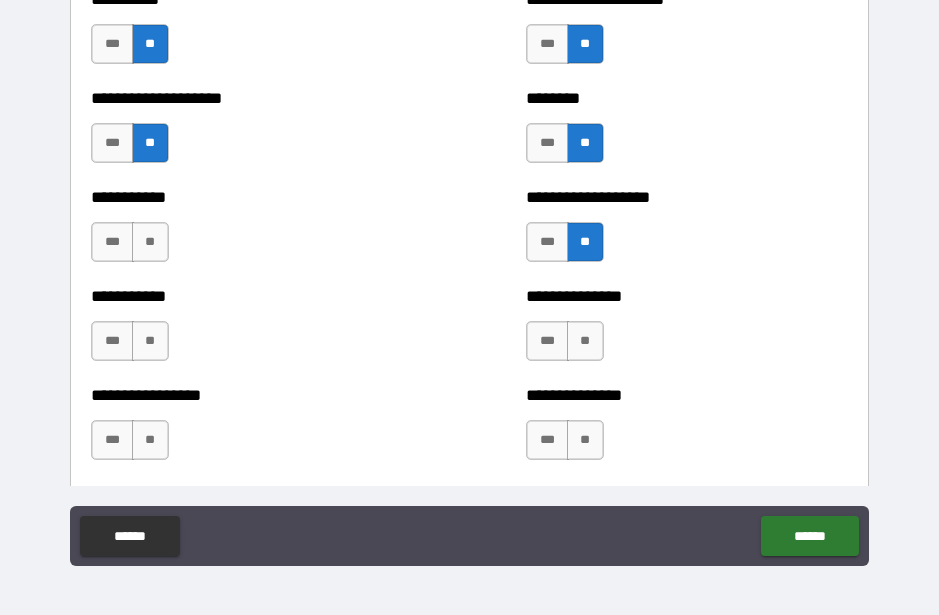 click on "**" at bounding box center (585, 341) 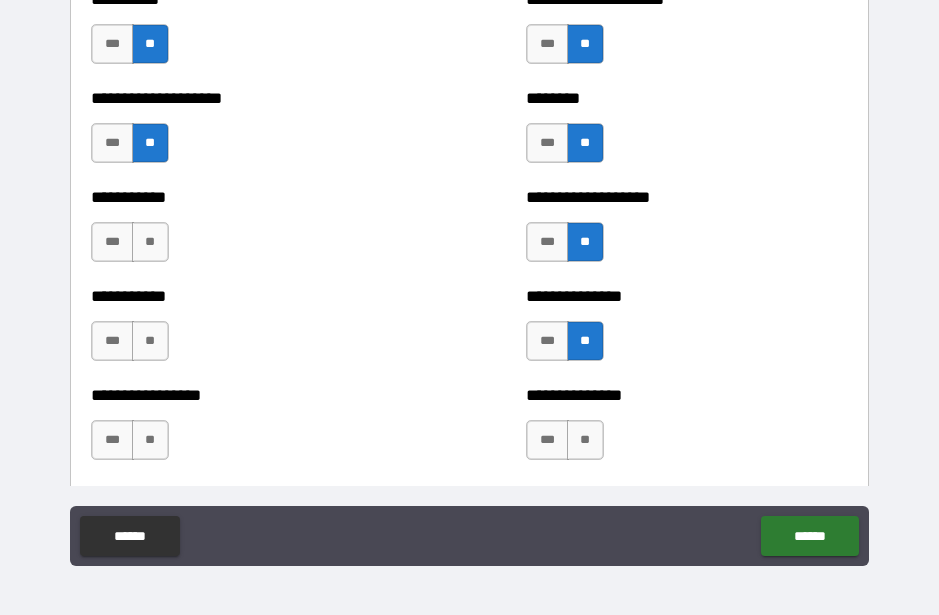 click on "**" at bounding box center (585, 440) 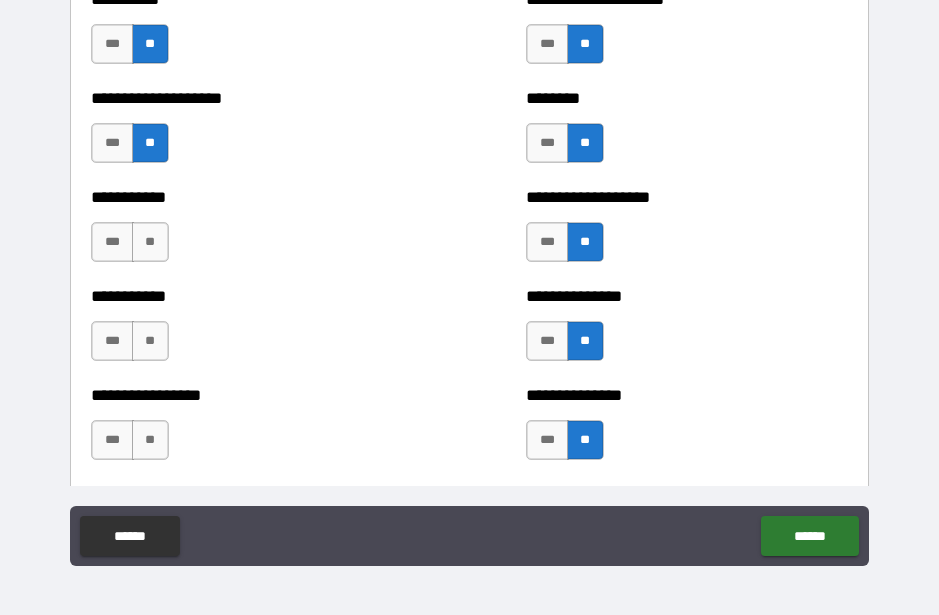 click on "**" at bounding box center (150, 242) 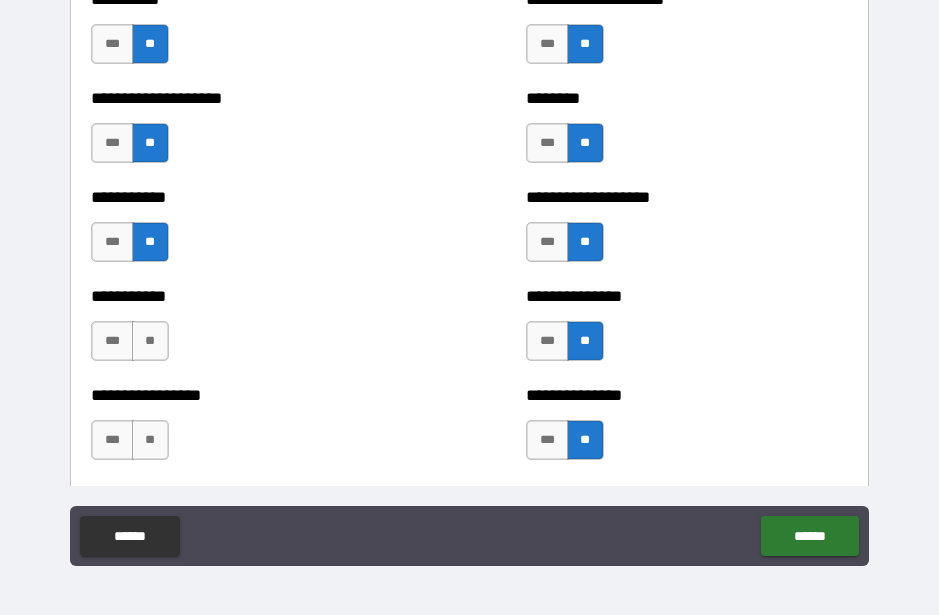 click on "**" at bounding box center [150, 341] 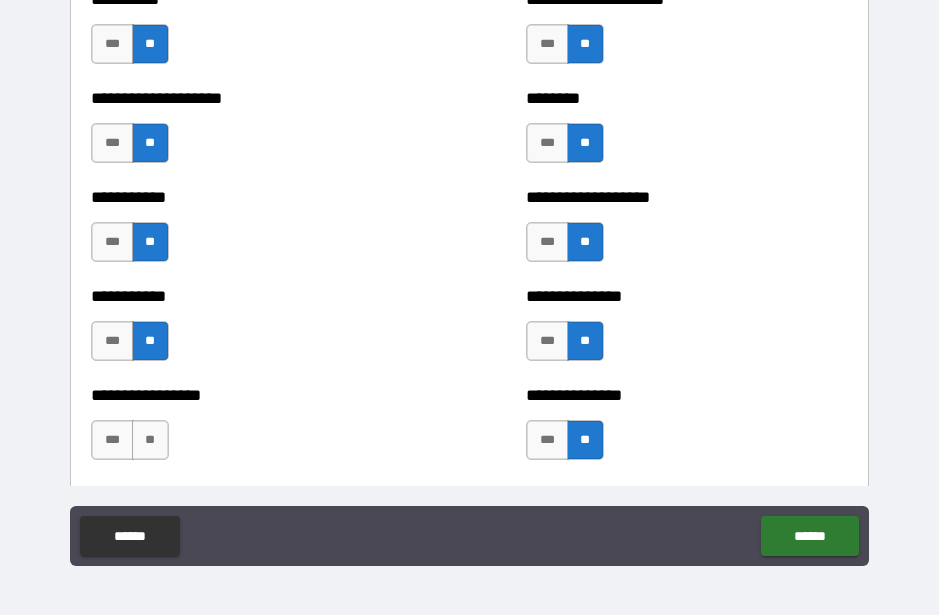 click on "**" at bounding box center [150, 440] 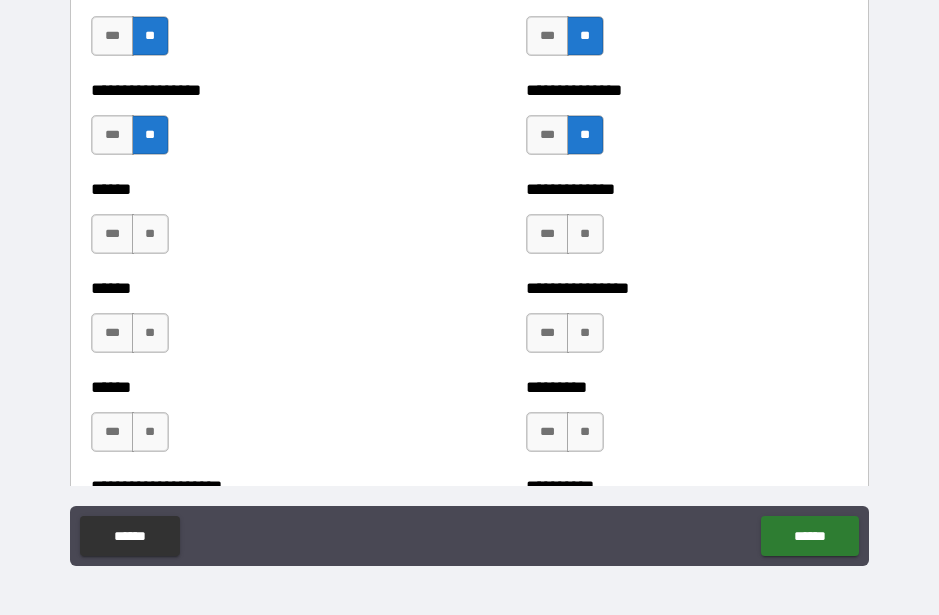 scroll, scrollTop: 2886, scrollLeft: 0, axis: vertical 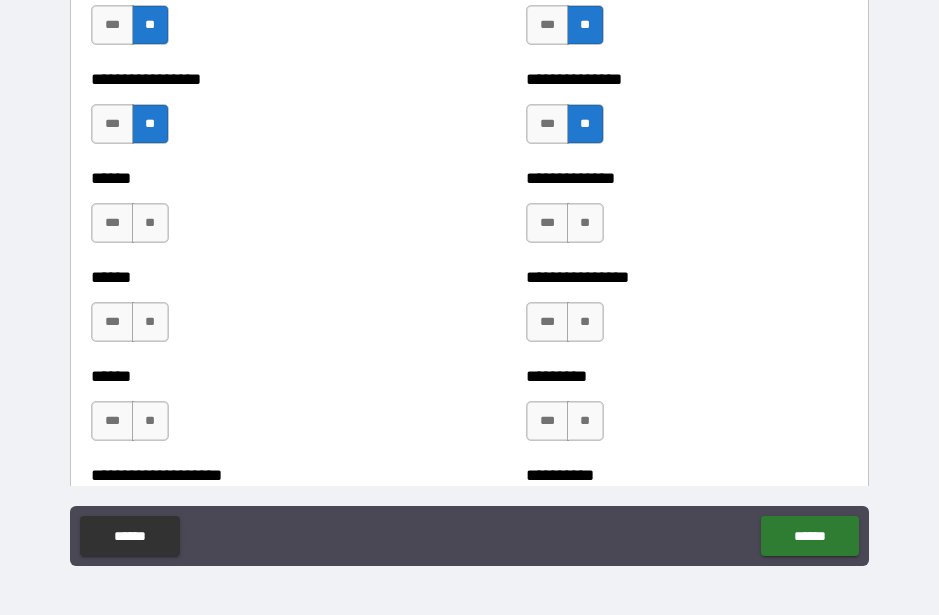 click on "**" at bounding box center (585, 223) 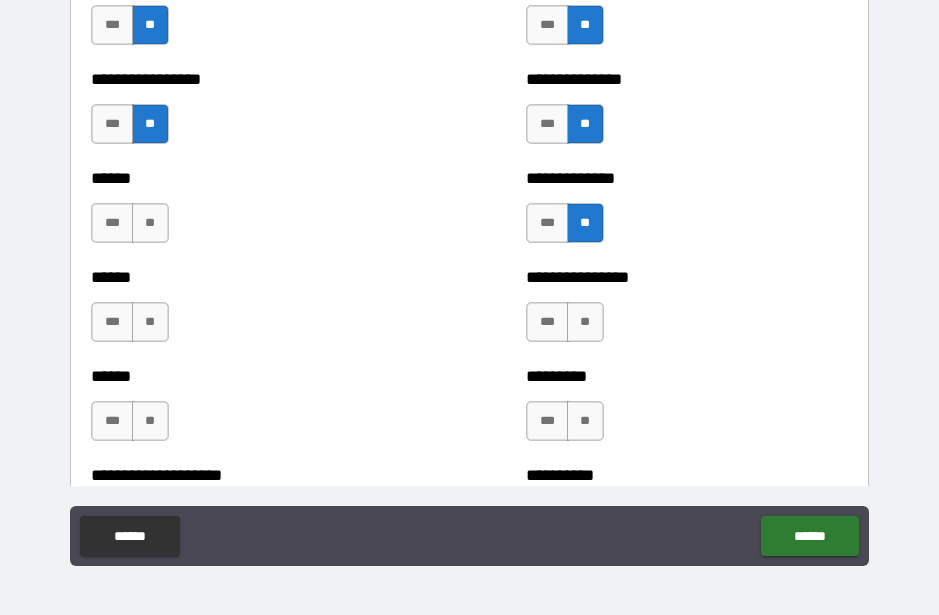 click on "**" at bounding box center (585, 322) 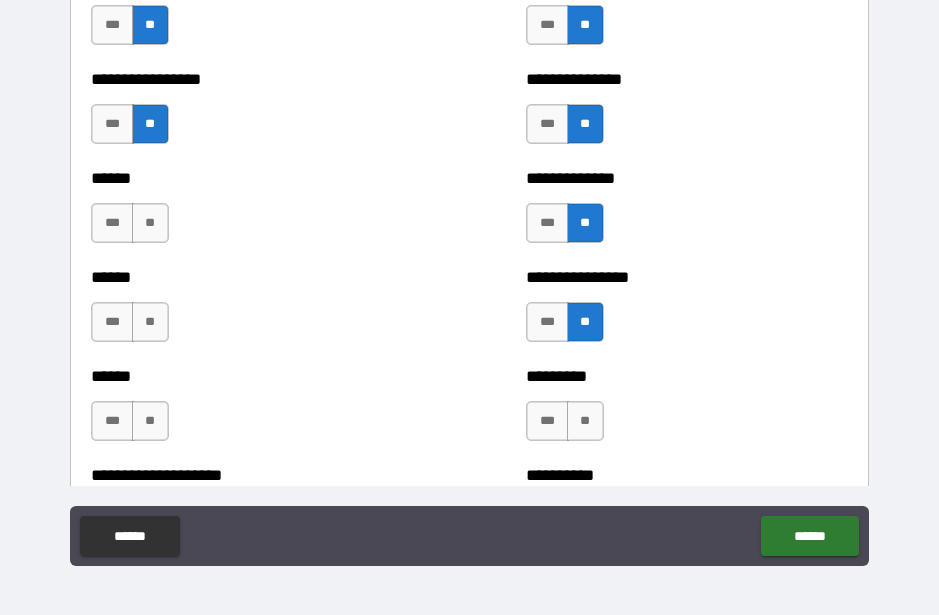 click on "**" at bounding box center [585, 421] 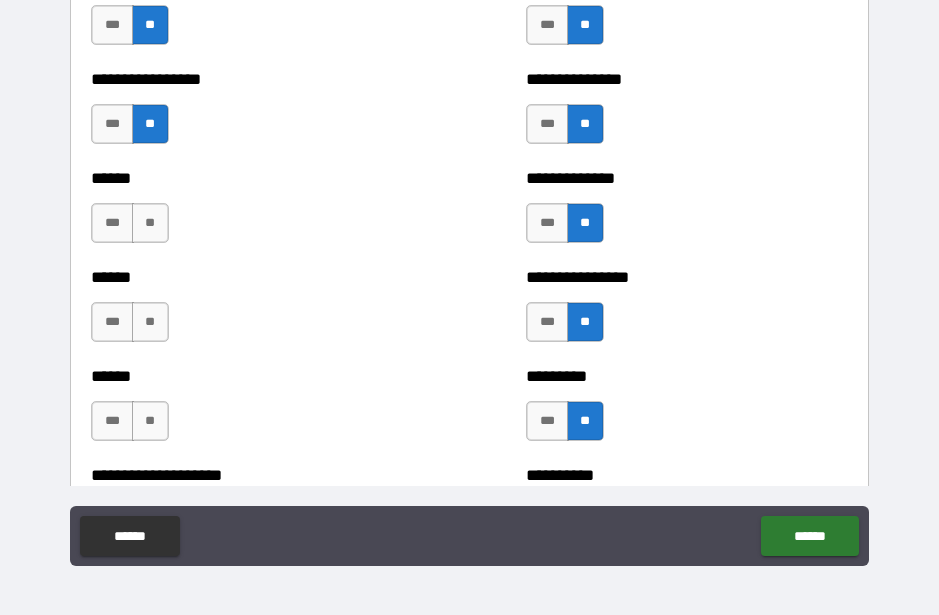 click on "**" at bounding box center [150, 421] 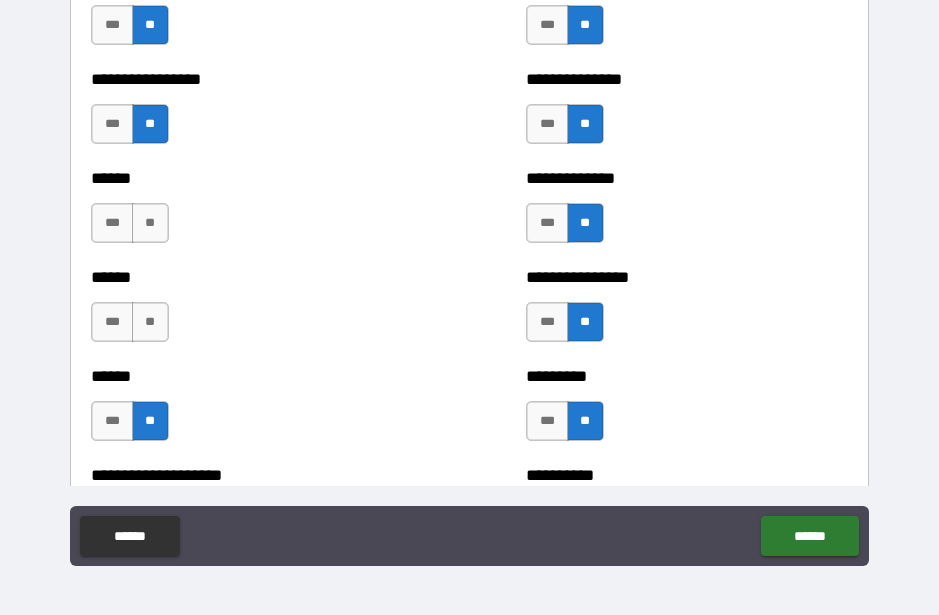 click on "**" at bounding box center (150, 322) 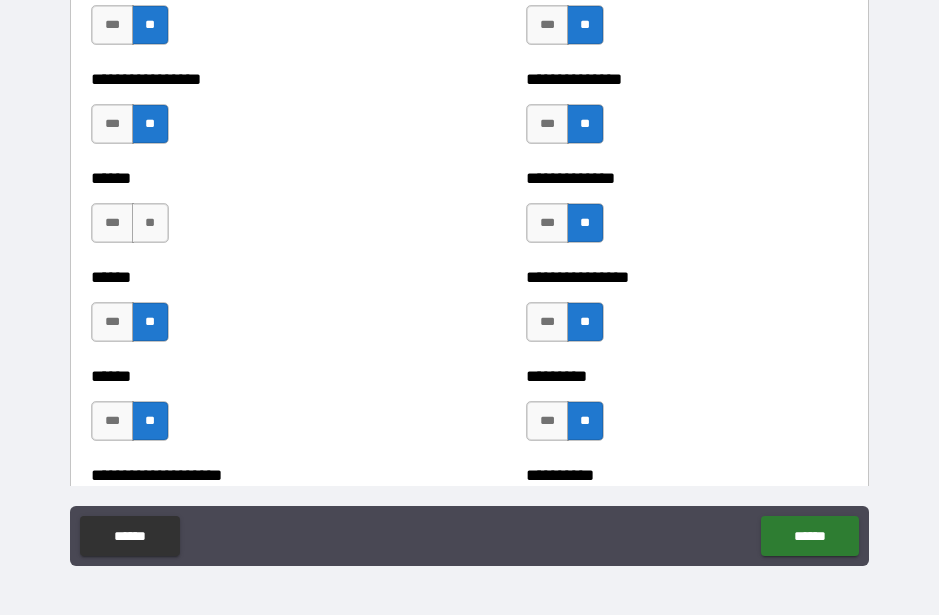 click on "**" at bounding box center [150, 223] 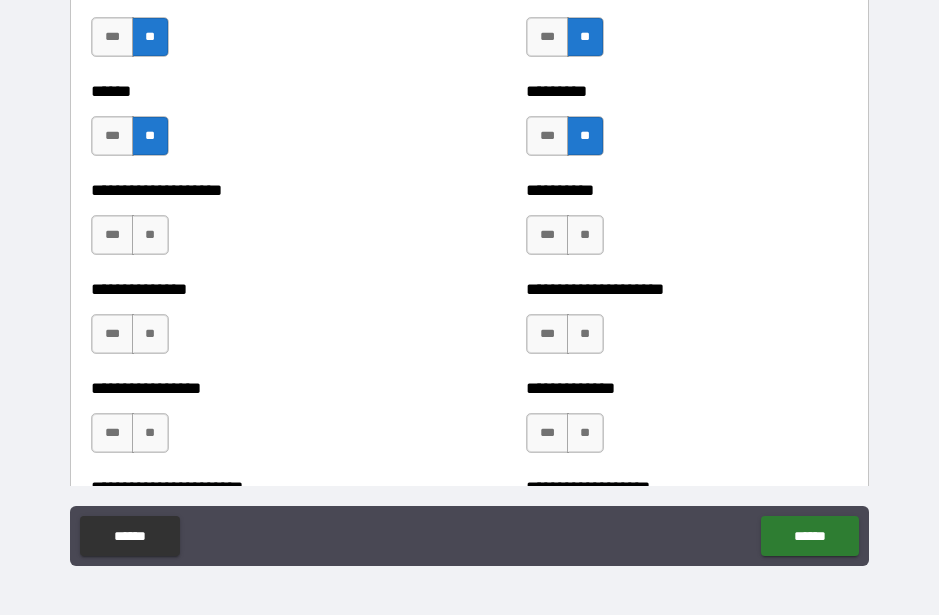 scroll, scrollTop: 3181, scrollLeft: 0, axis: vertical 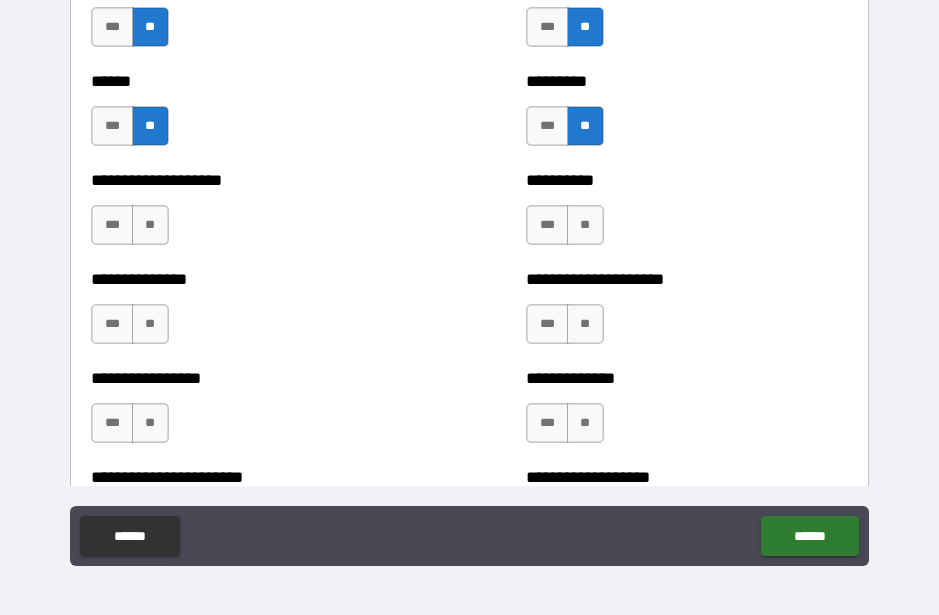 click on "**" at bounding box center (150, 225) 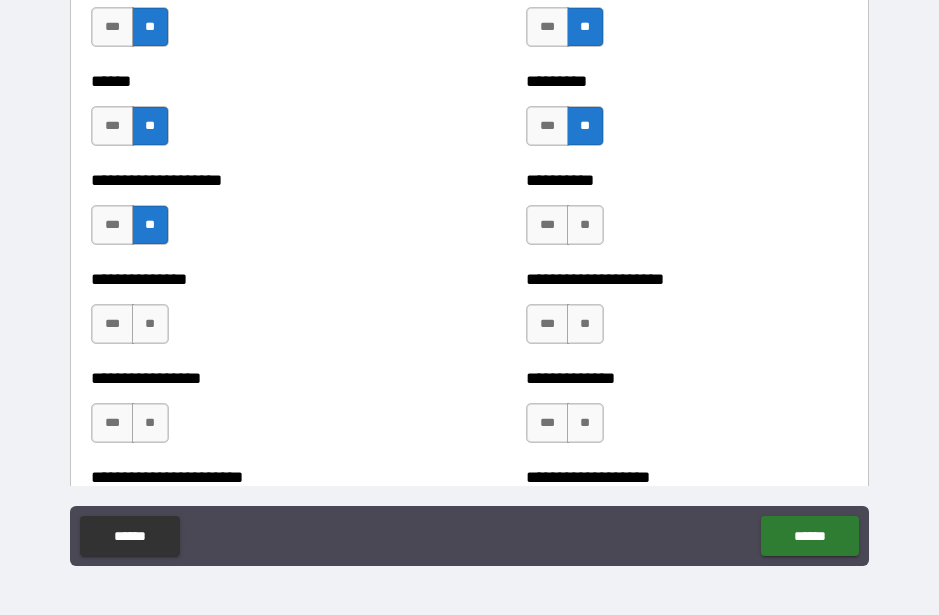 click on "**" at bounding box center (150, 324) 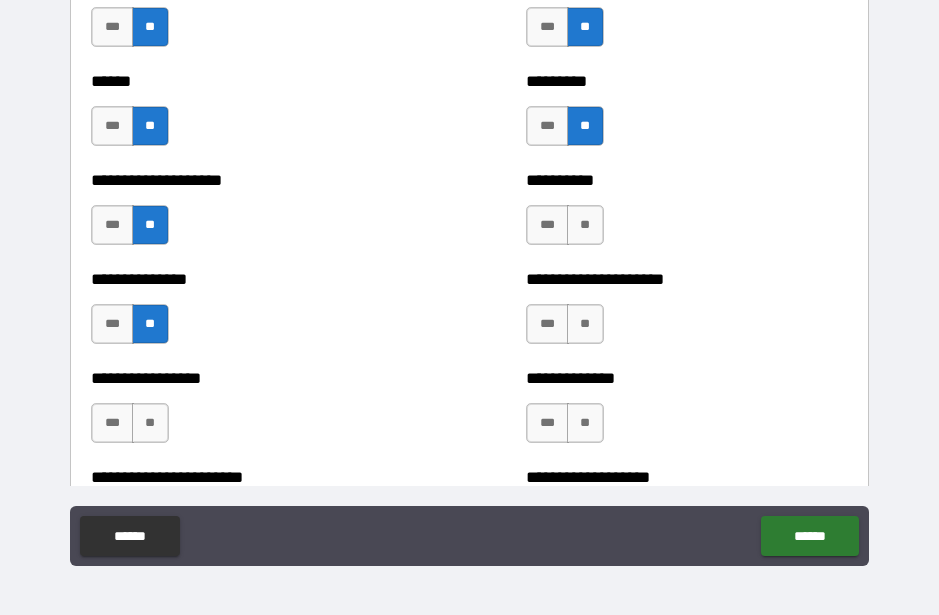 click on "**" at bounding box center [150, 423] 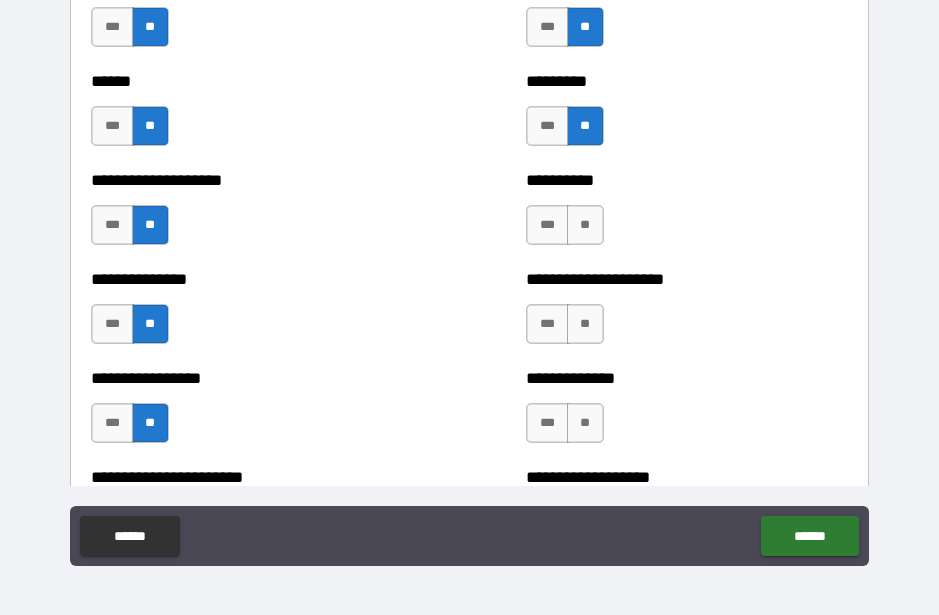 click on "**" at bounding box center (585, 225) 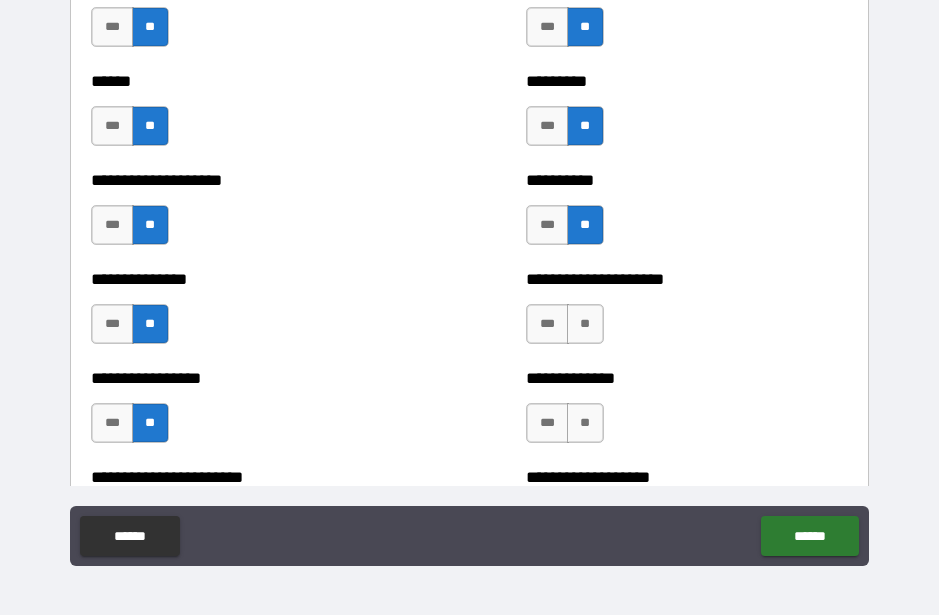 click on "**" at bounding box center [585, 324] 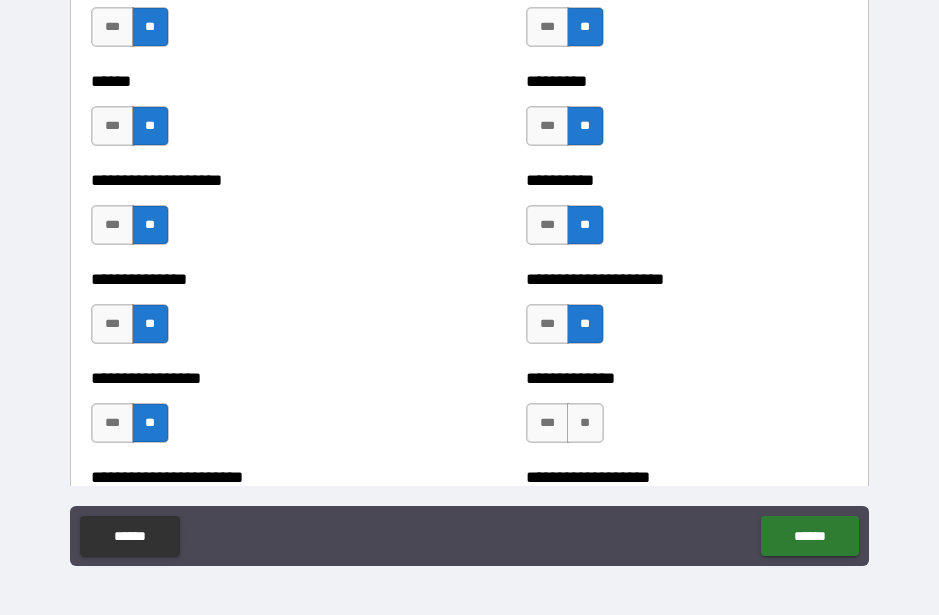 click on "**" at bounding box center [585, 423] 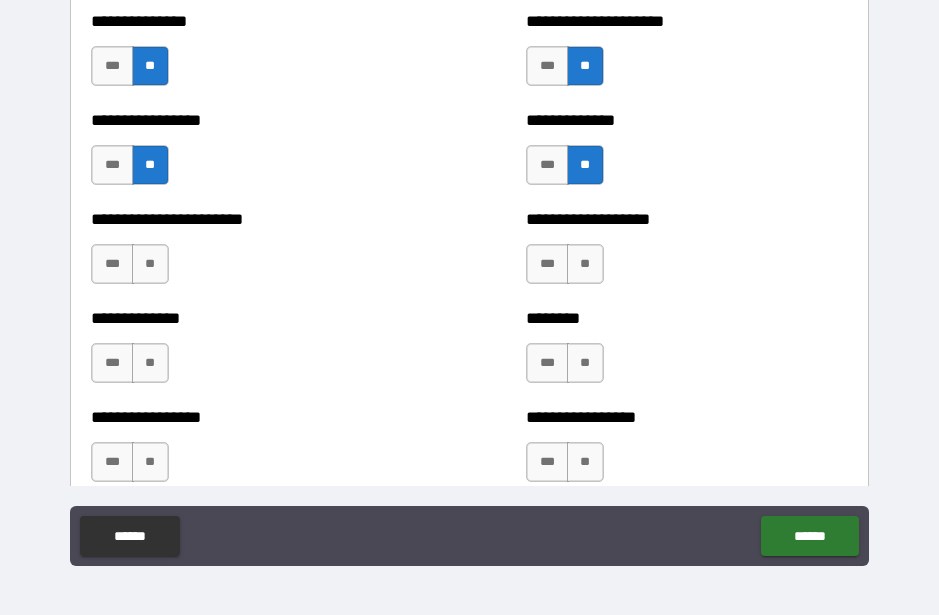 scroll, scrollTop: 3426, scrollLeft: 0, axis: vertical 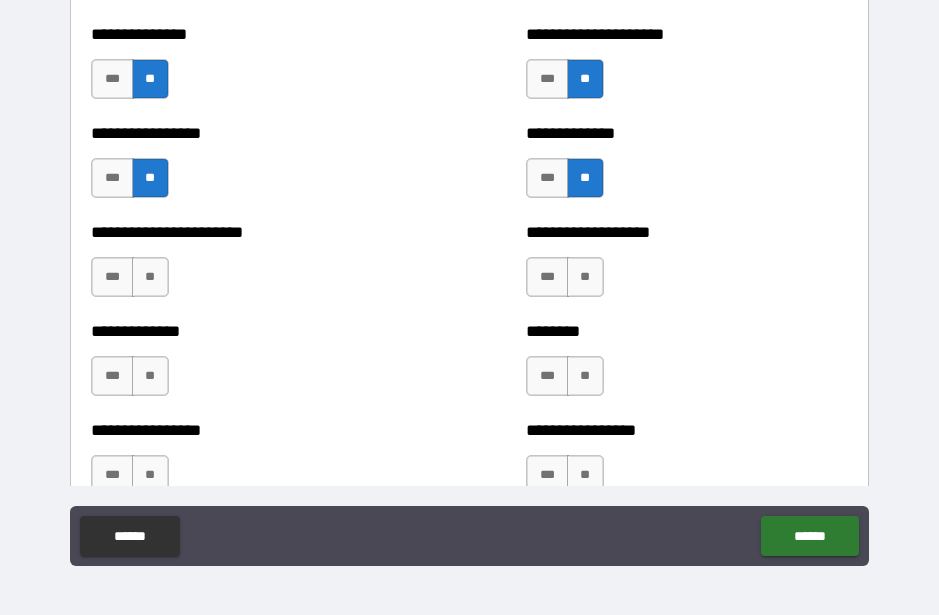click on "***" at bounding box center [112, 178] 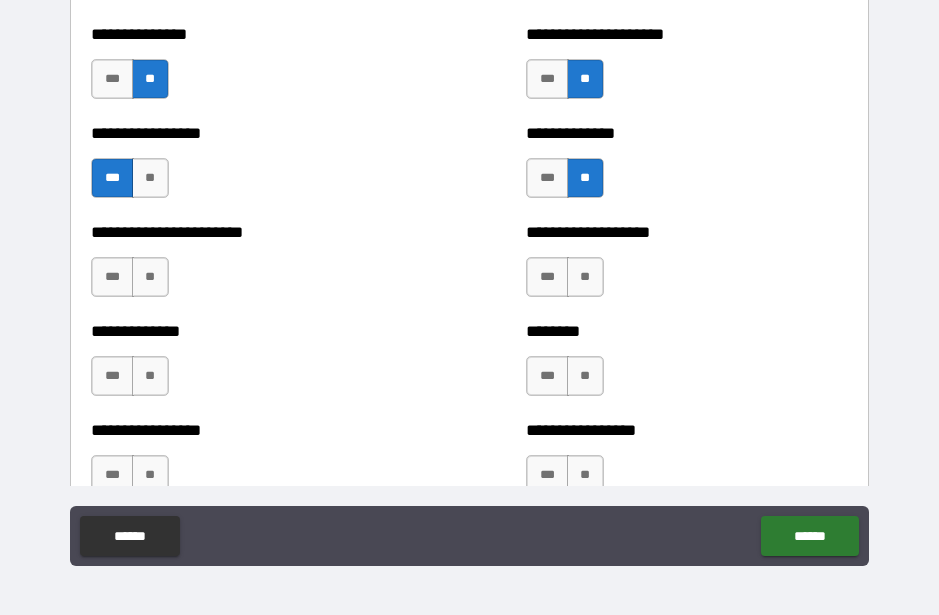 click on "**" at bounding box center (150, 277) 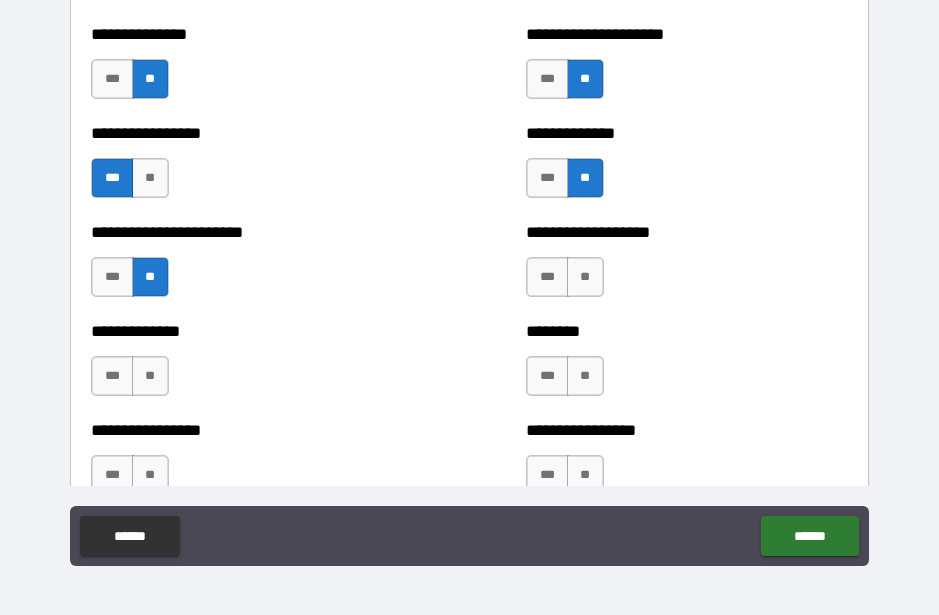 click on "**" at bounding box center (585, 277) 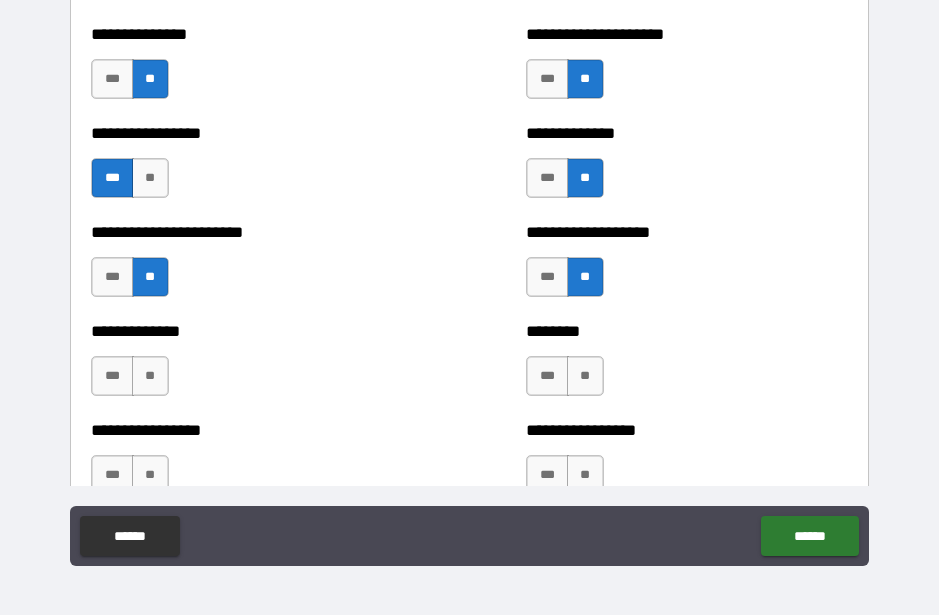 click on "**" at bounding box center (585, 376) 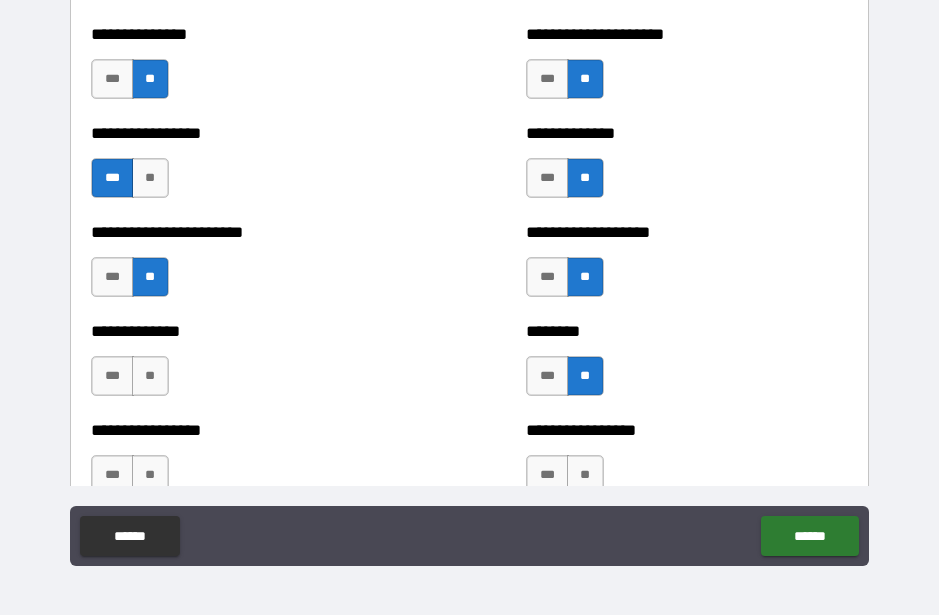 click on "**" at bounding box center (150, 376) 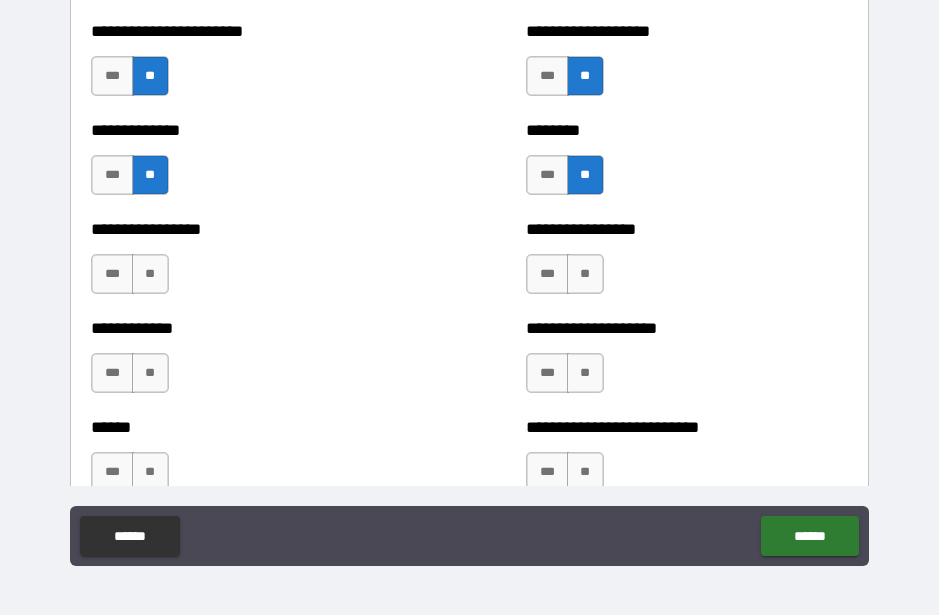 scroll, scrollTop: 3623, scrollLeft: 0, axis: vertical 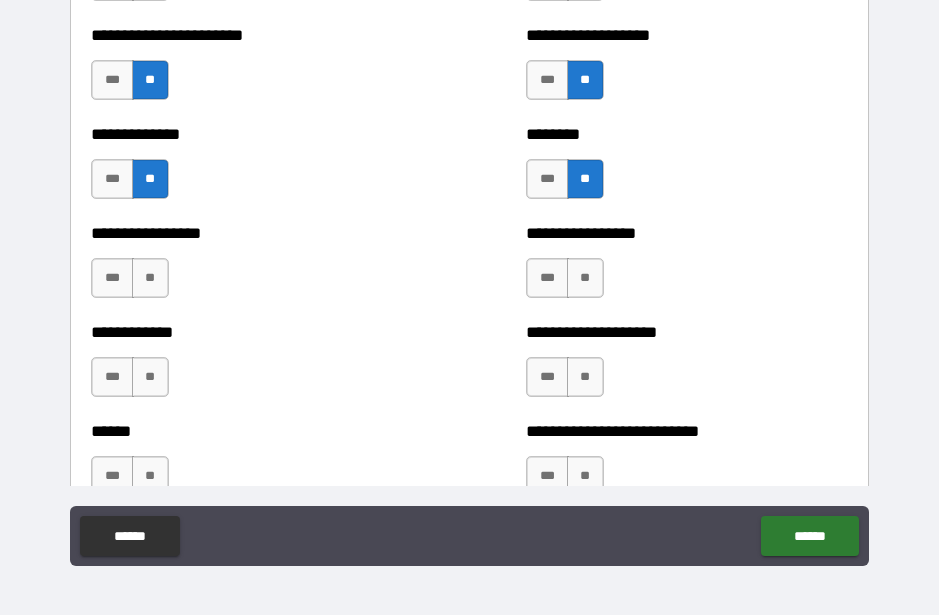 click on "**" at bounding box center (150, 278) 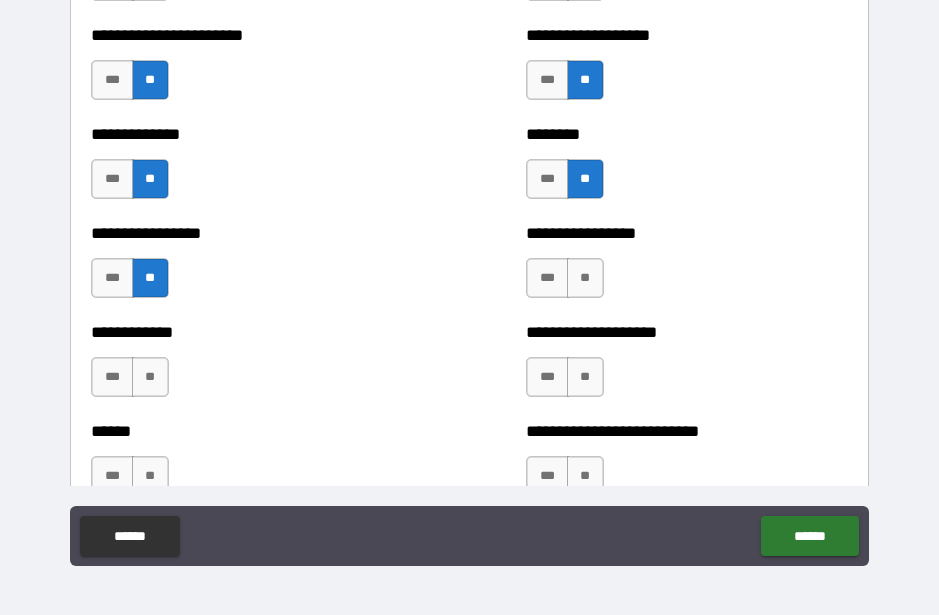 click on "**" at bounding box center [150, 377] 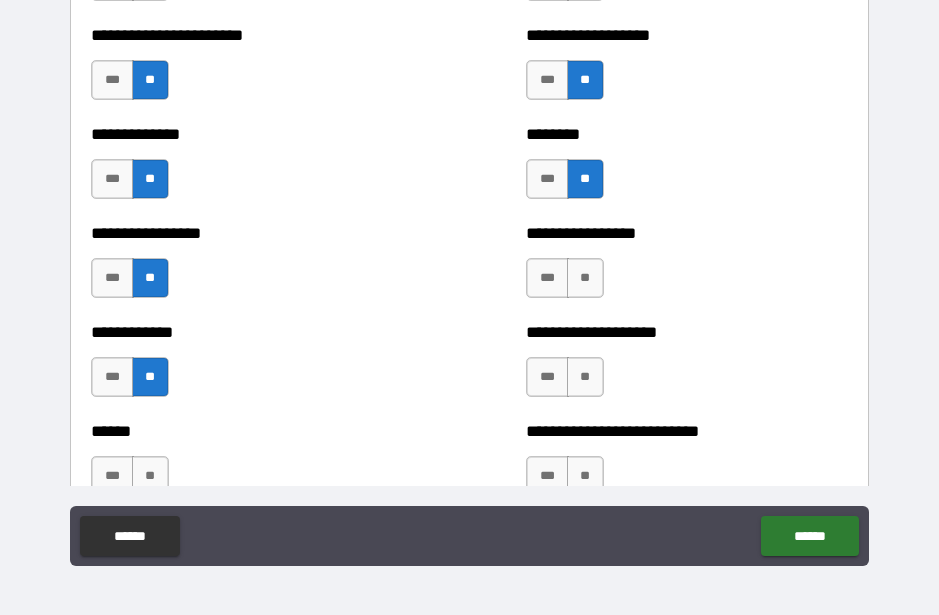 click on "**" at bounding box center [585, 278] 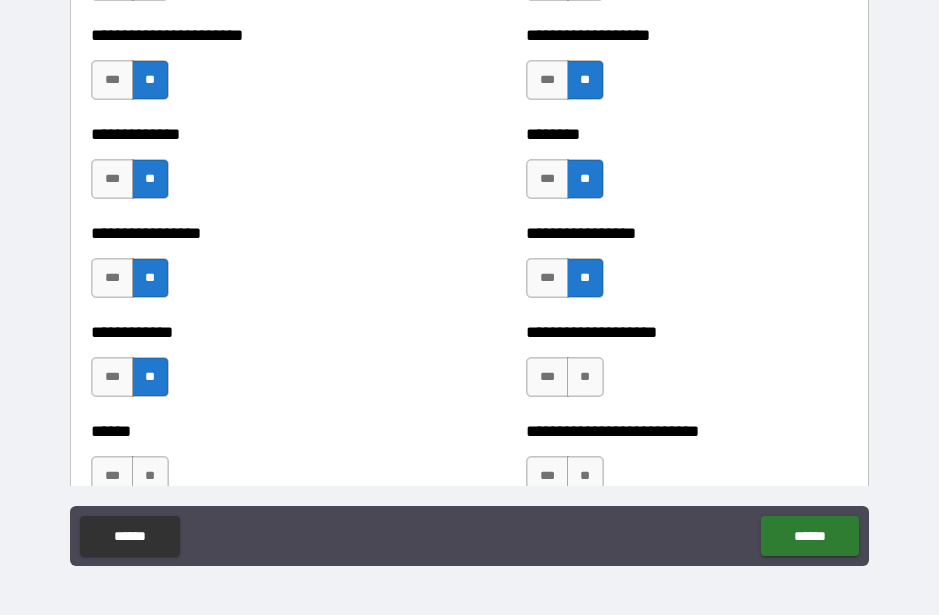 click on "**" at bounding box center [585, 377] 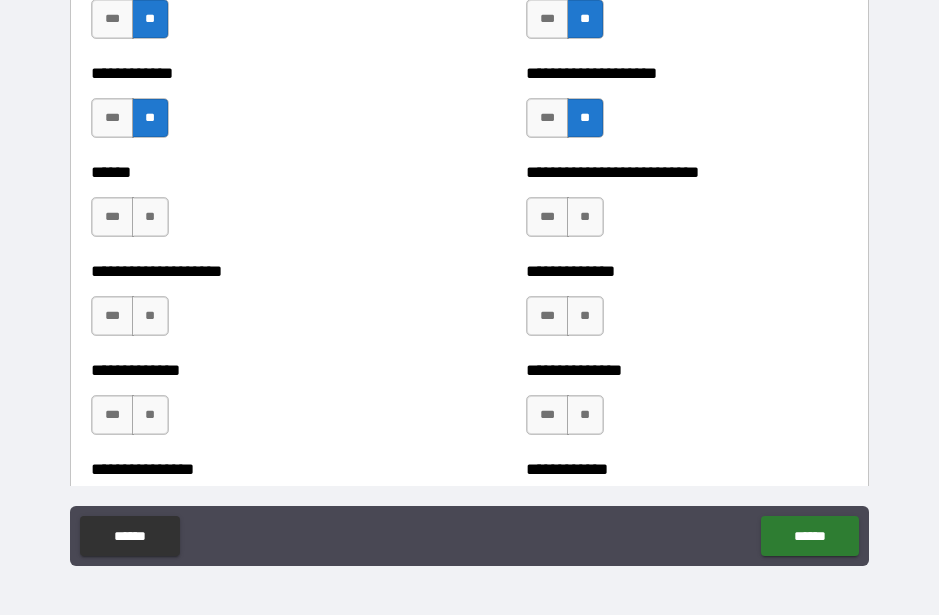 scroll, scrollTop: 3896, scrollLeft: 0, axis: vertical 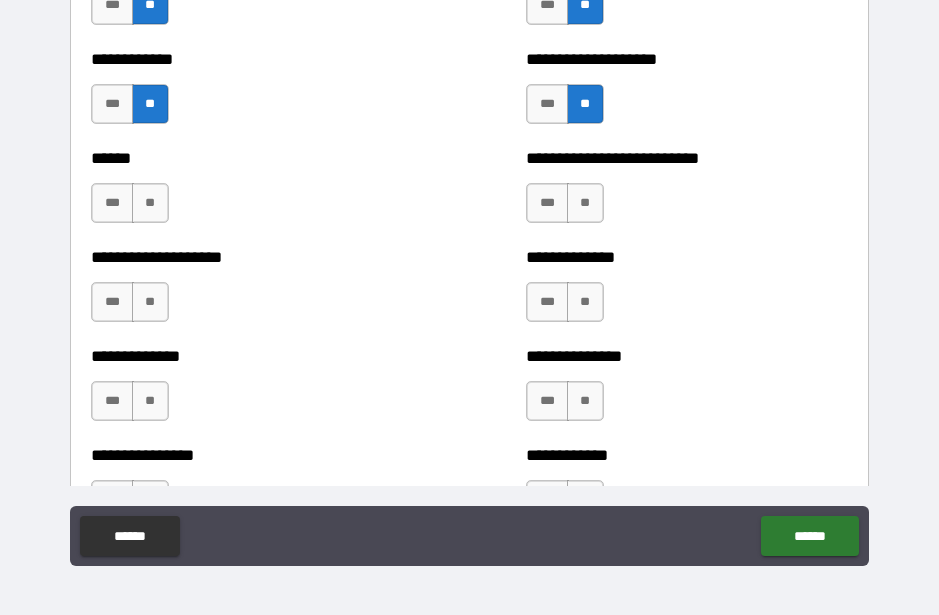 click on "**" at bounding box center [585, 203] 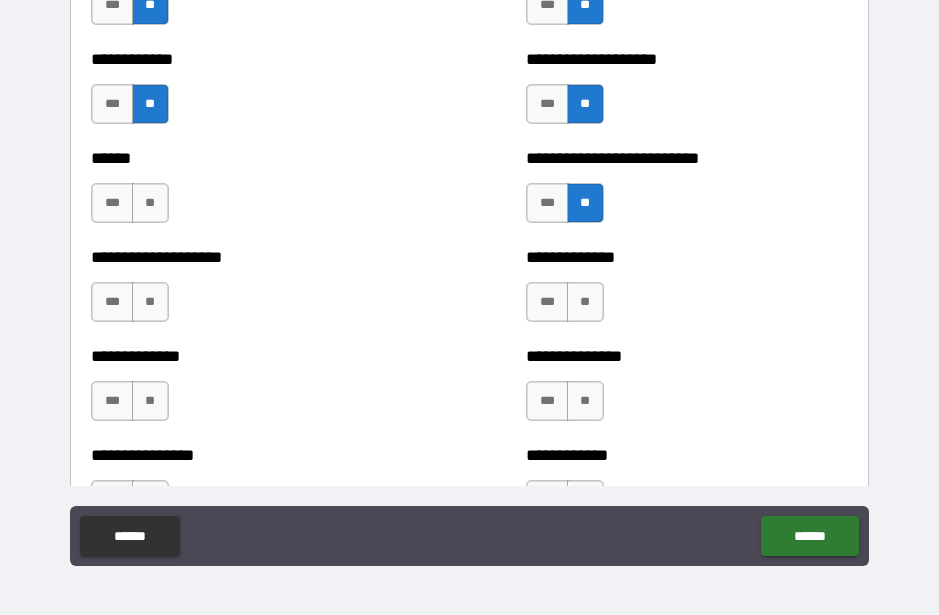 click on "**" at bounding box center (585, 302) 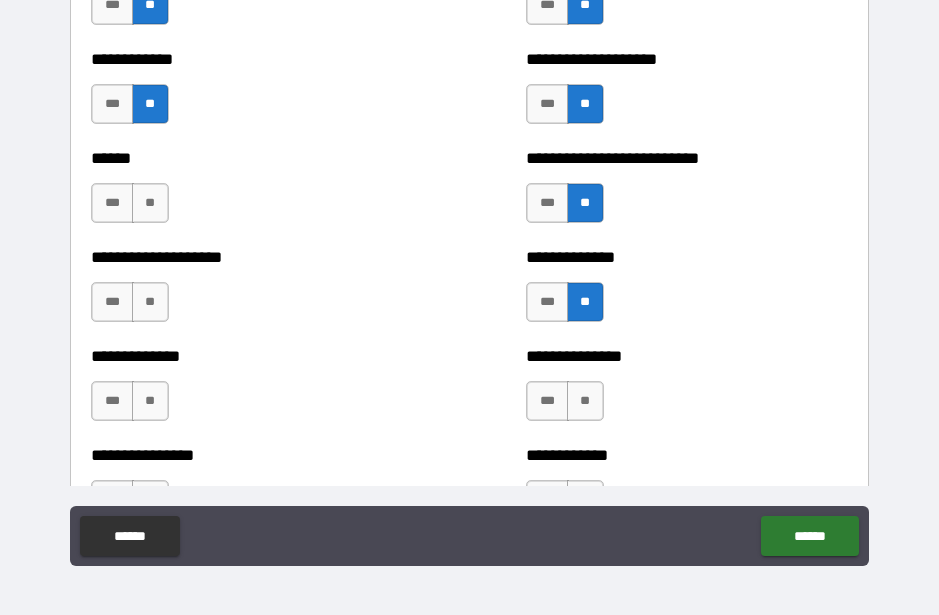 click on "**" at bounding box center (585, 401) 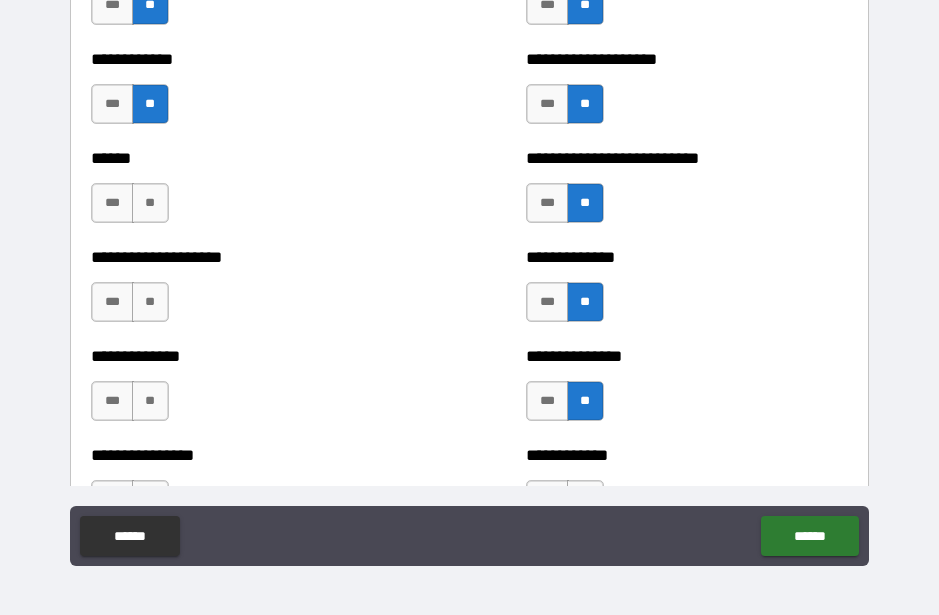 click on "**" at bounding box center [150, 203] 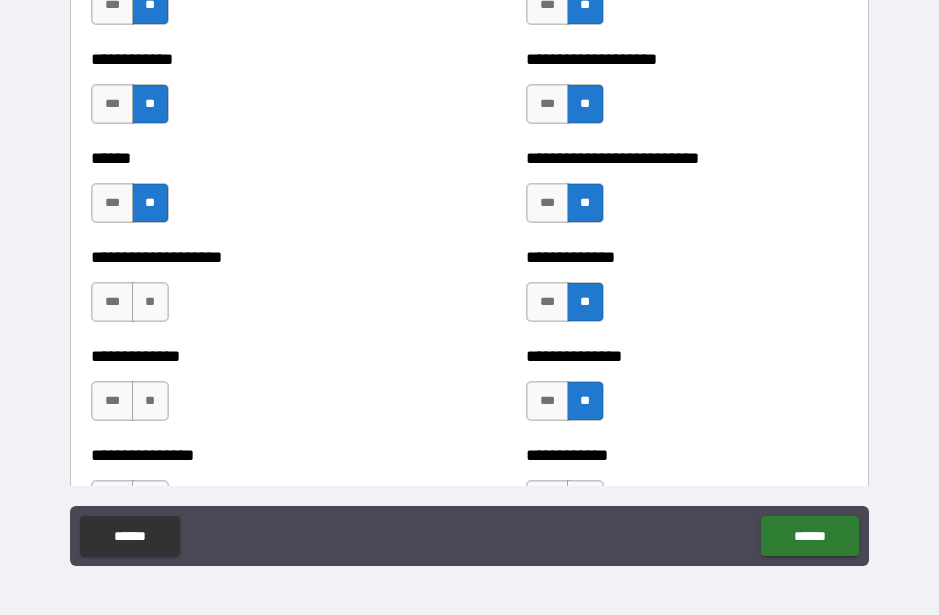 click on "**" at bounding box center (150, 302) 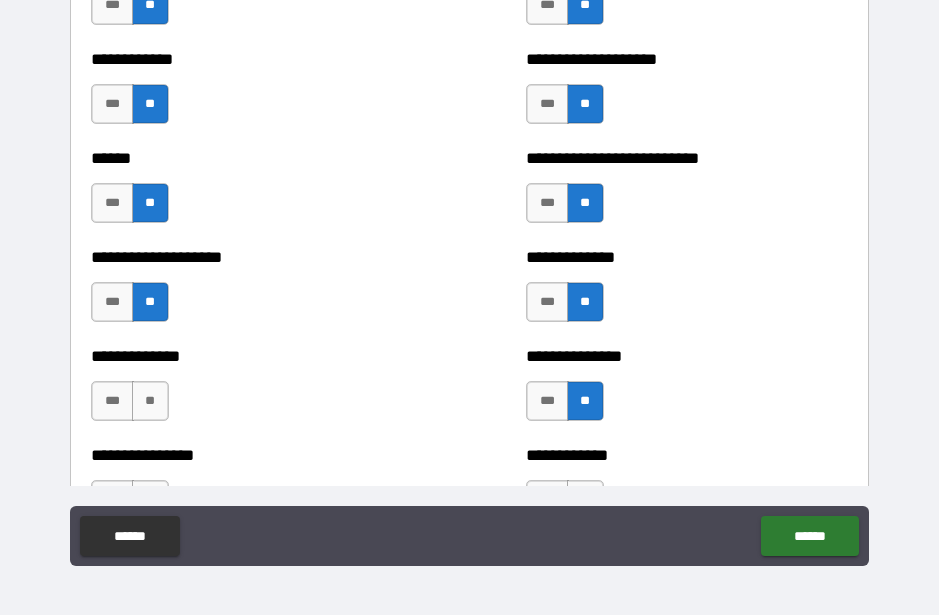 click on "**" at bounding box center (150, 401) 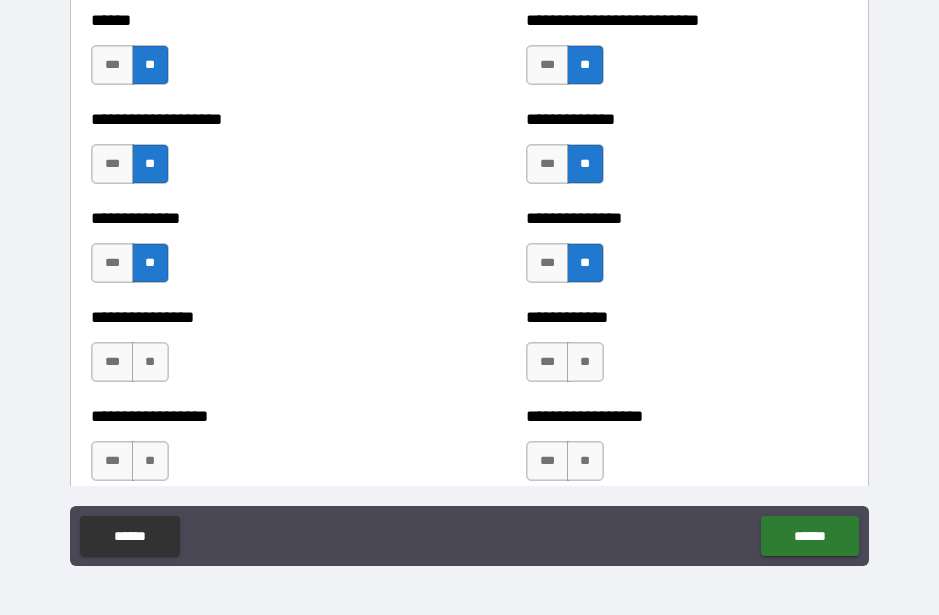 scroll, scrollTop: 4104, scrollLeft: 0, axis: vertical 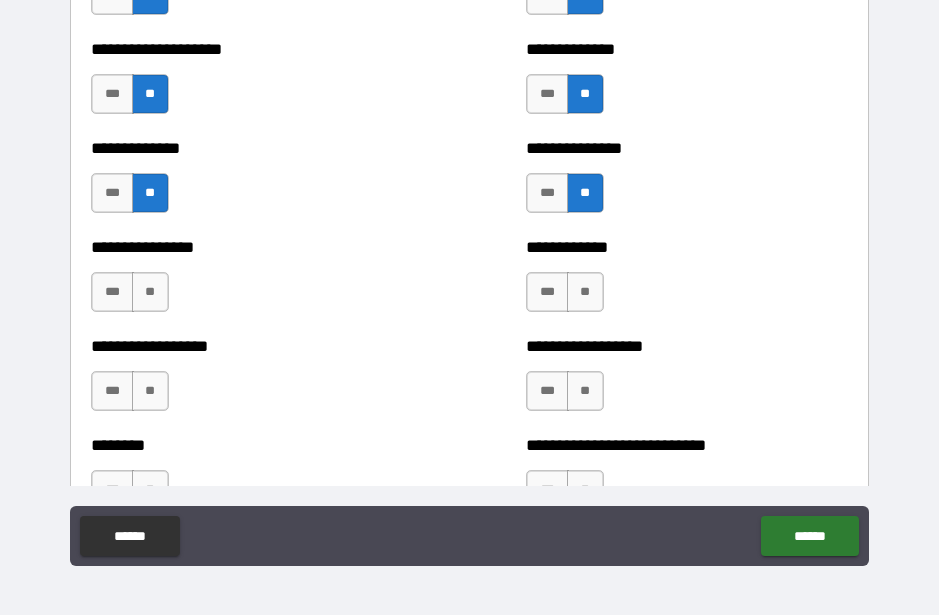 click on "**" at bounding box center (150, 292) 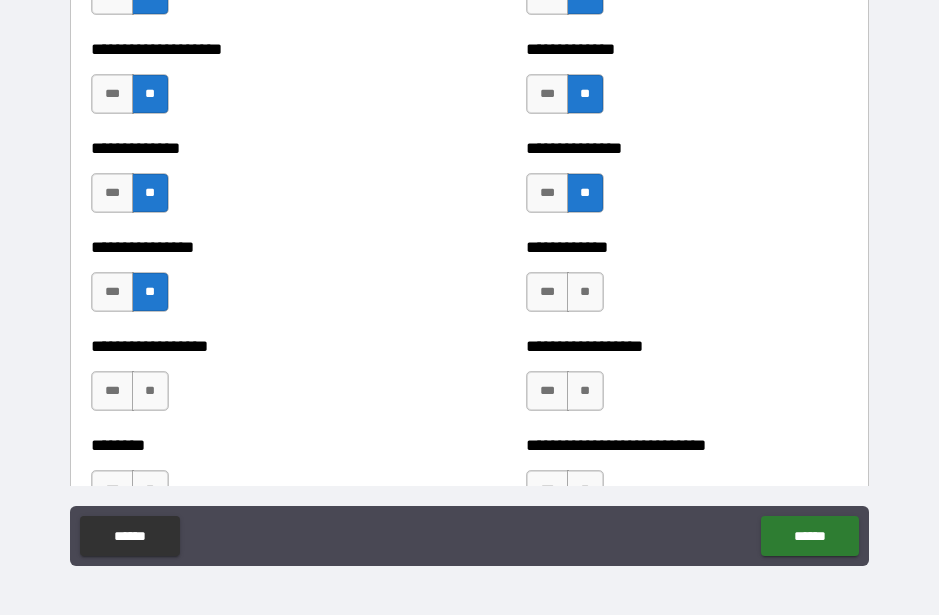 click on "**" at bounding box center [150, 391] 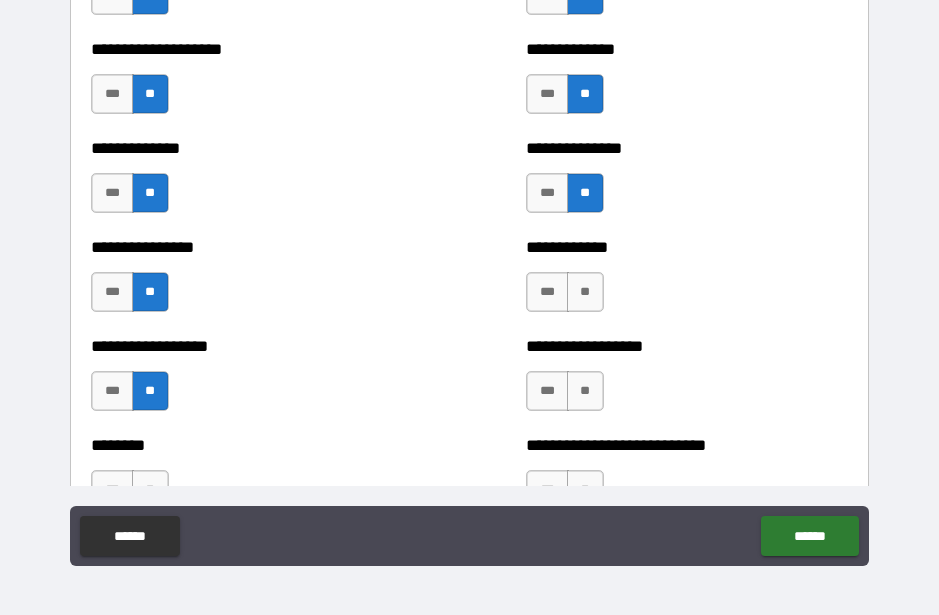 click on "**" at bounding box center (585, 292) 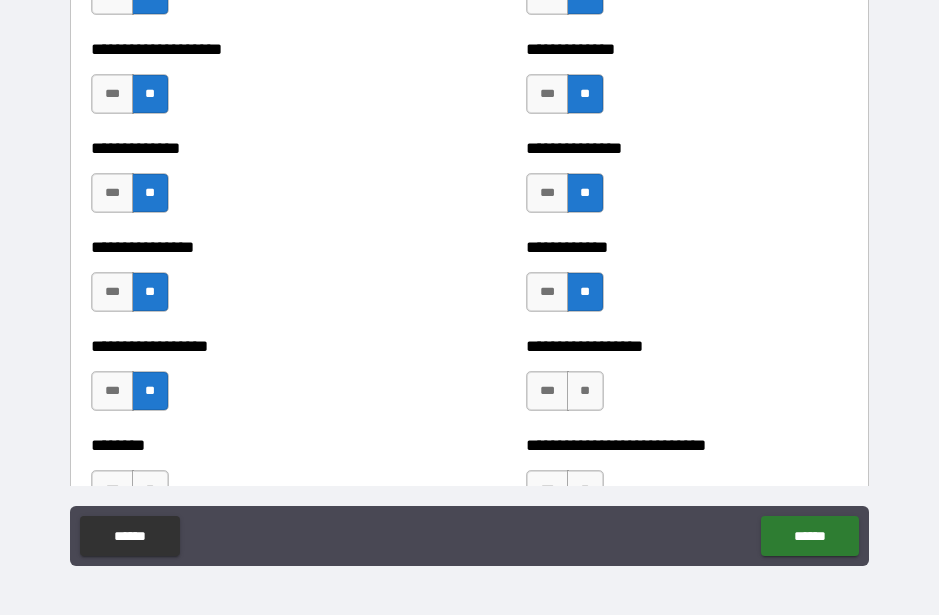 click on "**" at bounding box center [585, 391] 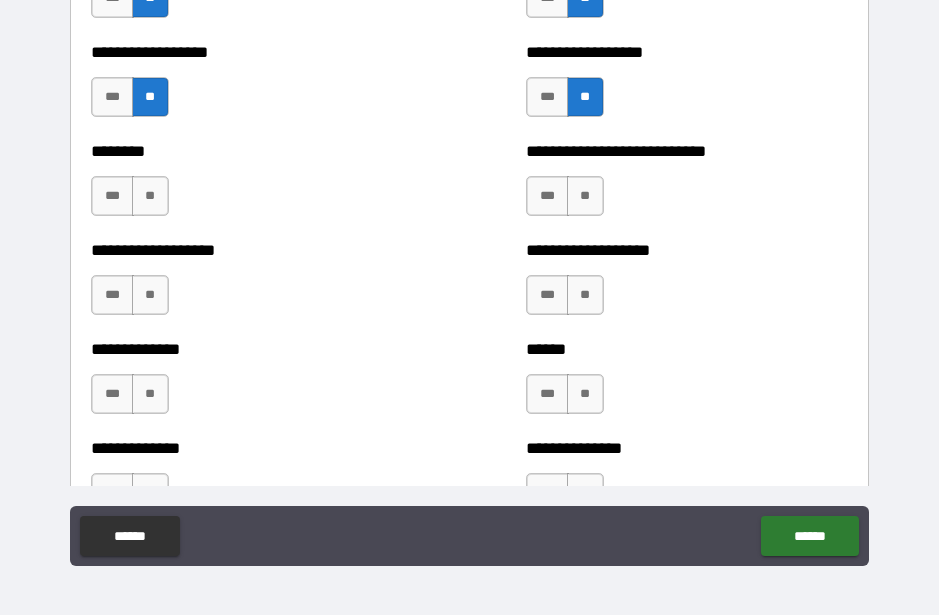 scroll, scrollTop: 4395, scrollLeft: 0, axis: vertical 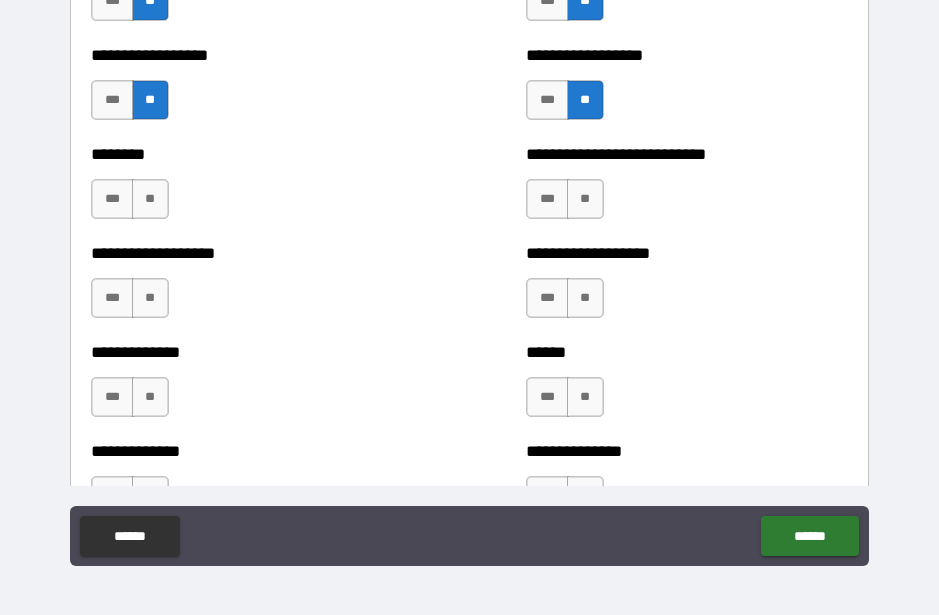 click on "**" at bounding box center (585, 199) 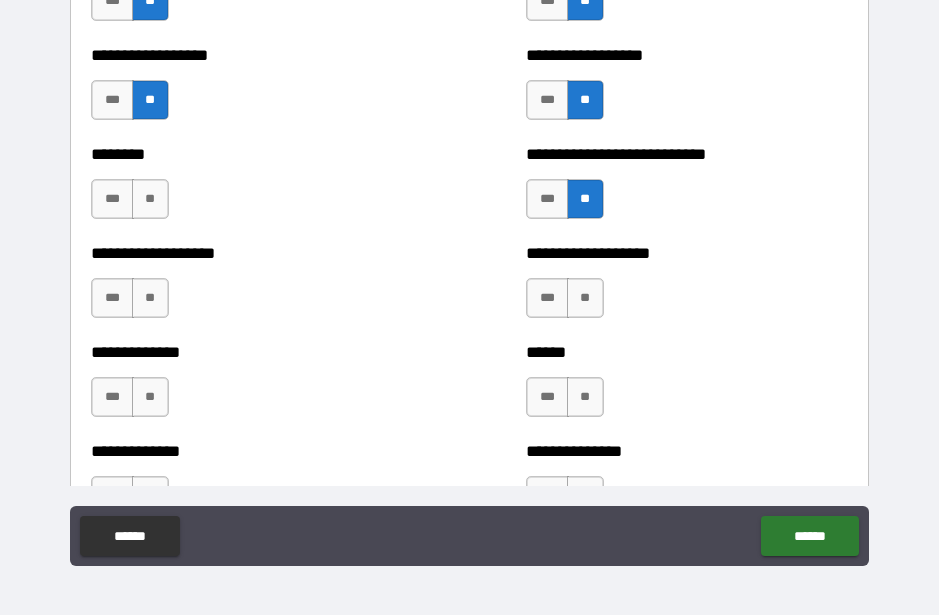 click on "**" at bounding box center [585, 298] 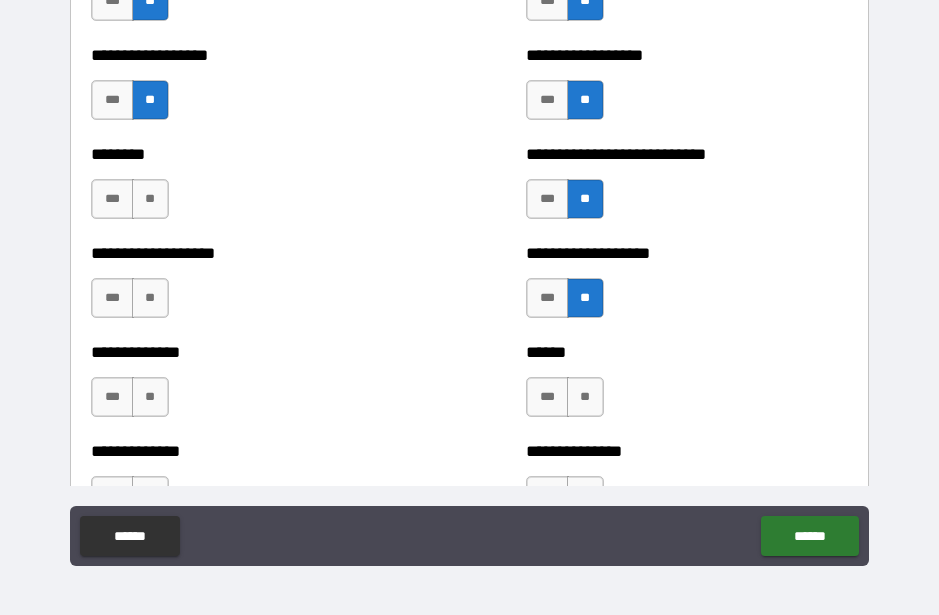 click on "**" at bounding box center [585, 397] 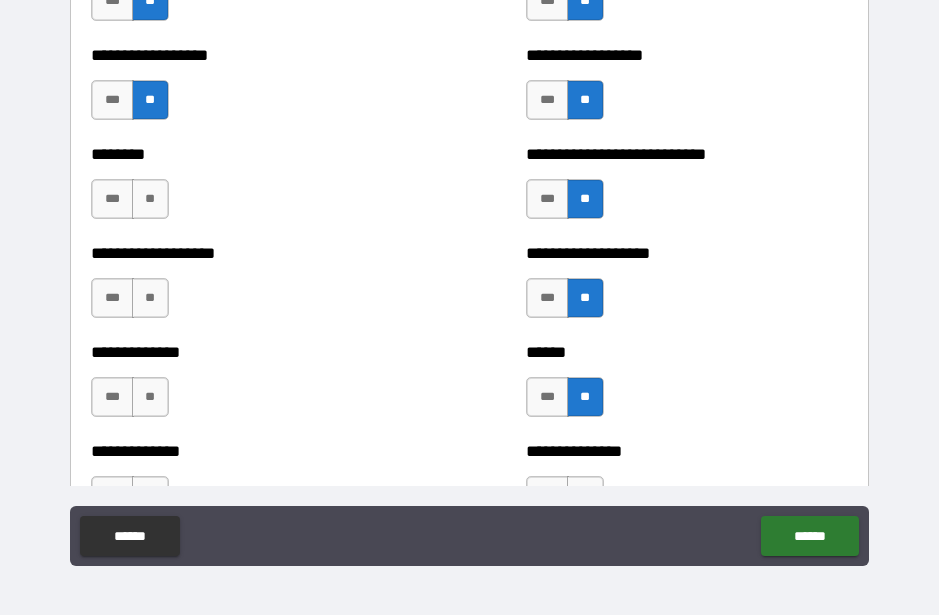 click on "**" at bounding box center (150, 199) 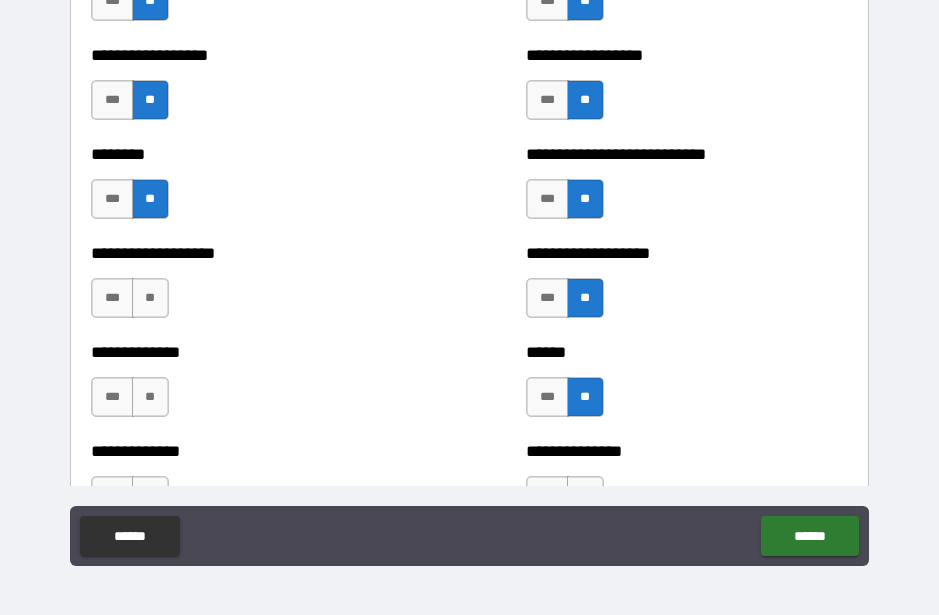 click on "**" at bounding box center [150, 298] 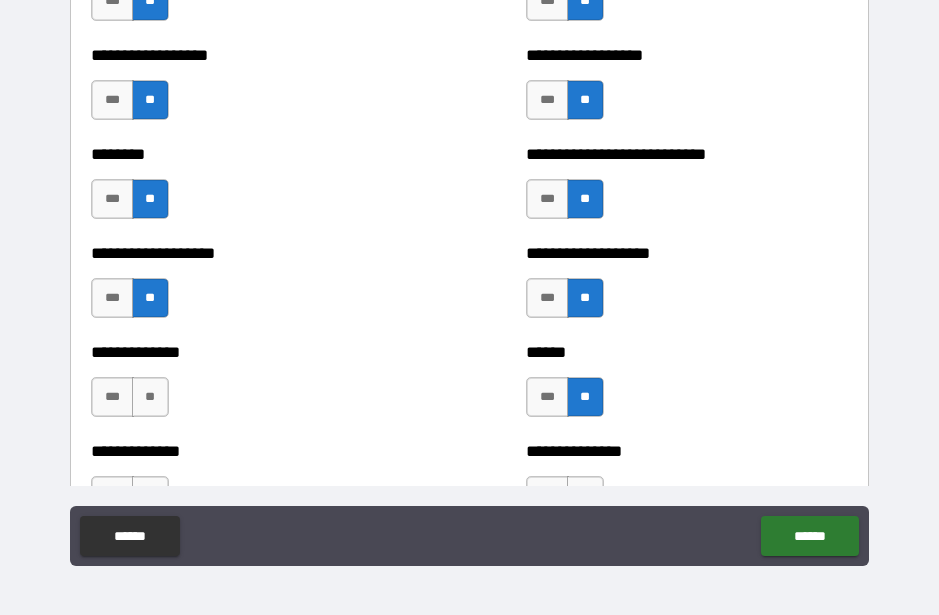 click on "**" at bounding box center [150, 397] 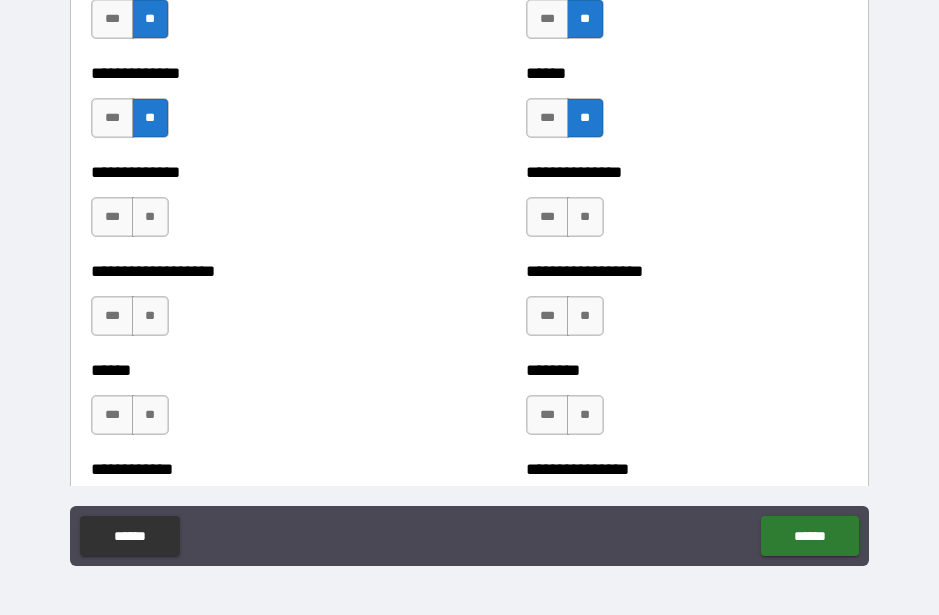 scroll, scrollTop: 4683, scrollLeft: 0, axis: vertical 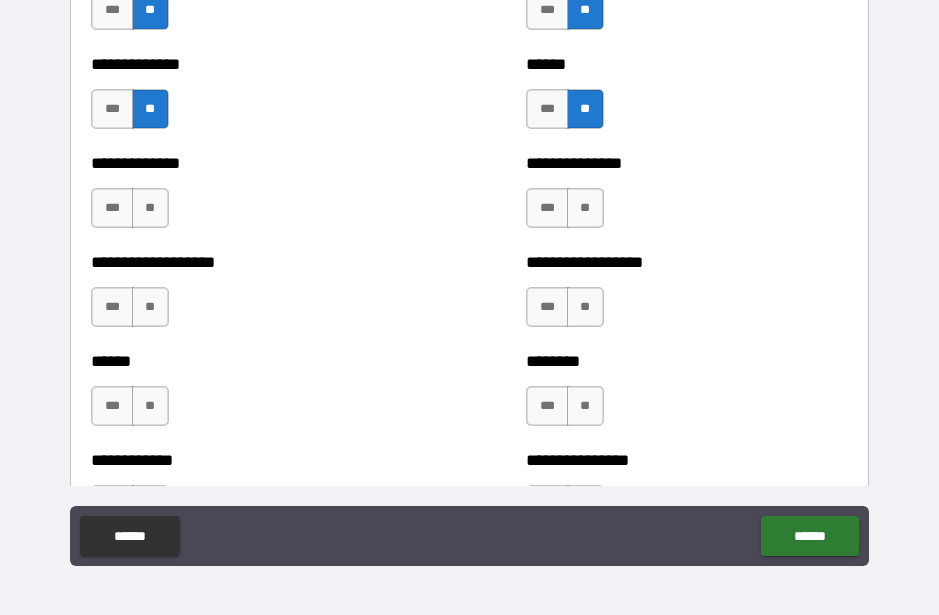click on "**" at bounding box center (150, 208) 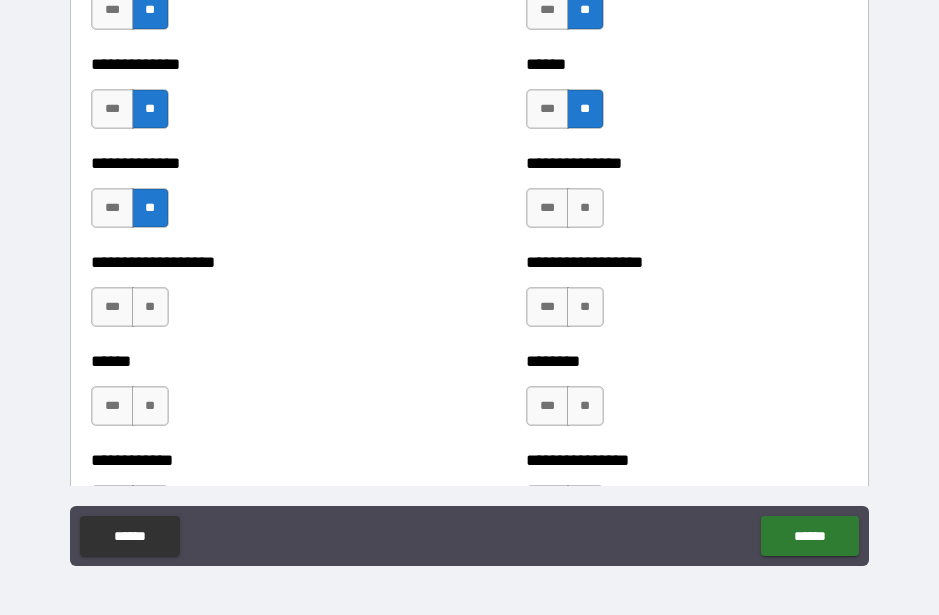 click on "**********" at bounding box center [251, 297] 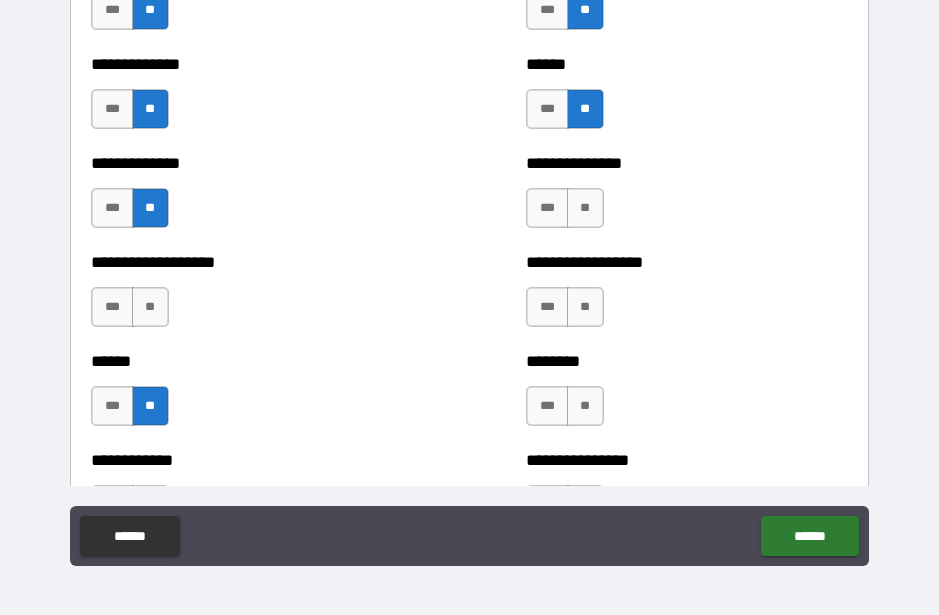 click on "**" at bounding box center (150, 307) 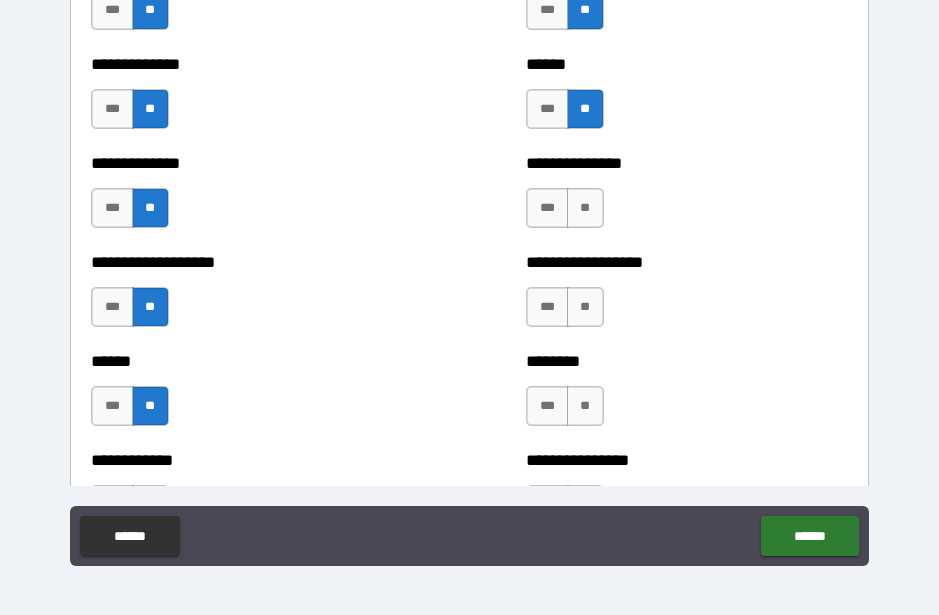 click on "**" at bounding box center (585, 208) 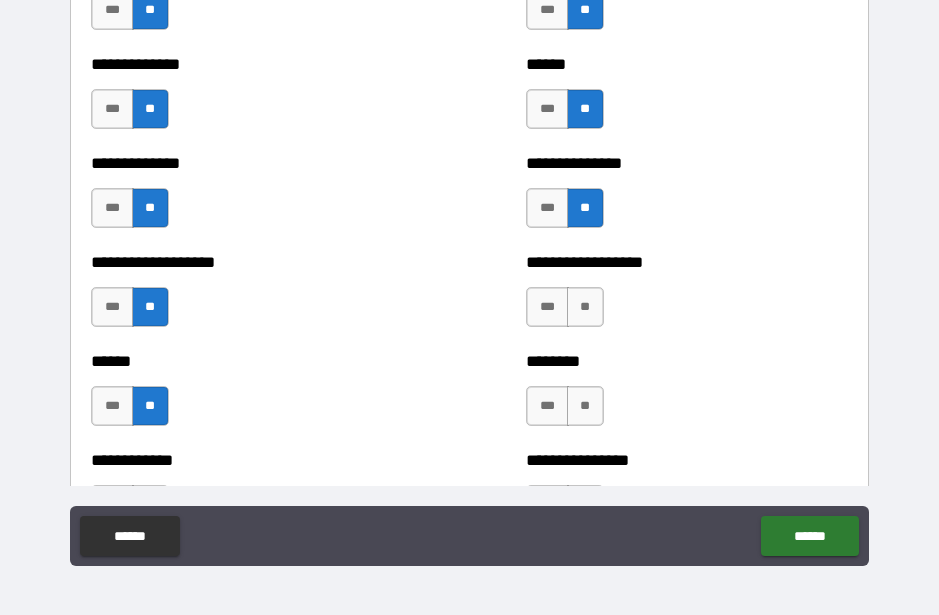 click on "**" at bounding box center (585, 307) 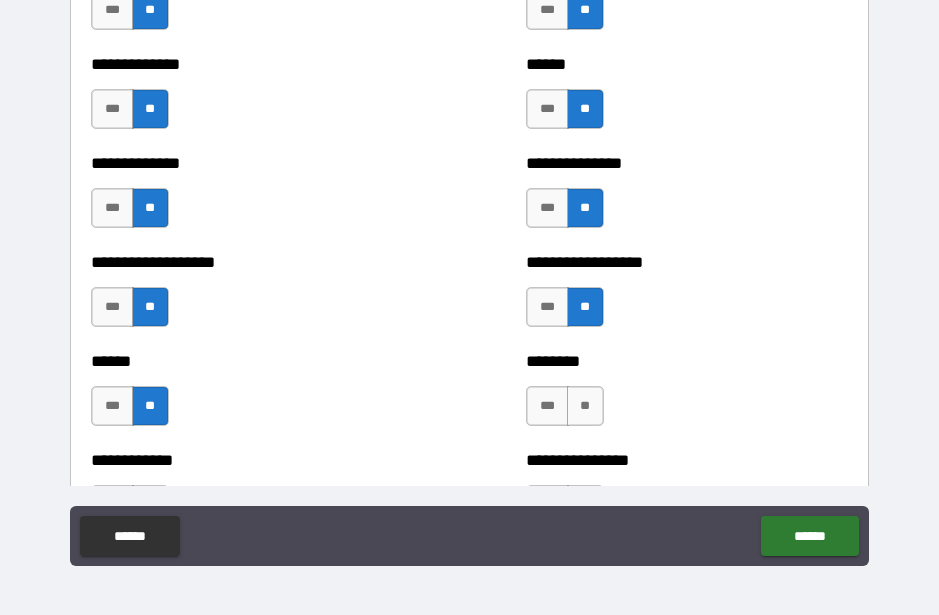 click on "**" at bounding box center (585, 406) 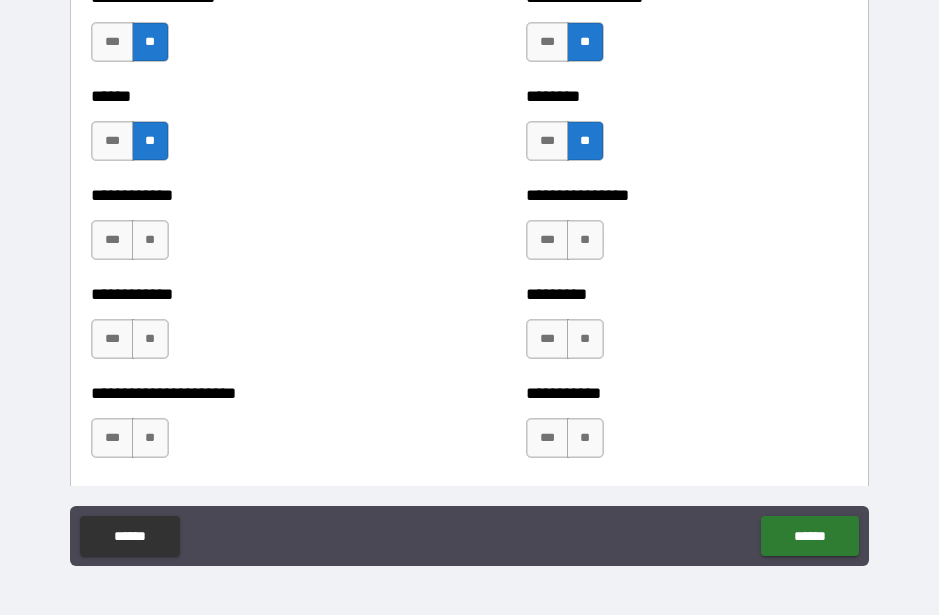 scroll, scrollTop: 4951, scrollLeft: 0, axis: vertical 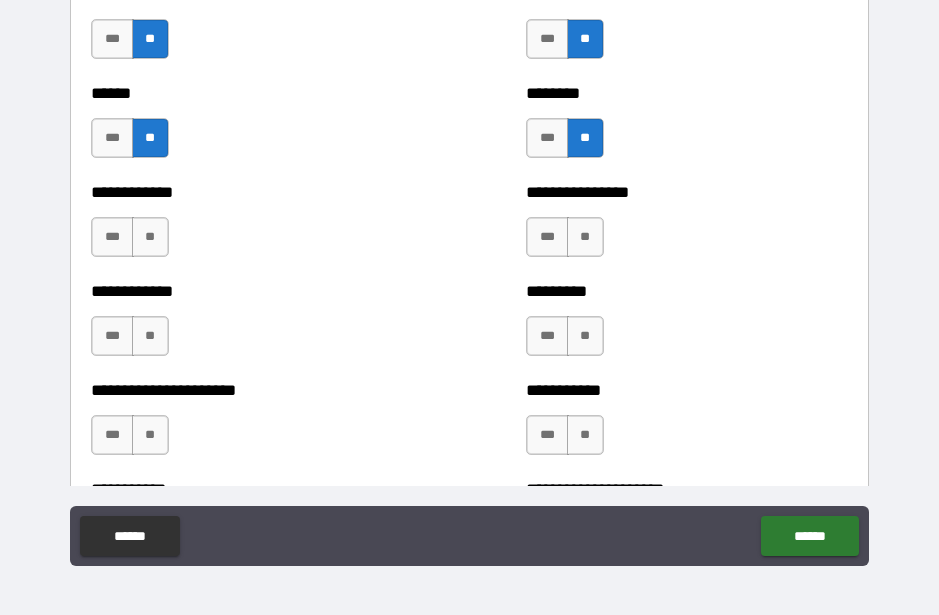 click on "**" at bounding box center (585, 237) 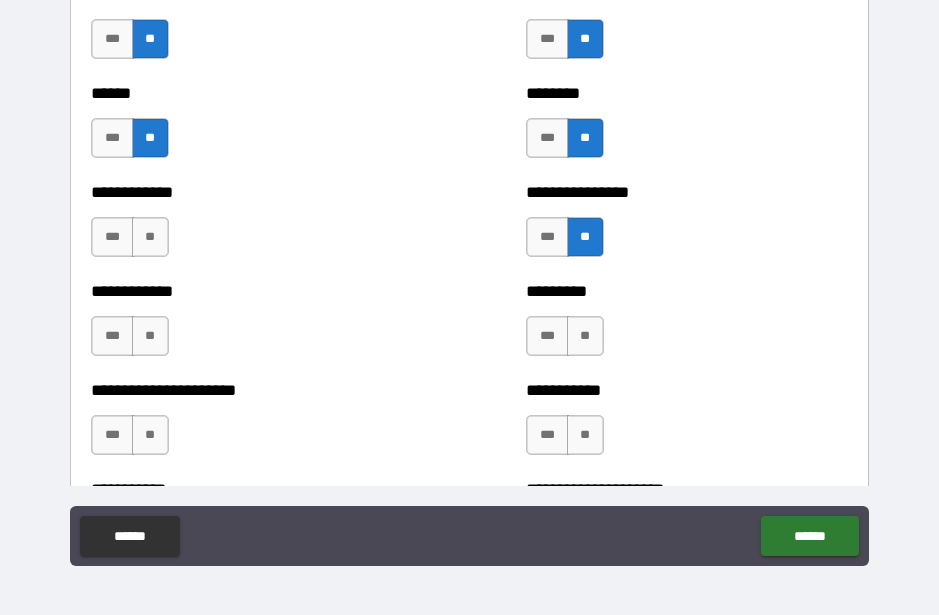 click on "**" at bounding box center (585, 336) 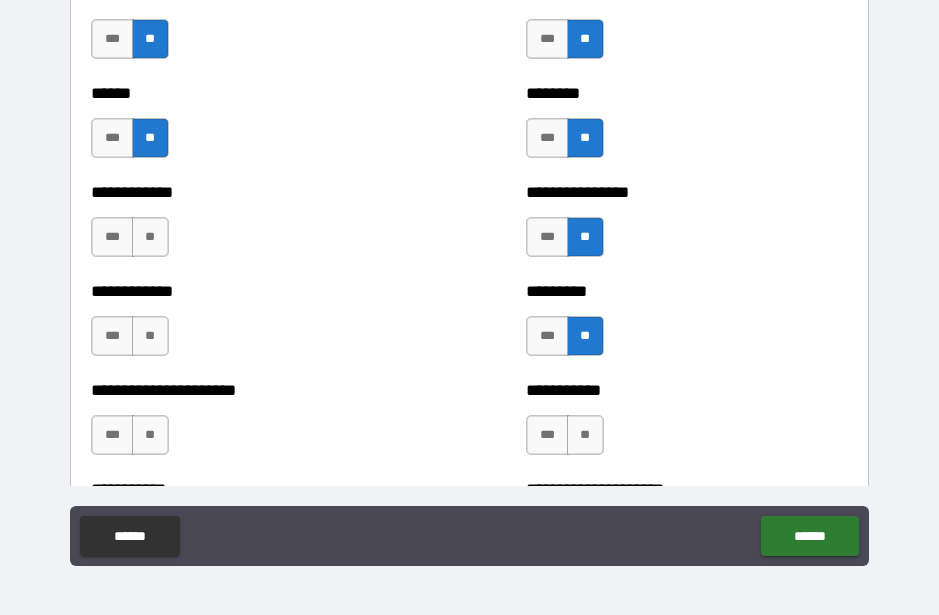 click on "**" at bounding box center [585, 435] 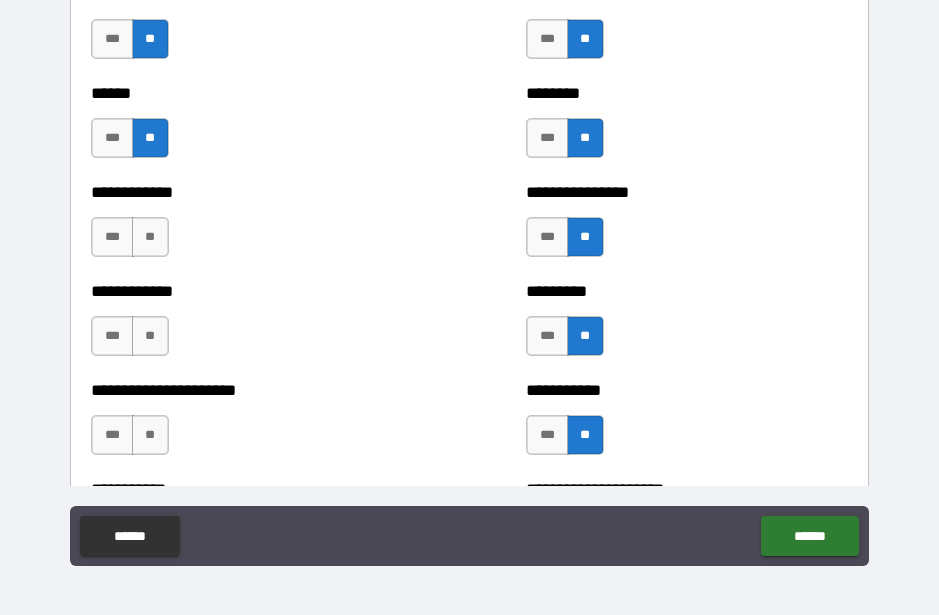 click on "**" at bounding box center [150, 237] 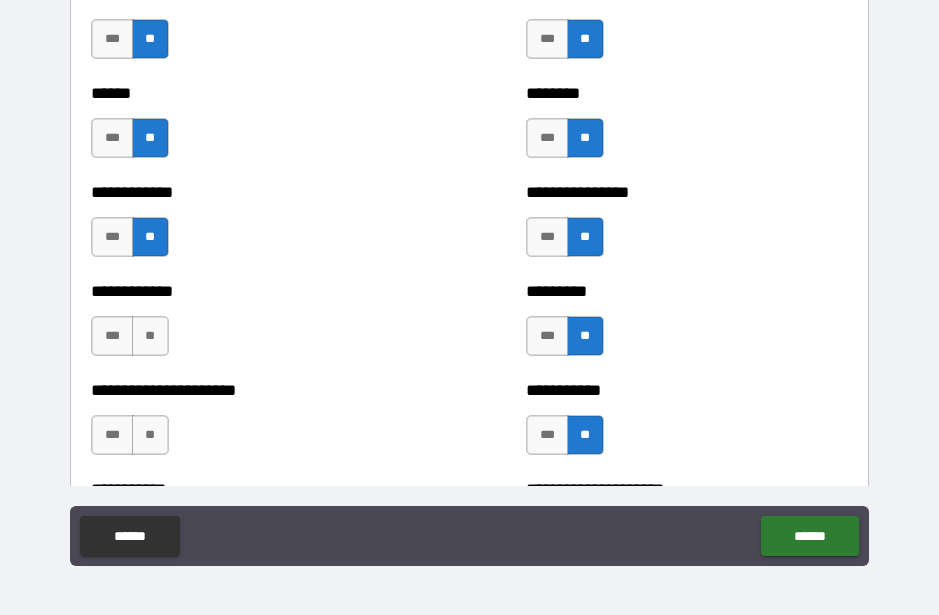 click on "**" at bounding box center [150, 336] 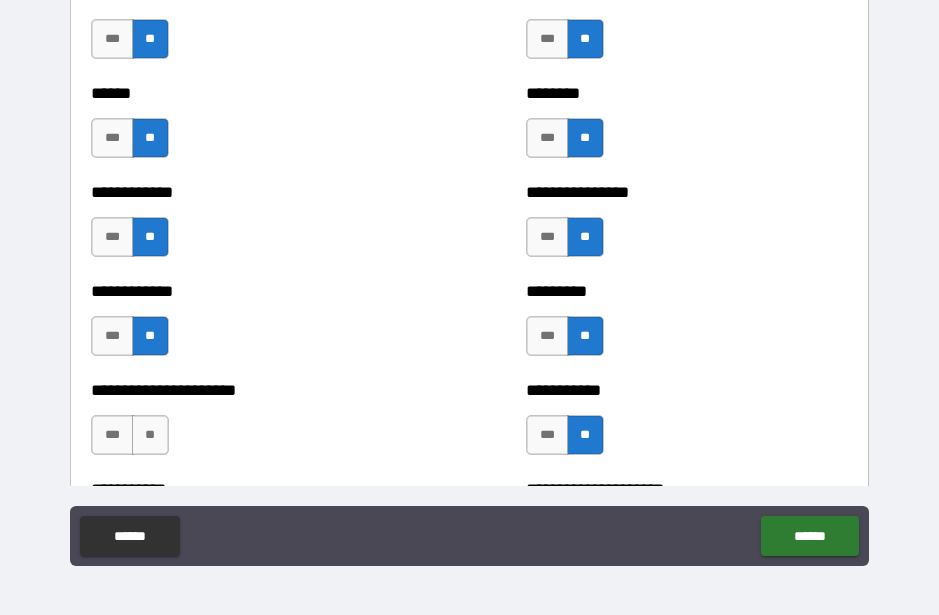 click on "**" at bounding box center (150, 435) 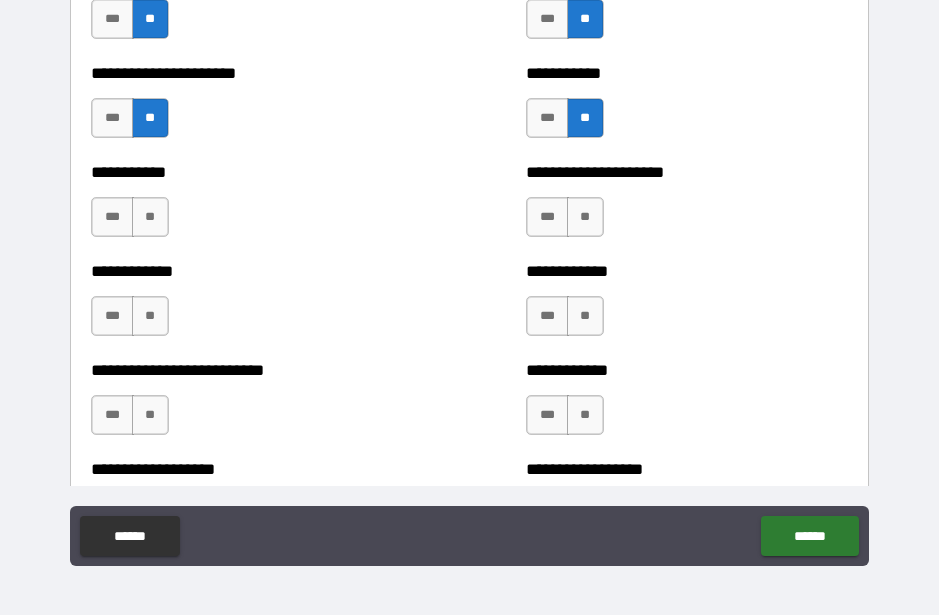scroll, scrollTop: 5273, scrollLeft: 0, axis: vertical 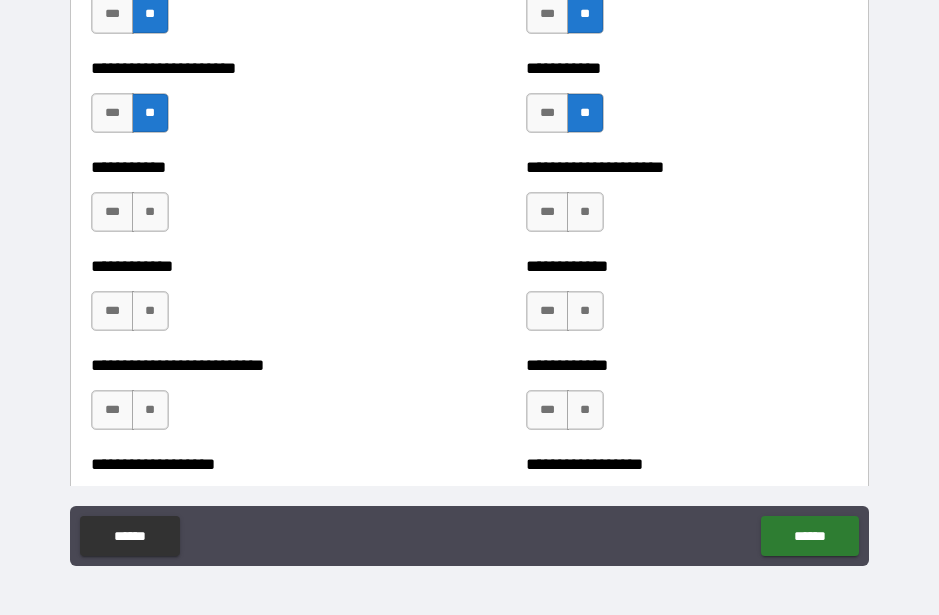 click on "**" at bounding box center [585, 212] 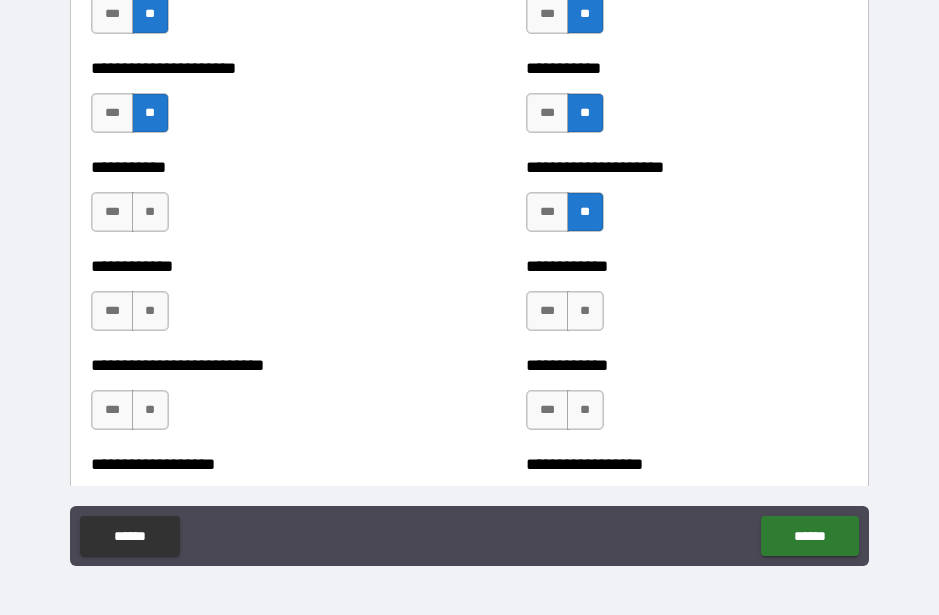 click on "**" at bounding box center [585, 311] 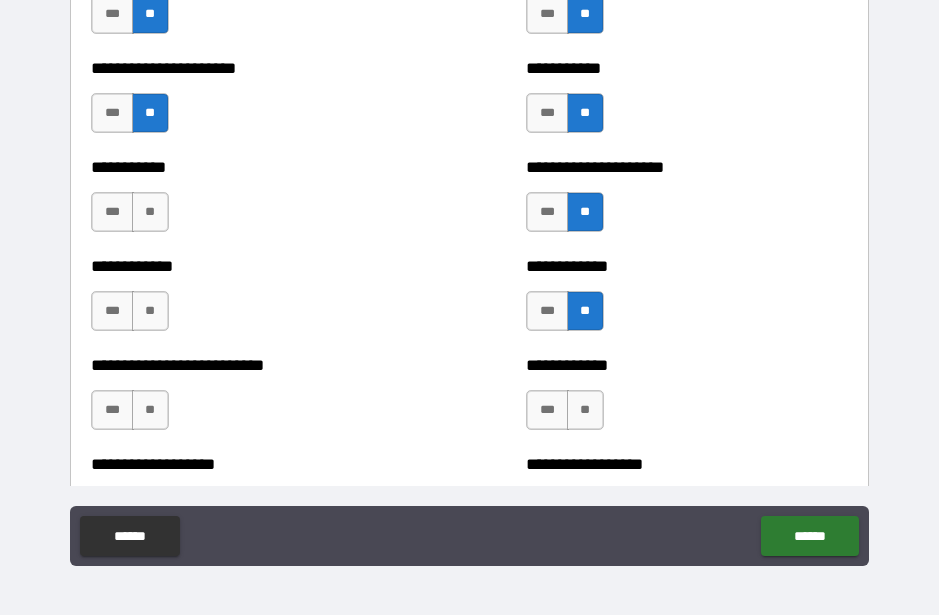 click on "**" at bounding box center [585, 410] 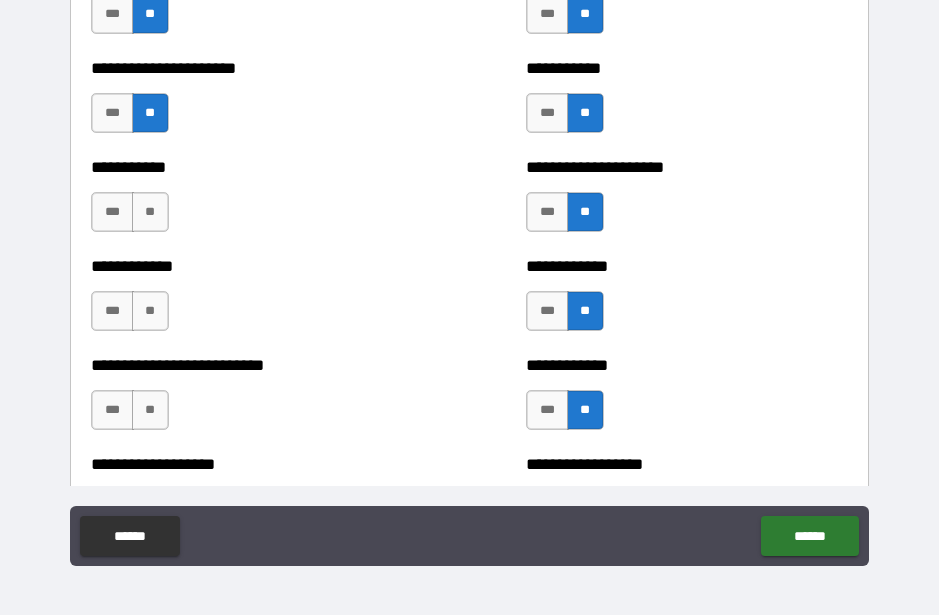 click on "**" at bounding box center [150, 212] 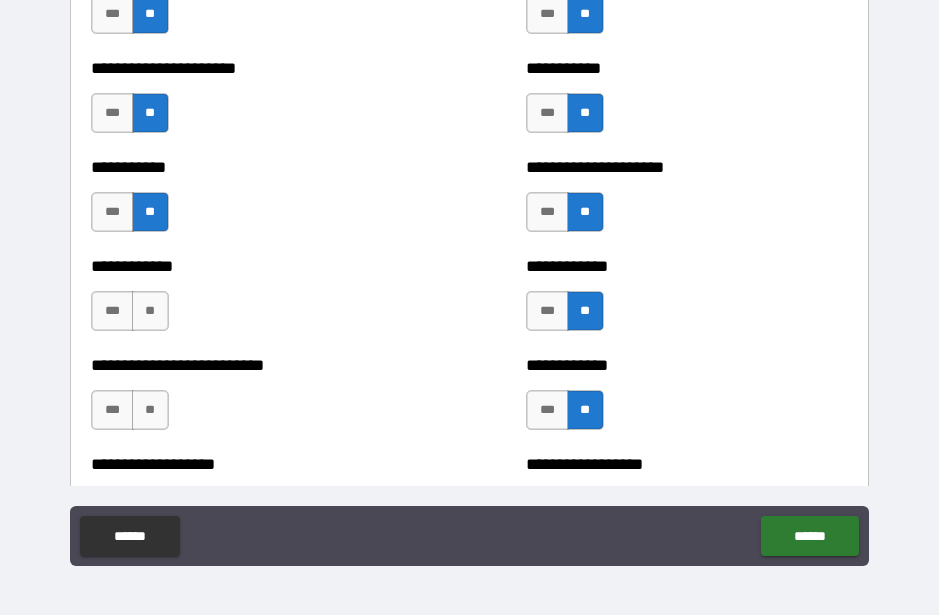 click on "**" at bounding box center (150, 311) 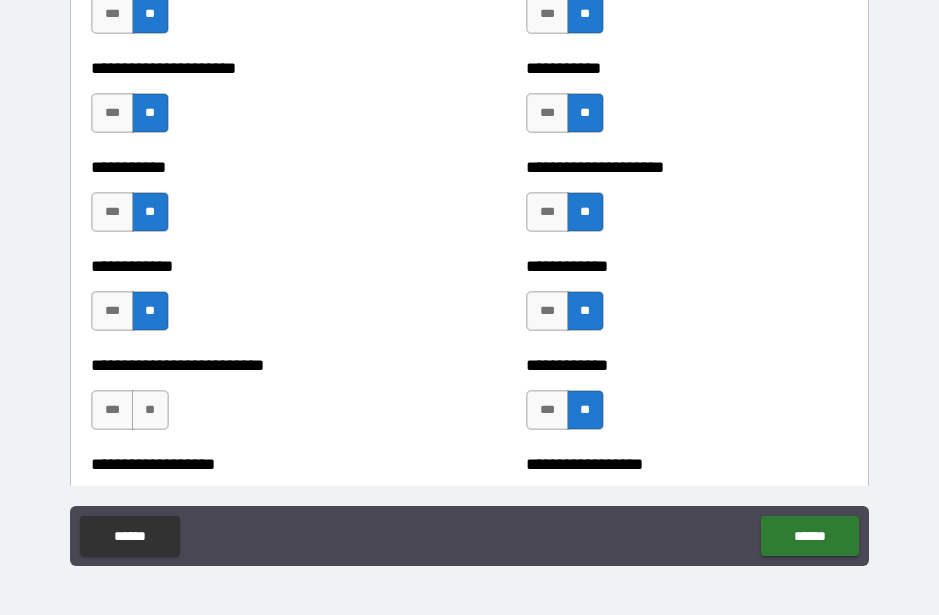 click on "**" at bounding box center [150, 410] 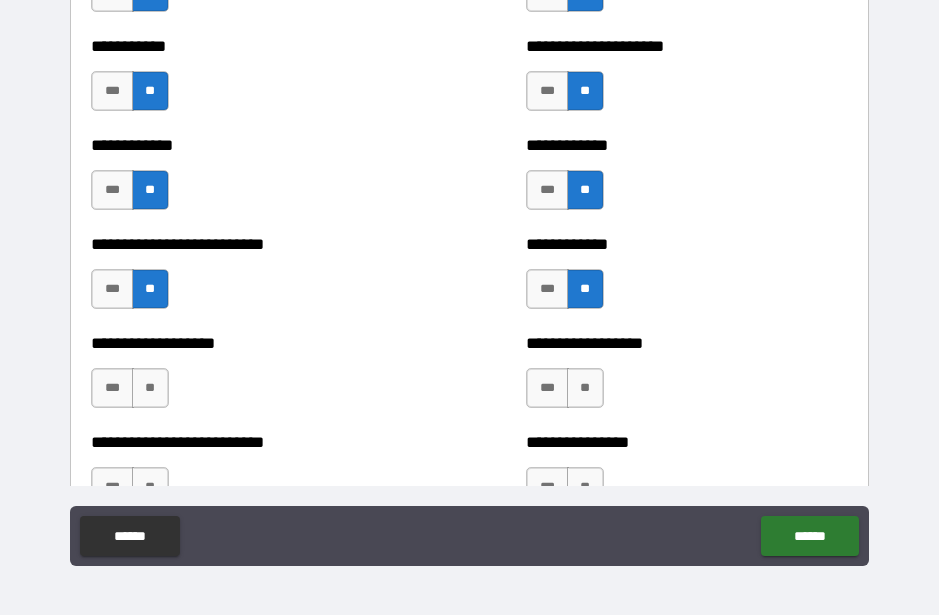 scroll, scrollTop: 5561, scrollLeft: 0, axis: vertical 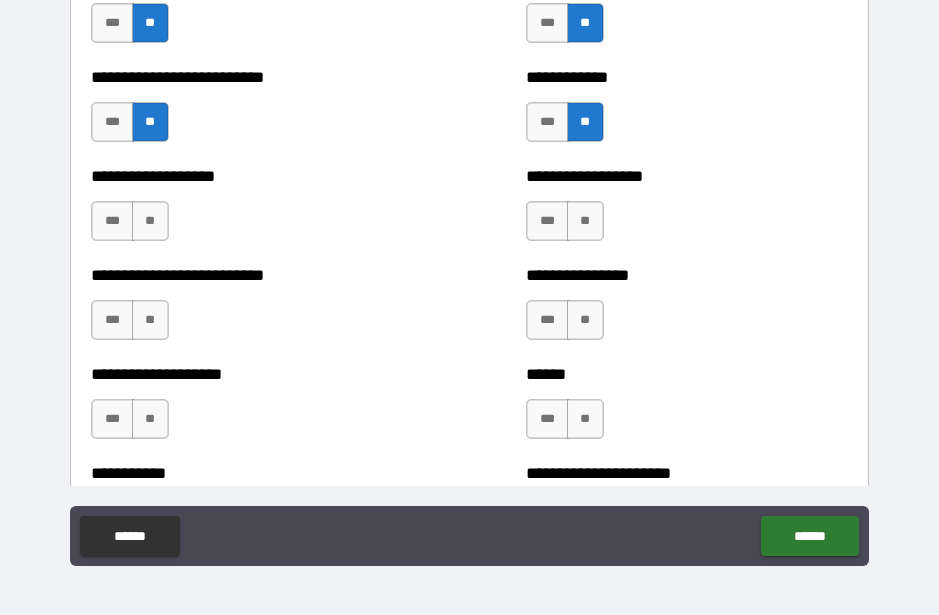 click on "**" at bounding box center (150, 221) 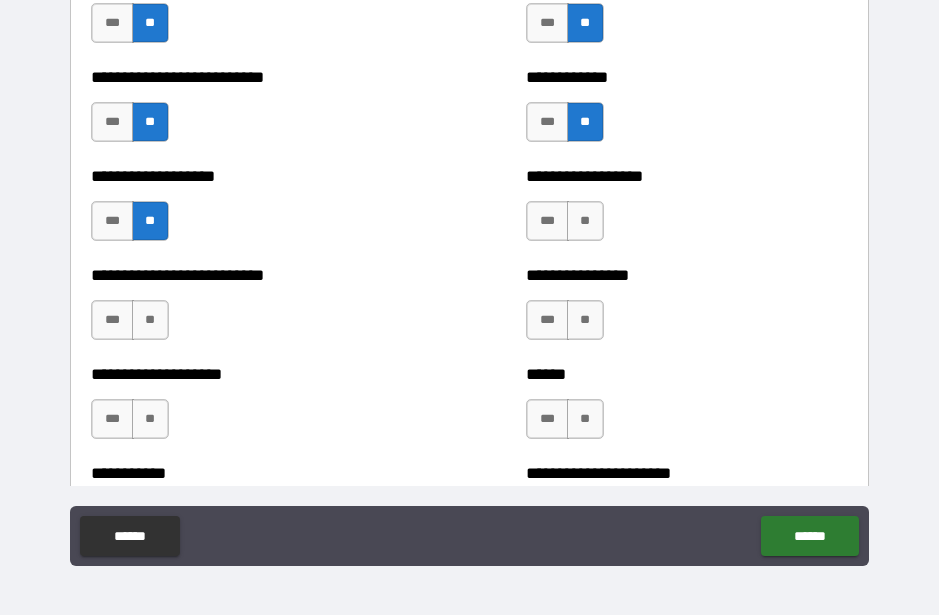 click on "**" at bounding box center (150, 320) 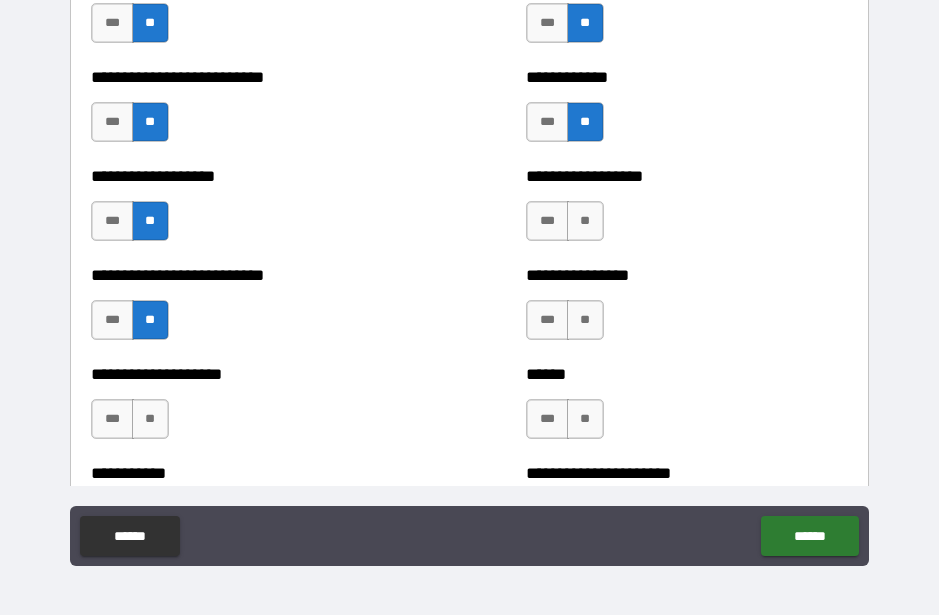 click on "**" at bounding box center [150, 419] 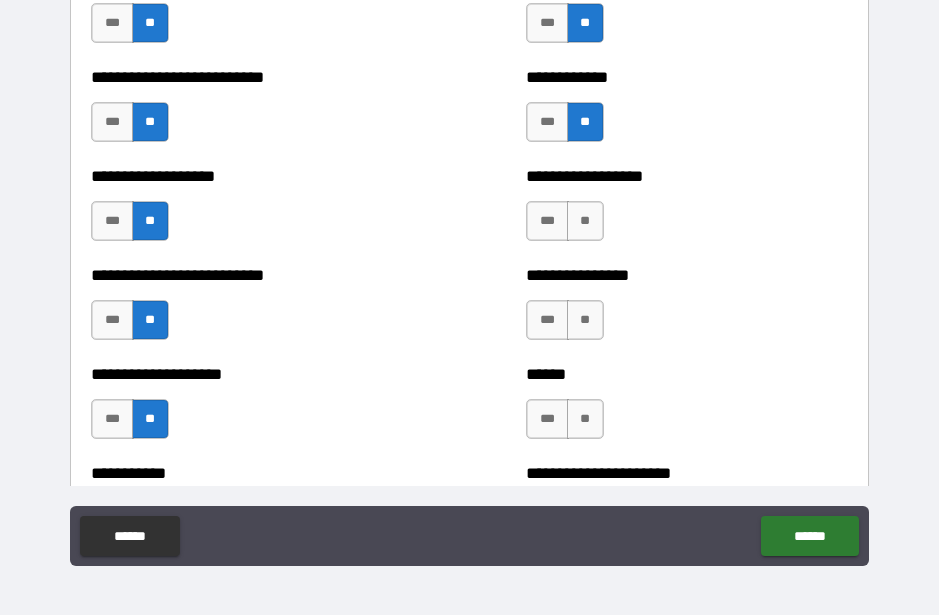 click on "**" at bounding box center [585, 221] 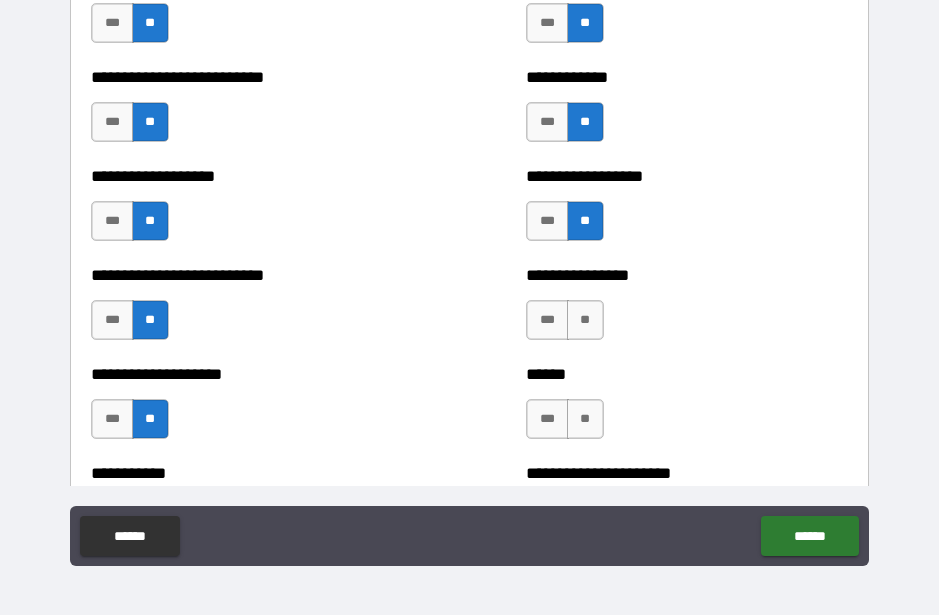 click on "**" at bounding box center (585, 320) 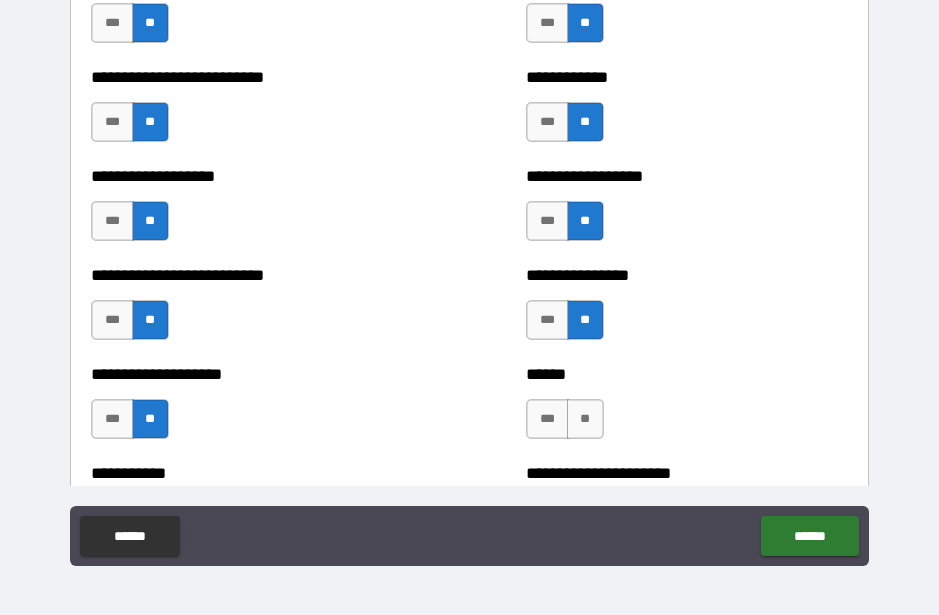 click on "**" at bounding box center [585, 419] 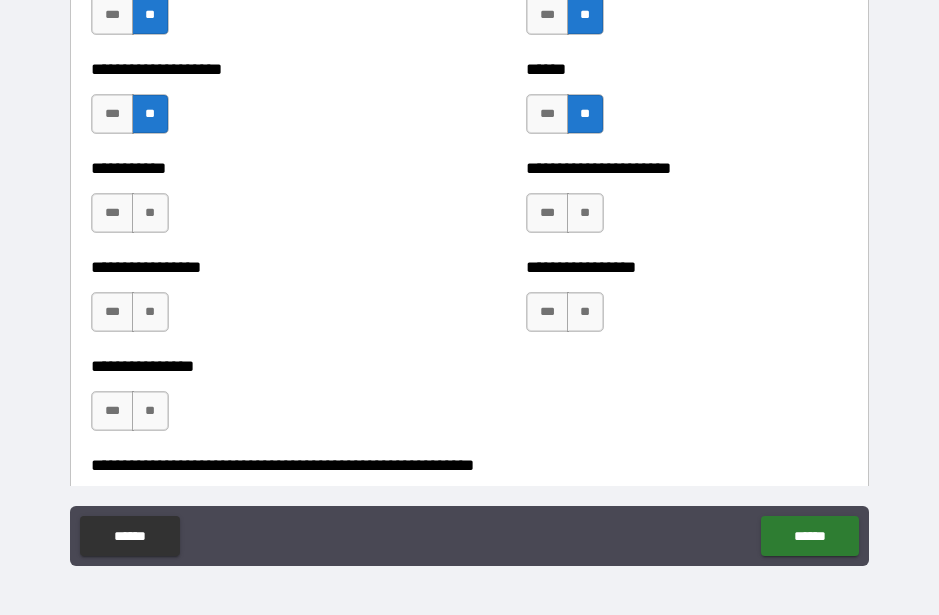 scroll, scrollTop: 5886, scrollLeft: 0, axis: vertical 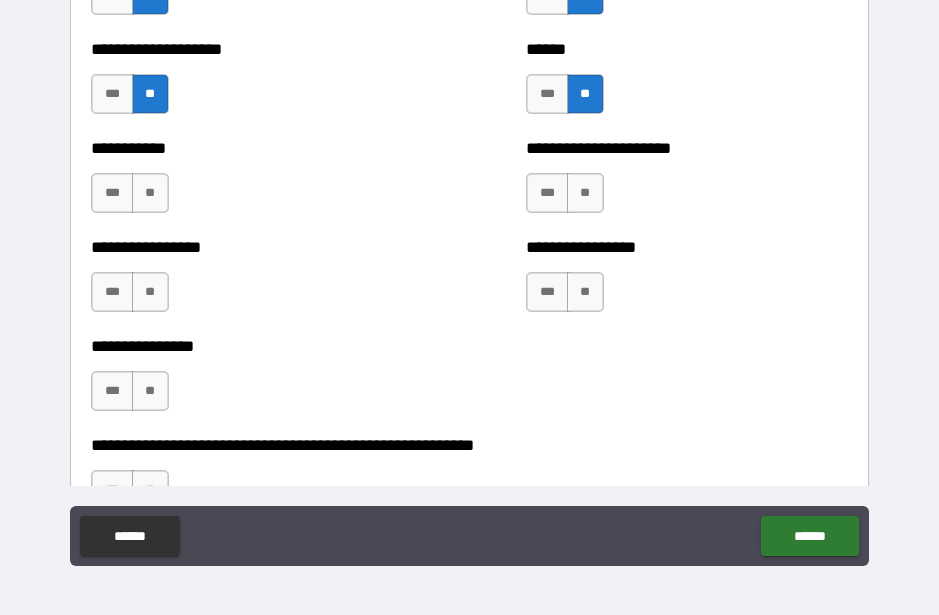 click on "**" at bounding box center [150, 193] 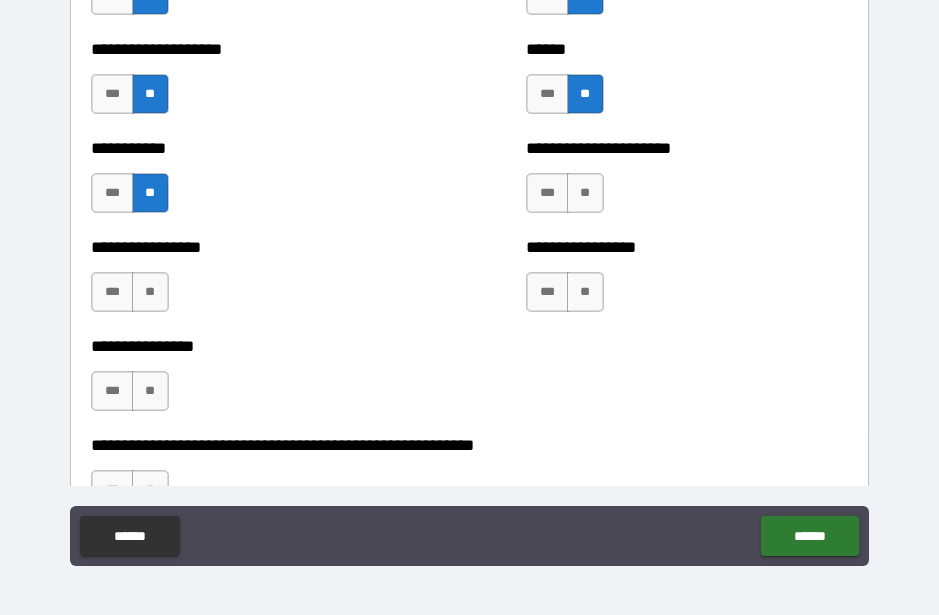 click on "**" at bounding box center [150, 292] 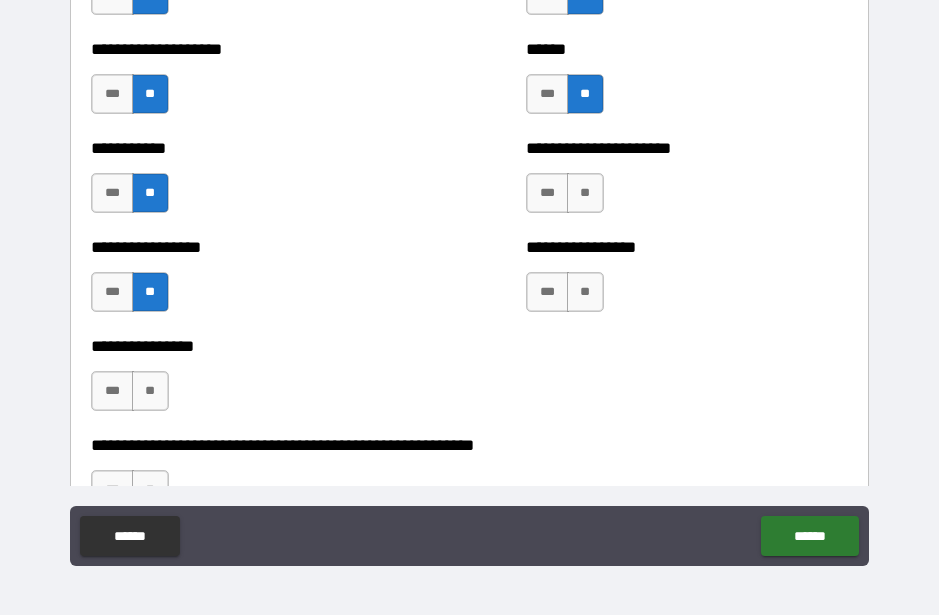 click on "**" at bounding box center [150, 391] 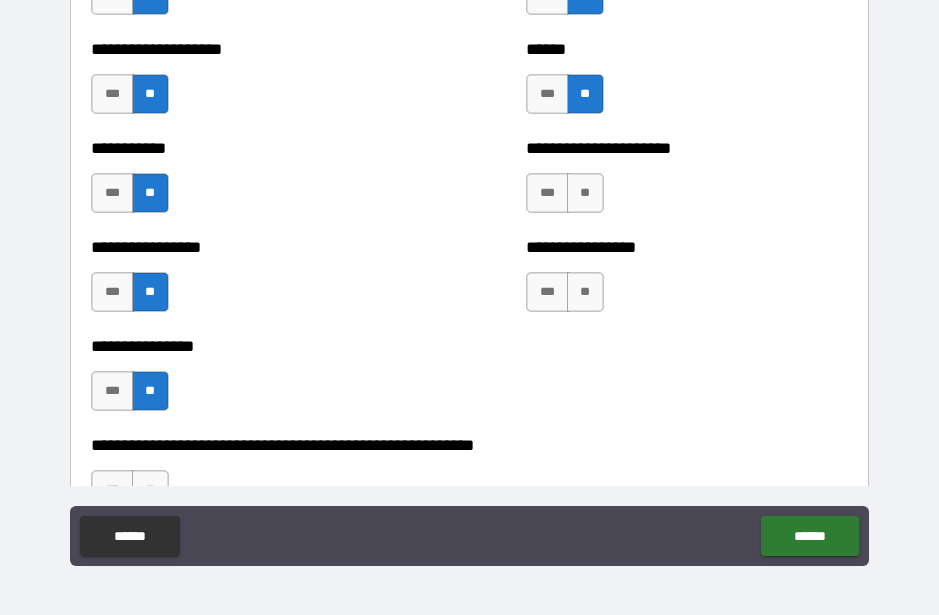 click on "**" at bounding box center (585, 193) 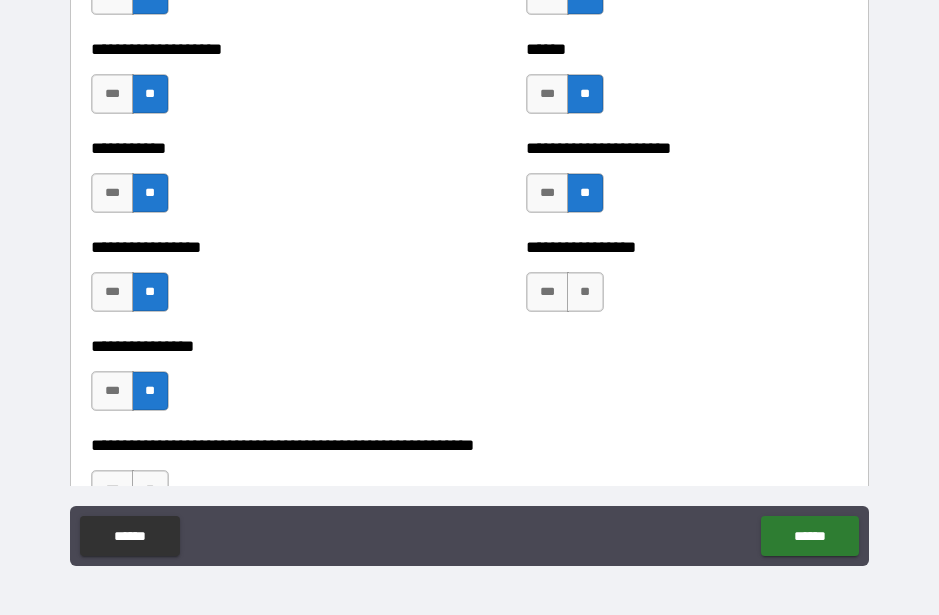 click on "**" at bounding box center (585, 292) 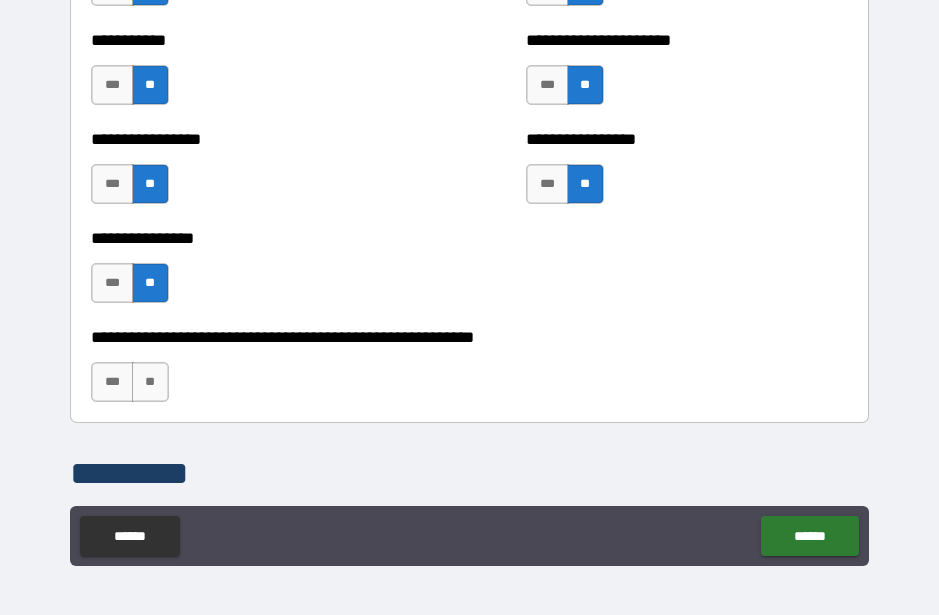 scroll, scrollTop: 6065, scrollLeft: 0, axis: vertical 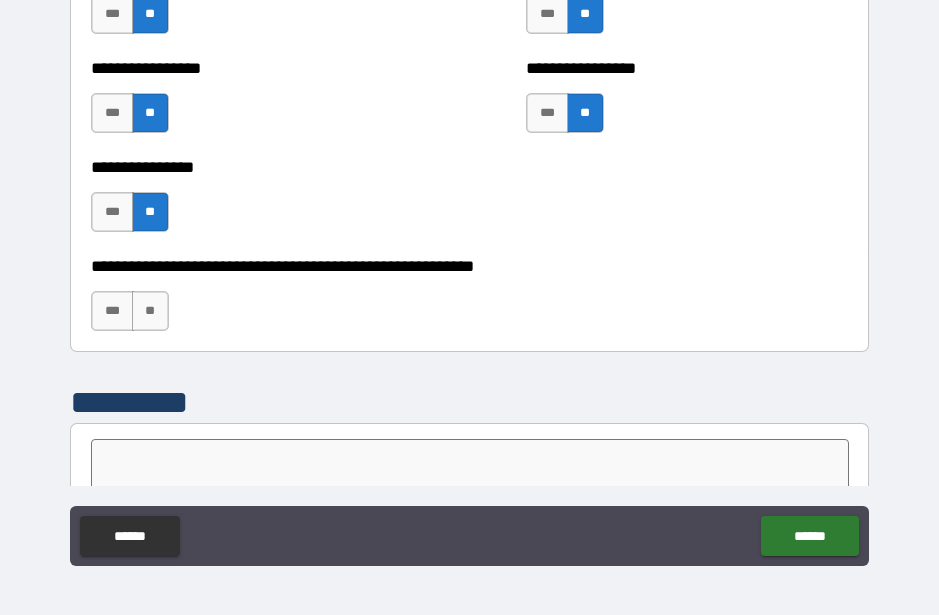 click on "**" at bounding box center (150, 311) 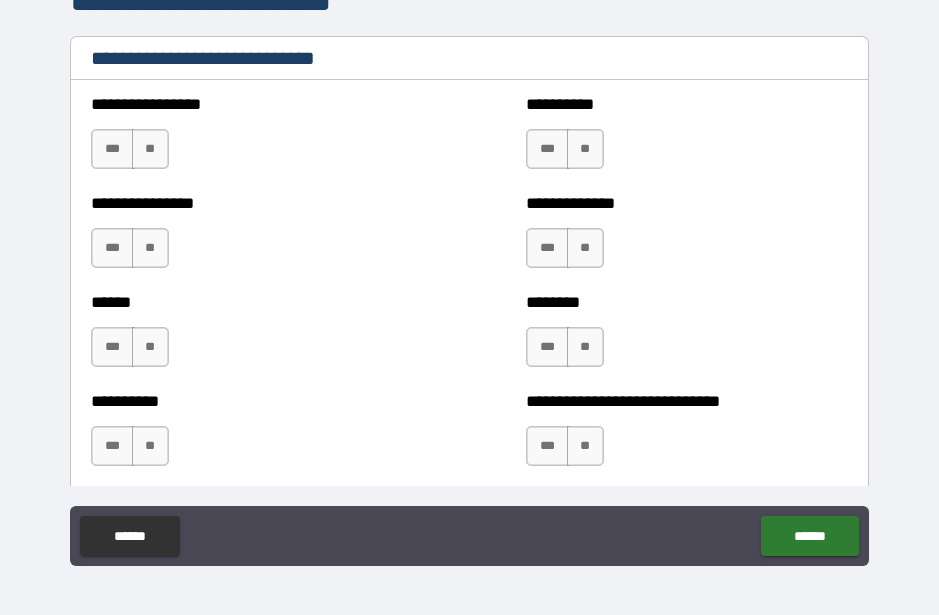 scroll, scrollTop: 6648, scrollLeft: 0, axis: vertical 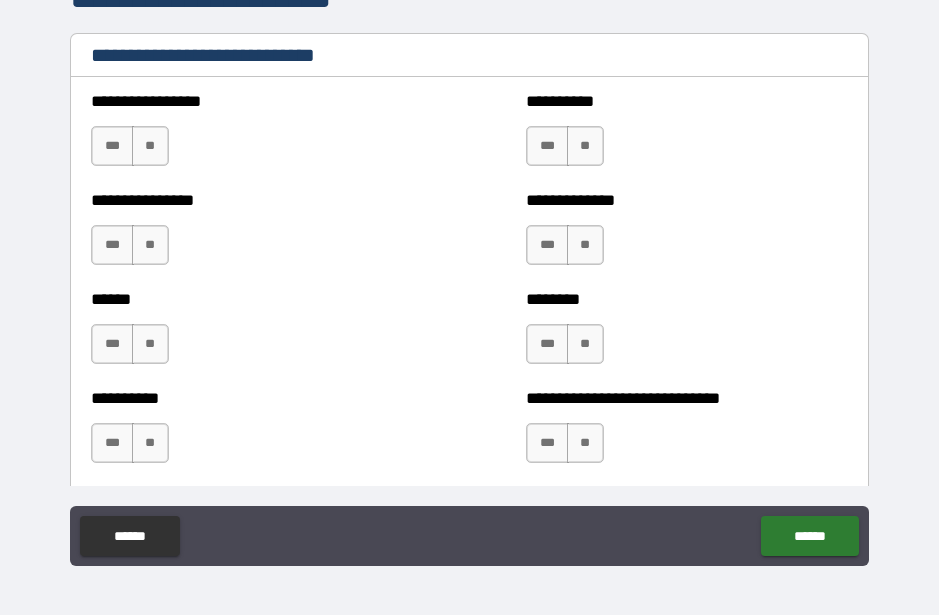 click on "**" at bounding box center (585, 146) 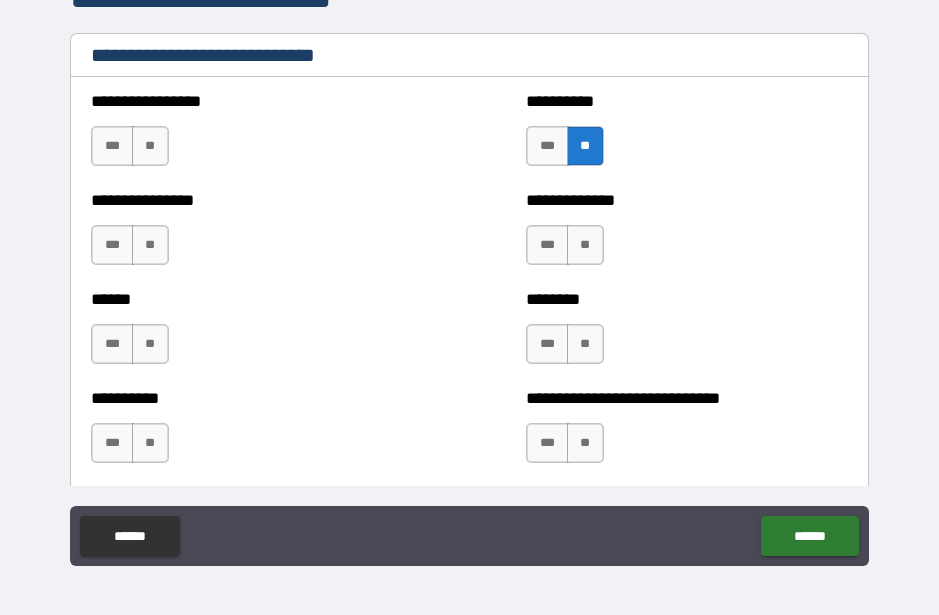 click on "**" at bounding box center [585, 245] 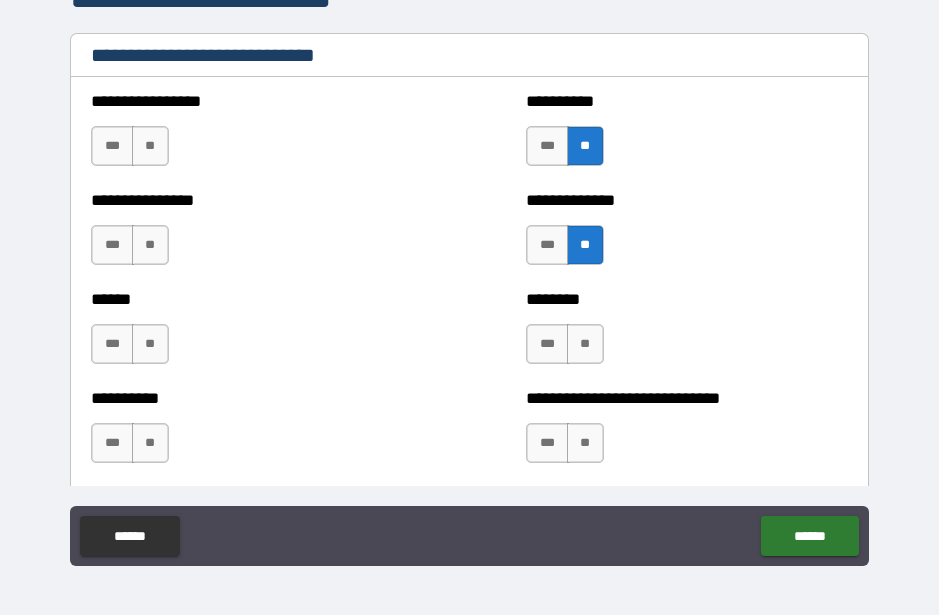 click on "**" at bounding box center [585, 245] 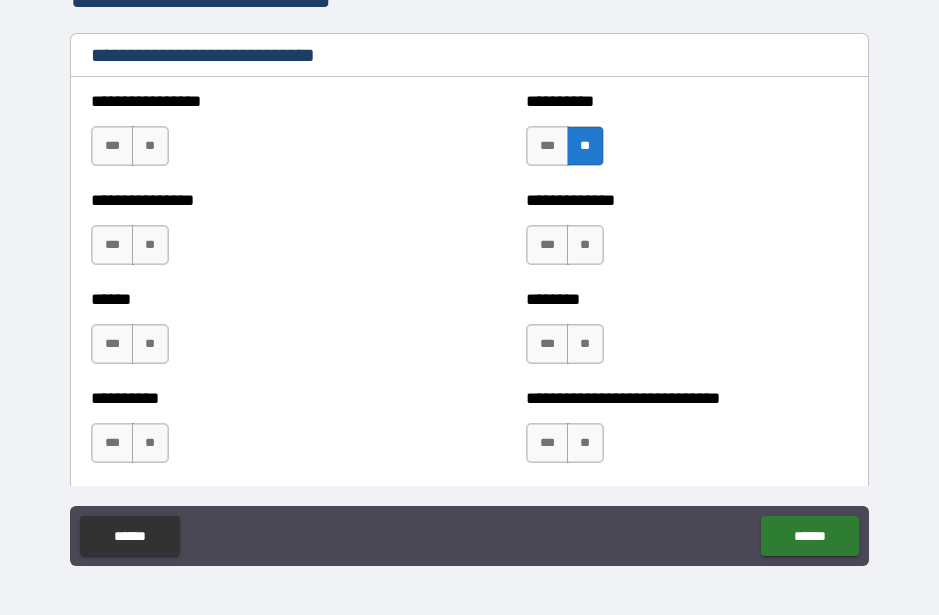 click on "***" at bounding box center [547, 245] 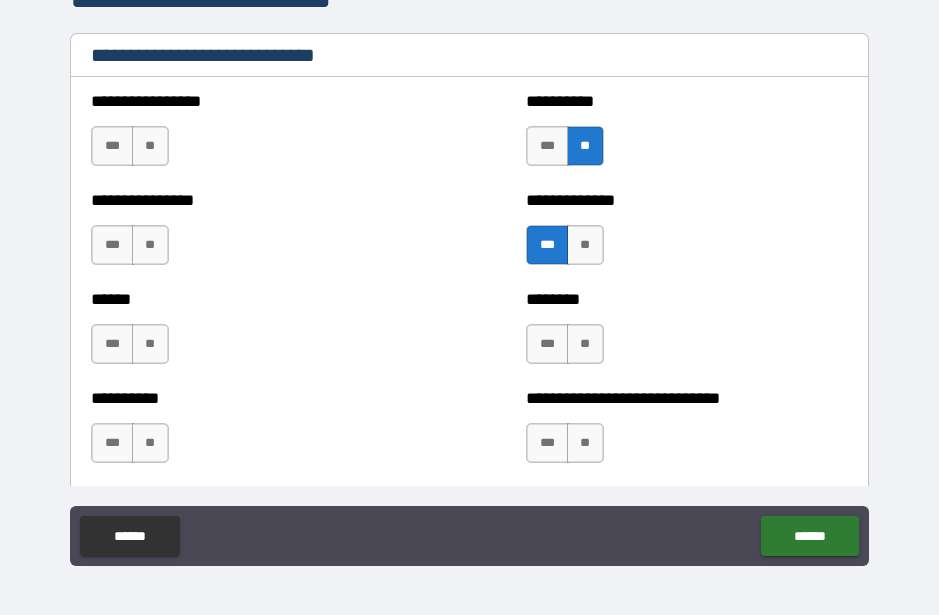 click on "**" at bounding box center (585, 344) 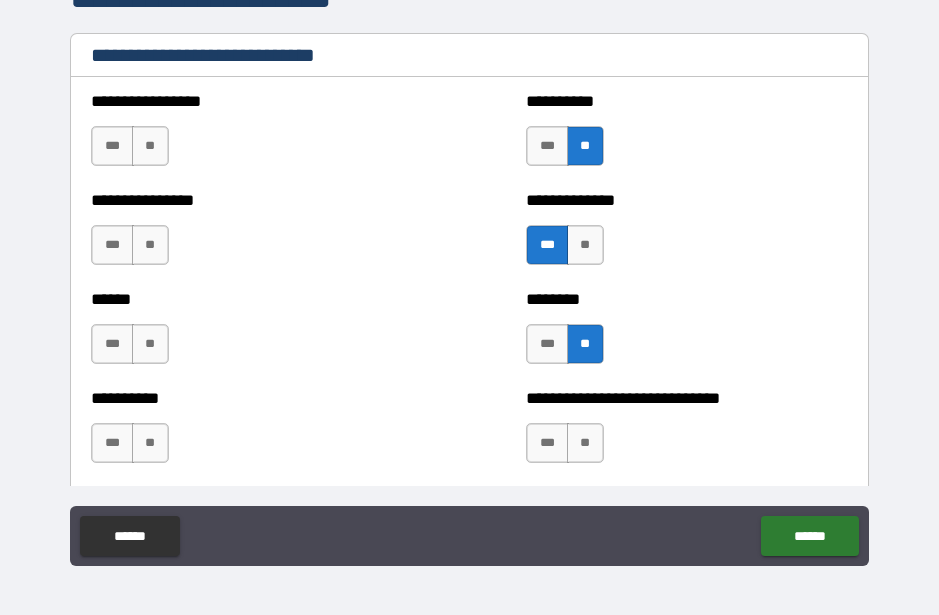 click on "**" at bounding box center (585, 443) 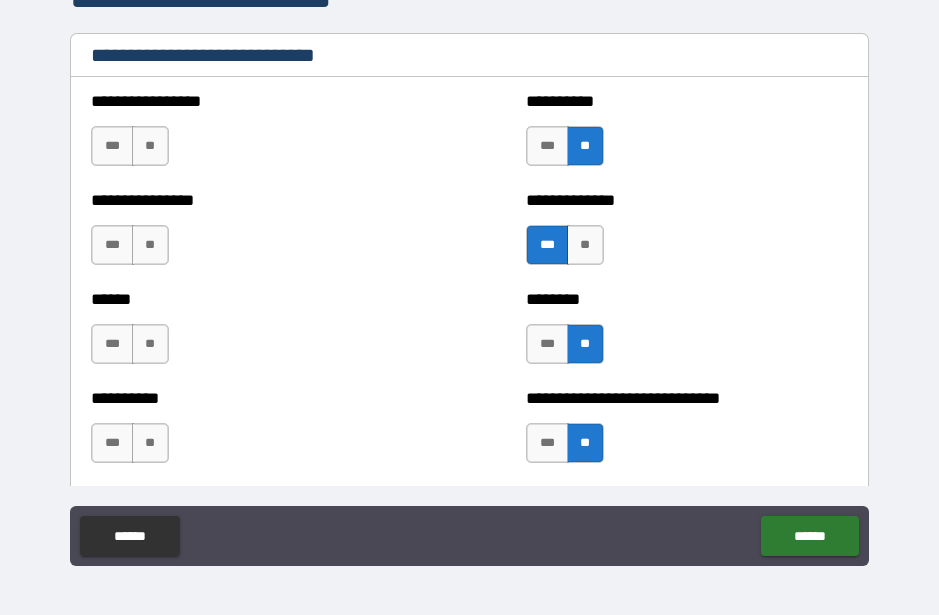 click on "***" at bounding box center [112, 146] 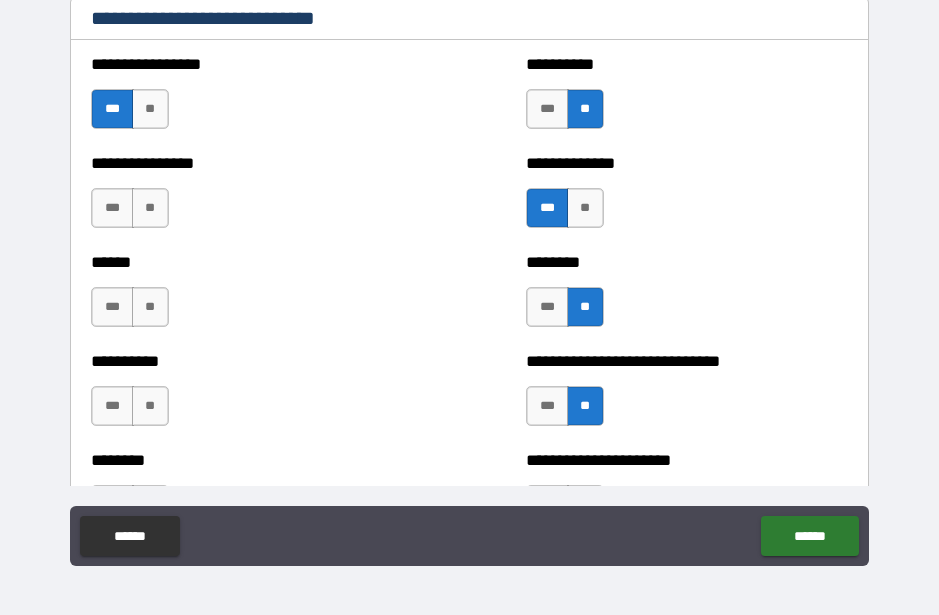 scroll, scrollTop: 6702, scrollLeft: 0, axis: vertical 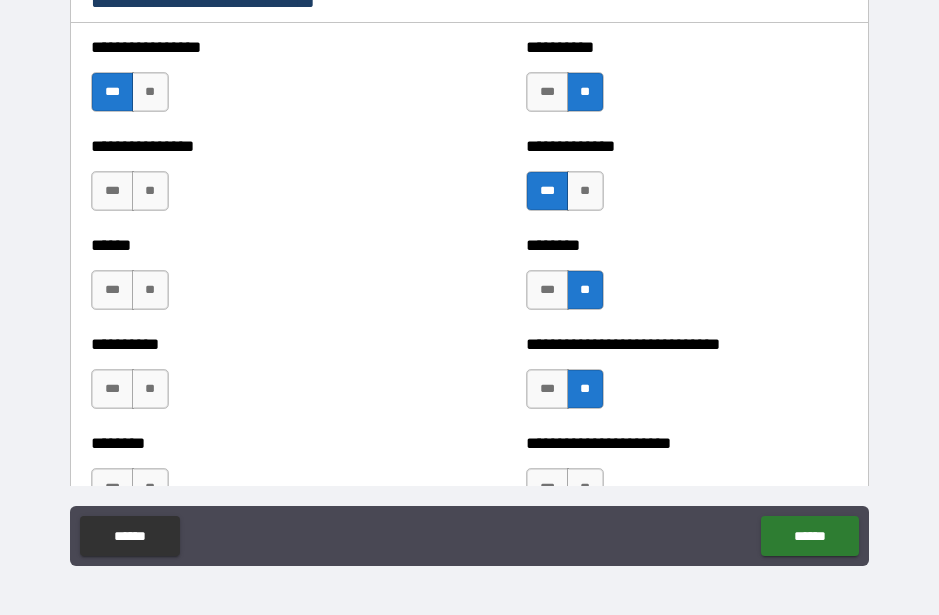 click on "**" at bounding box center [150, 191] 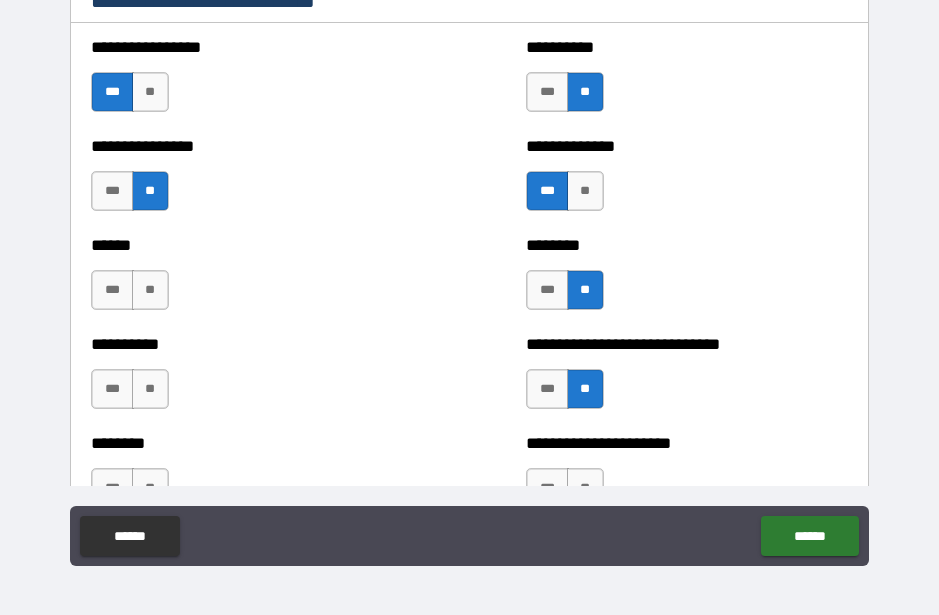 click on "**" at bounding box center [150, 290] 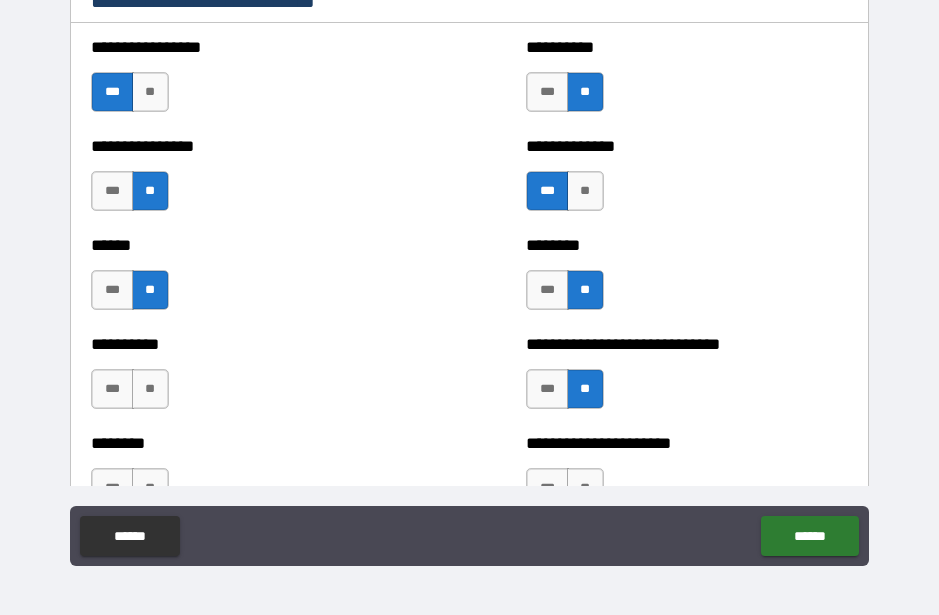 scroll, scrollTop: 6781, scrollLeft: 0, axis: vertical 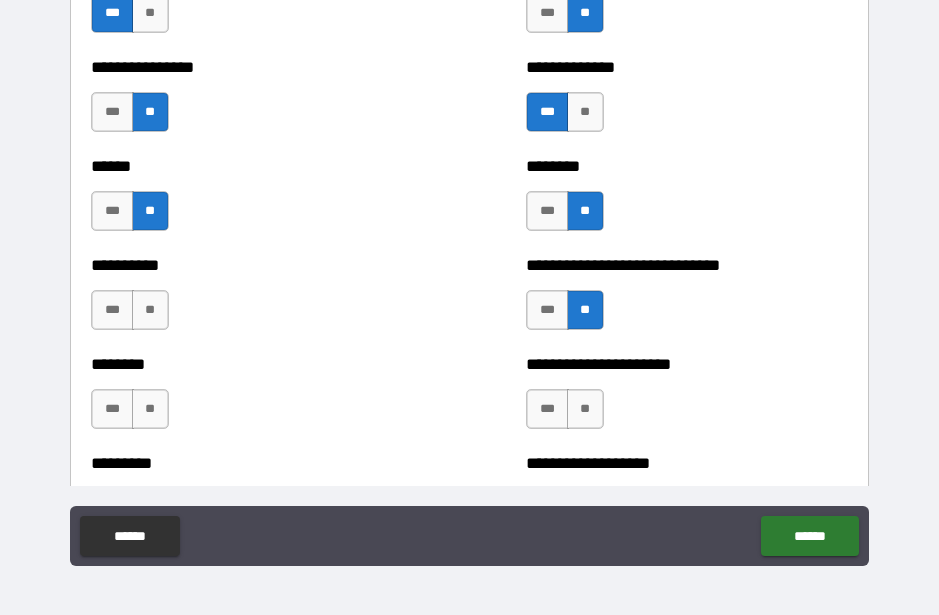 click on "**" at bounding box center [150, 310] 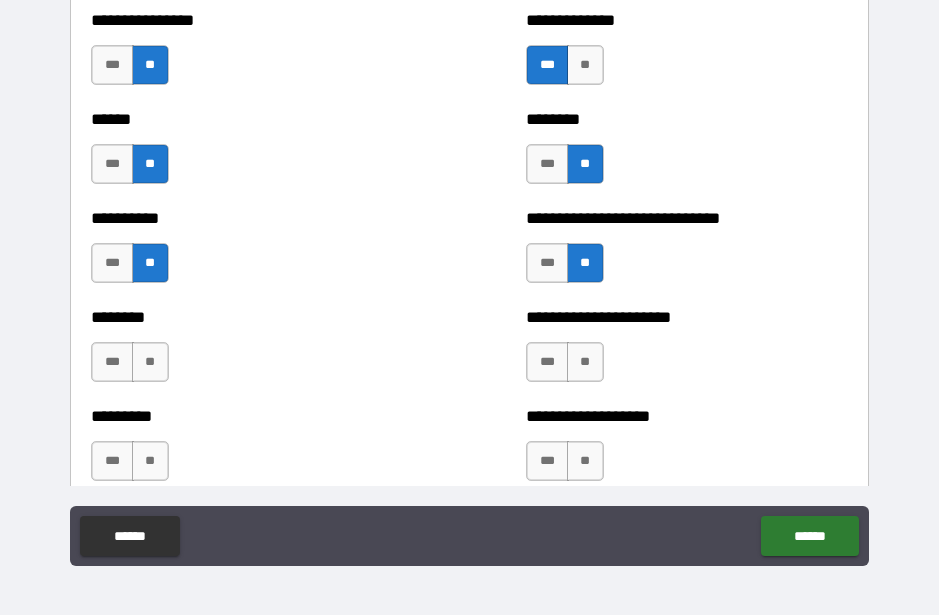 click on "**" at bounding box center [150, 362] 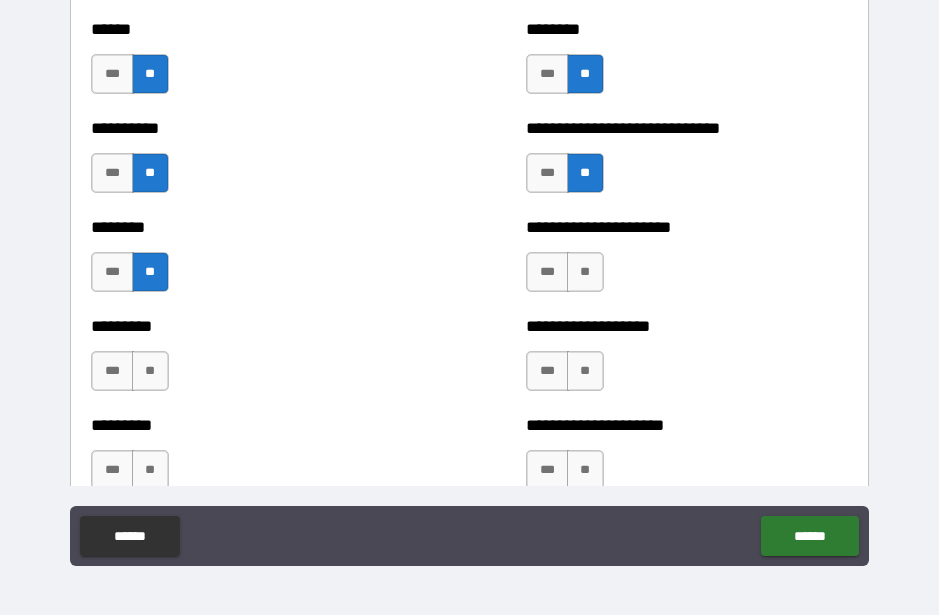 scroll, scrollTop: 6926, scrollLeft: 0, axis: vertical 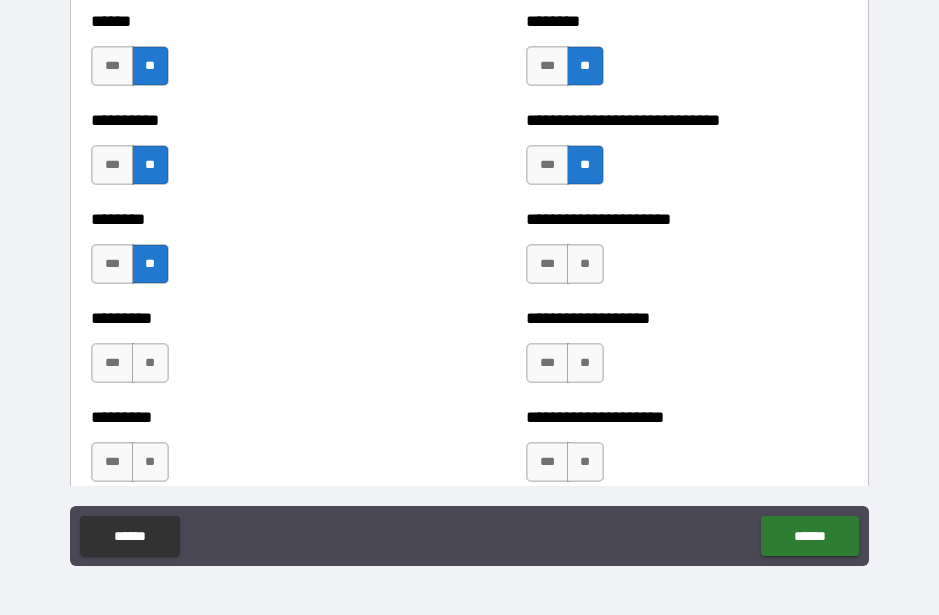 click on "**" at bounding box center (585, 264) 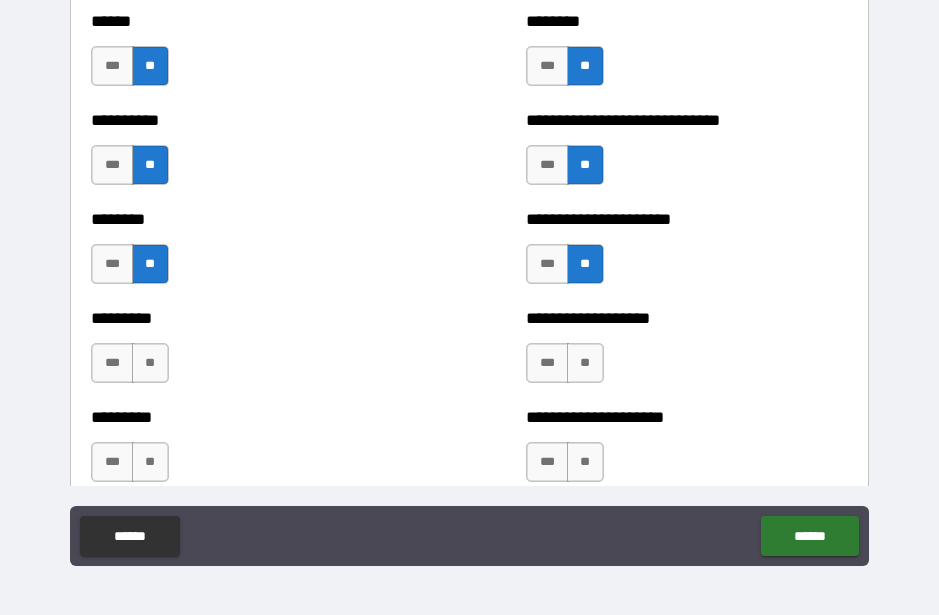 click on "**" at bounding box center [585, 363] 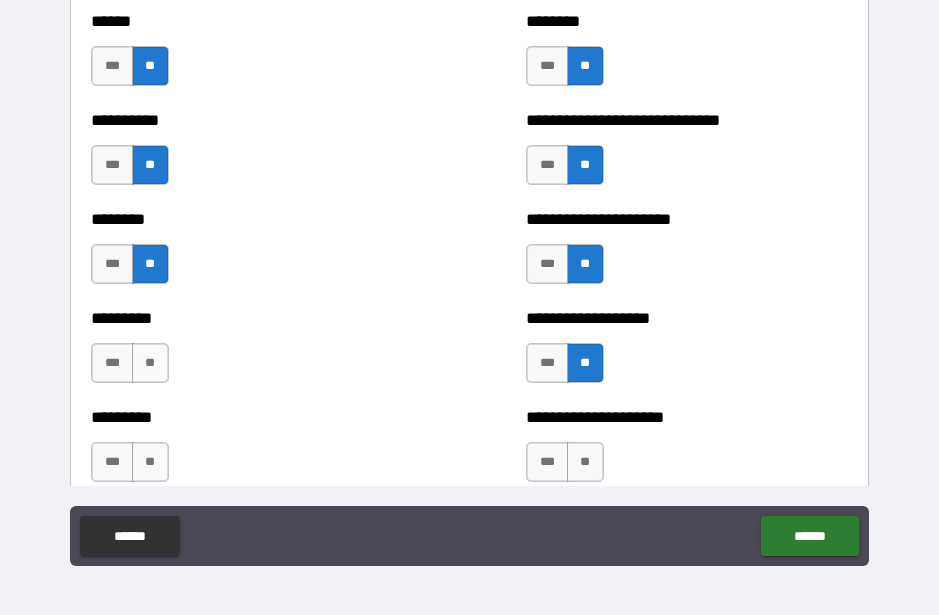 click on "**" at bounding box center [585, 462] 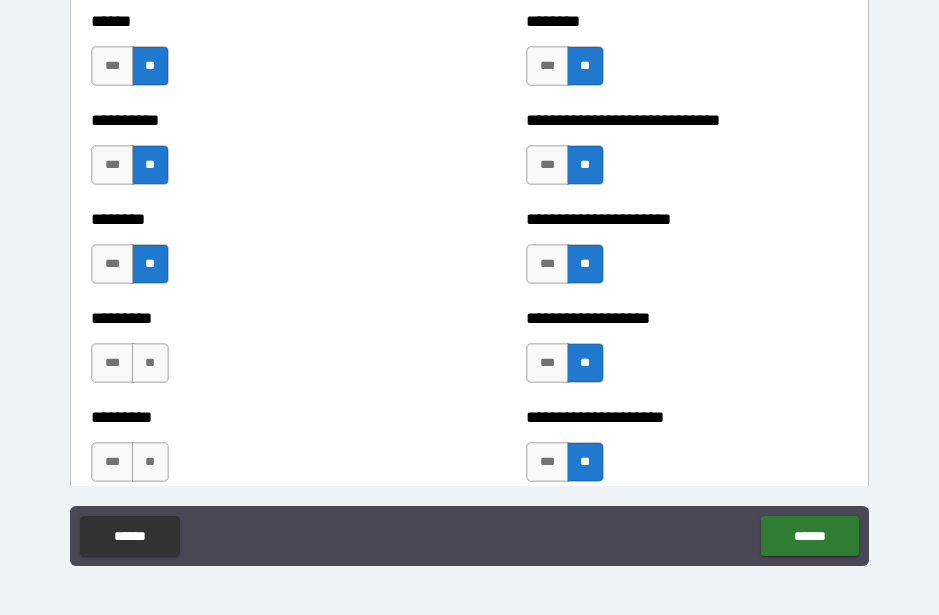 click on "**" at bounding box center [150, 363] 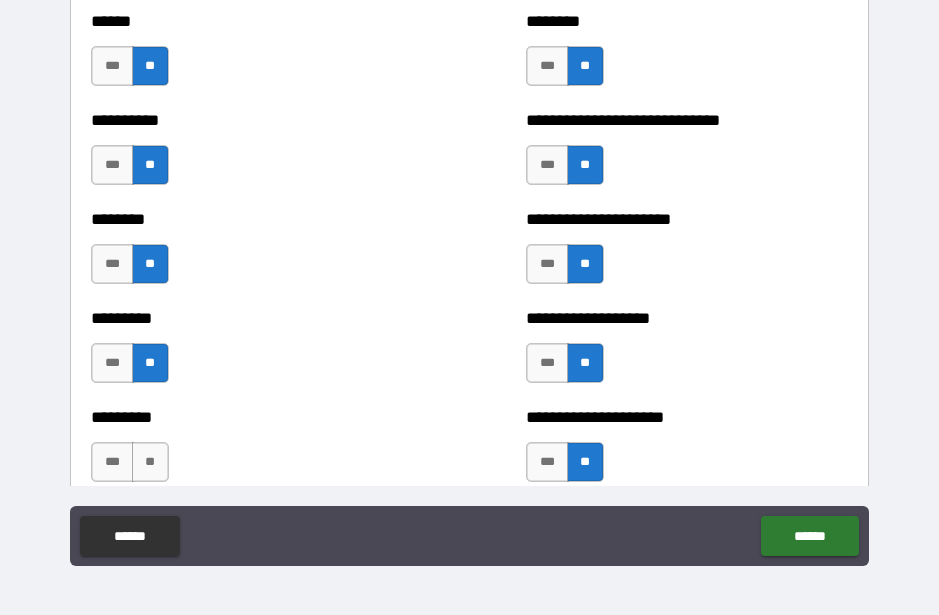 click on "**" at bounding box center (150, 462) 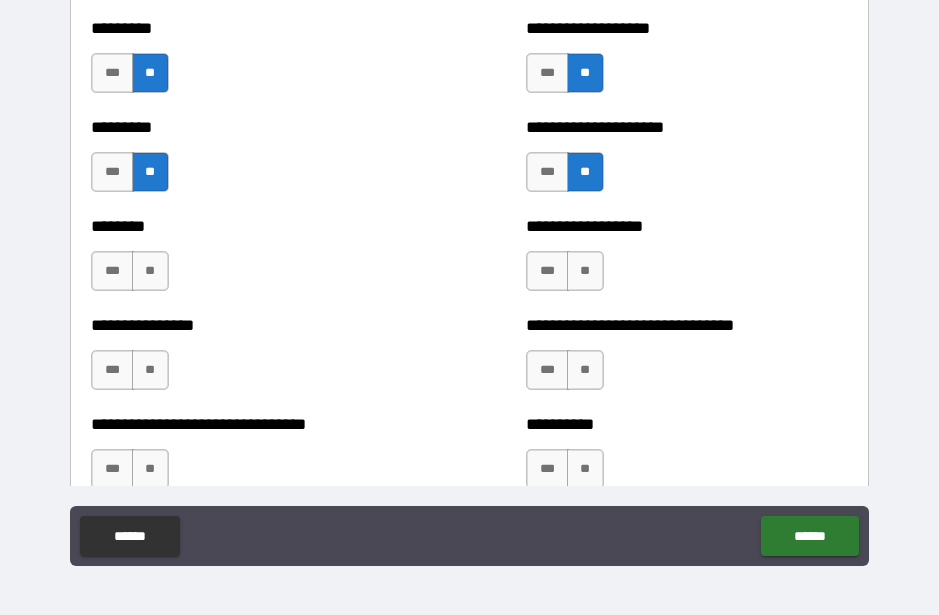 scroll, scrollTop: 7236, scrollLeft: 0, axis: vertical 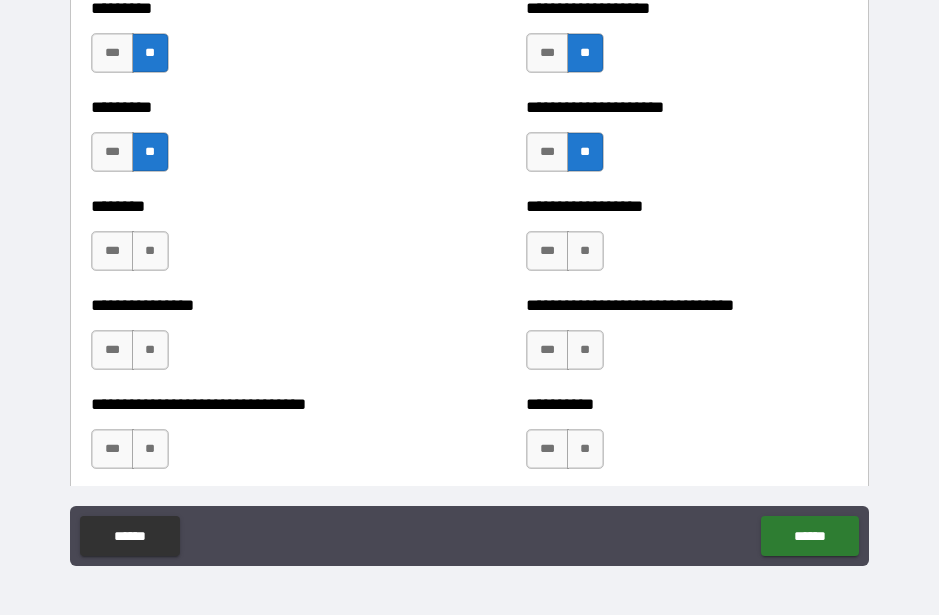 click on "**" at bounding box center (585, 251) 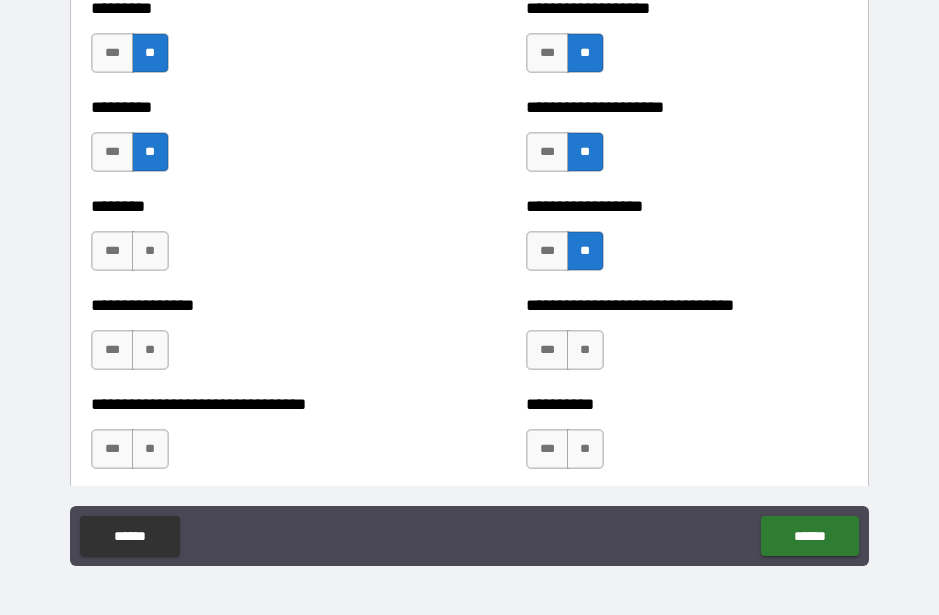 click on "**" at bounding box center [585, 350] 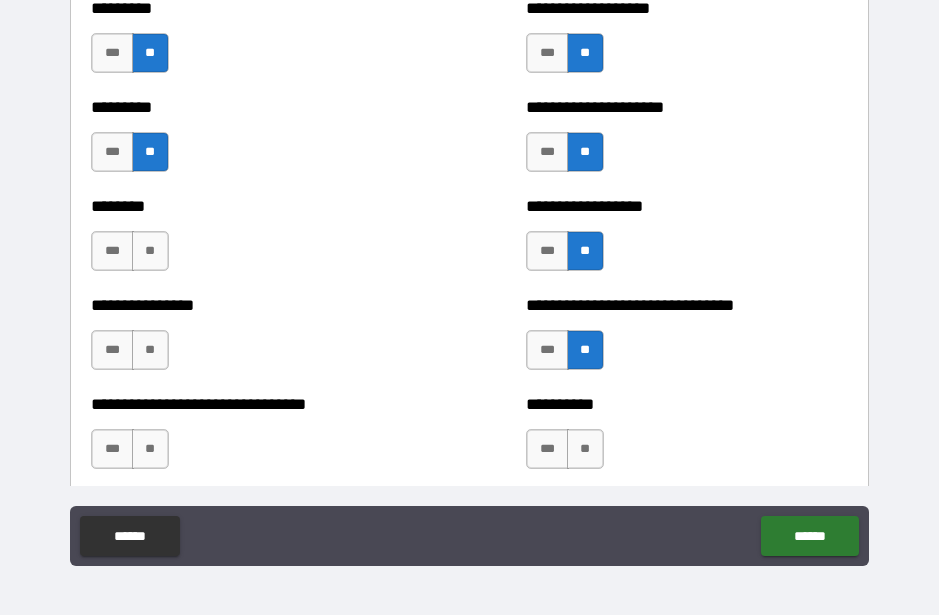 click on "**" at bounding box center (585, 449) 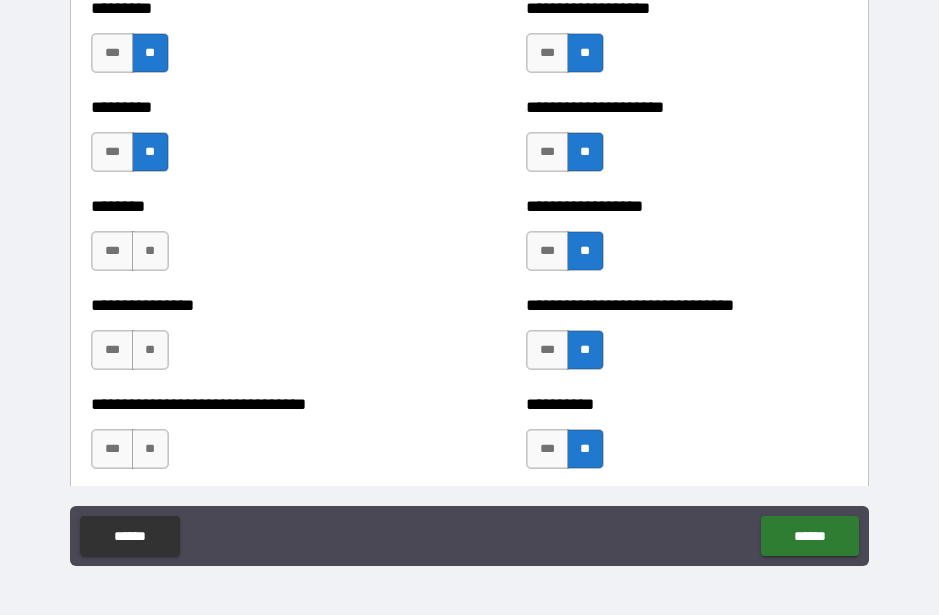 click on "**" at bounding box center [150, 449] 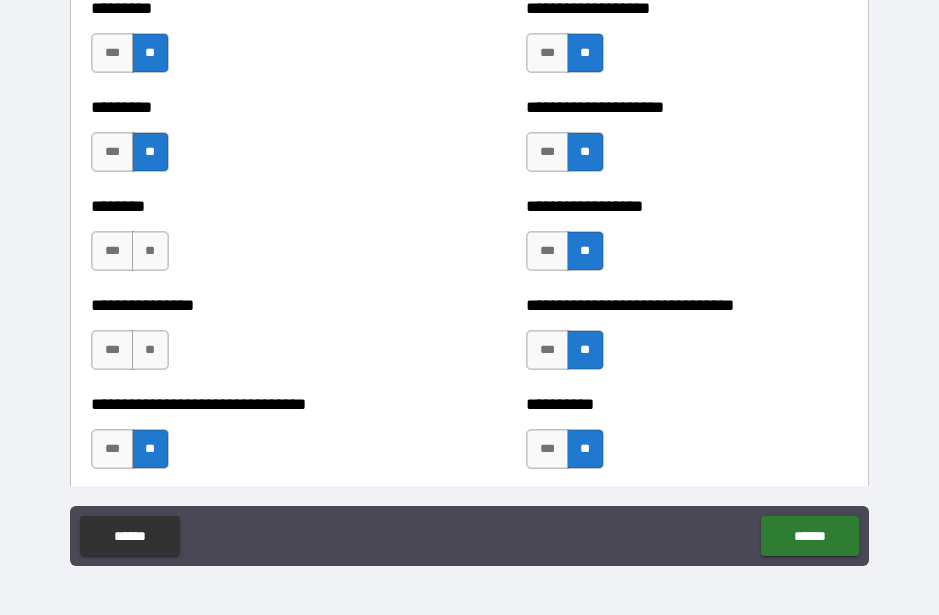click on "**" at bounding box center [150, 350] 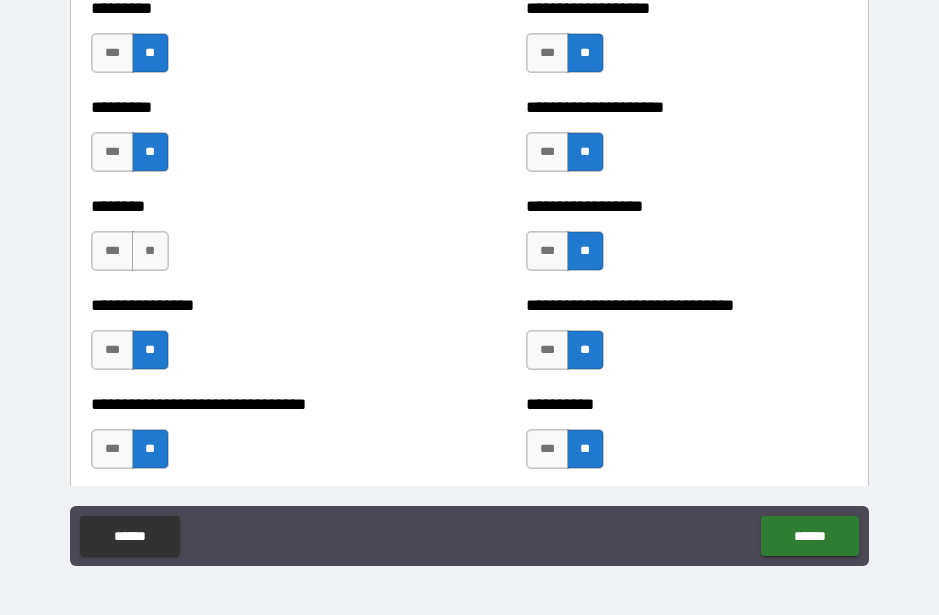 click on "**" at bounding box center (150, 251) 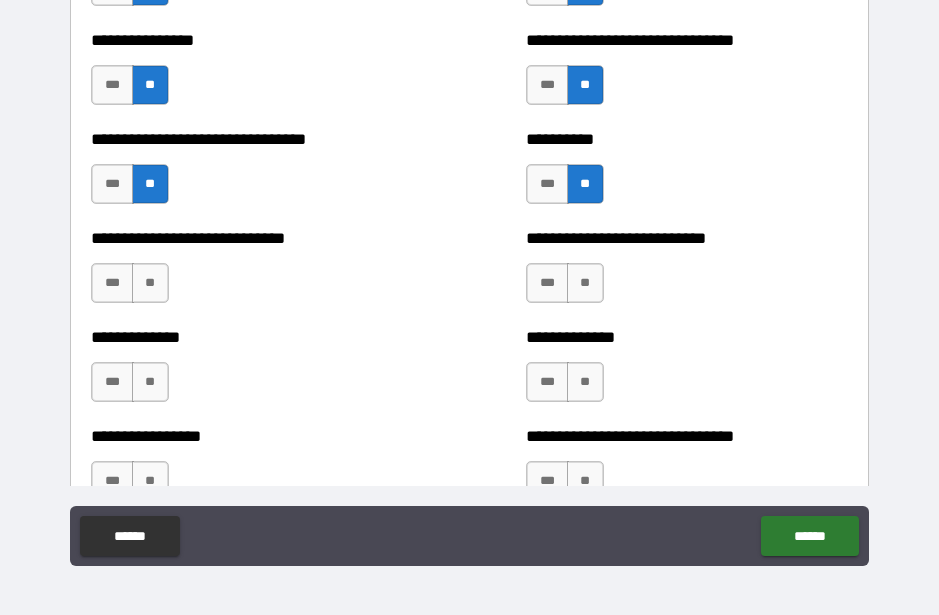 scroll, scrollTop: 7505, scrollLeft: 0, axis: vertical 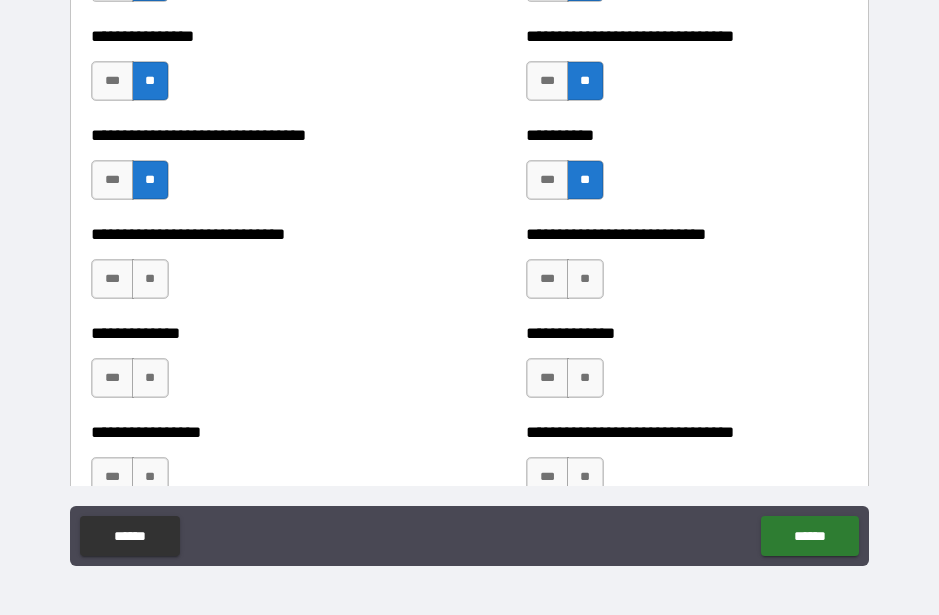 click on "**" at bounding box center [150, 279] 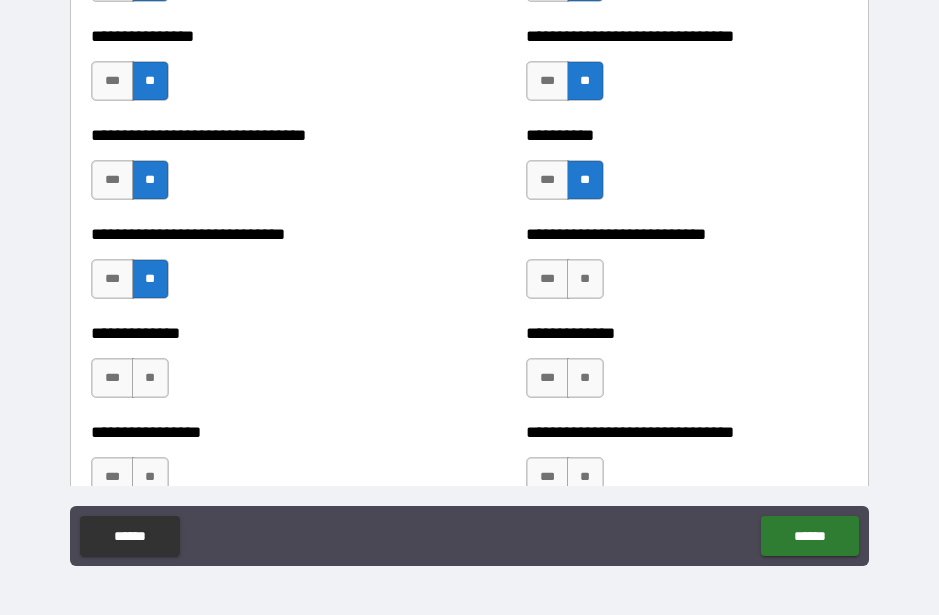 click on "**" at bounding box center (150, 378) 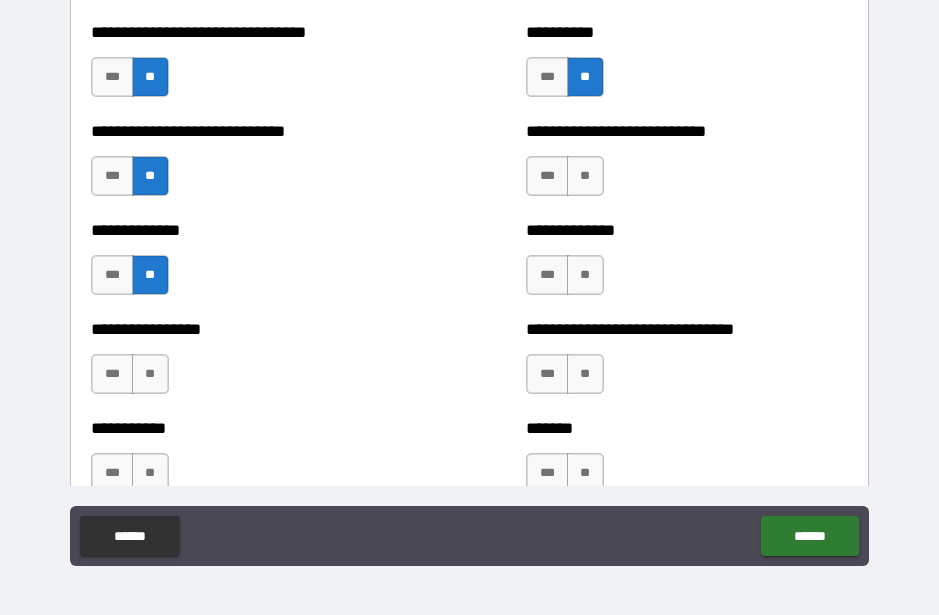 scroll, scrollTop: 7641, scrollLeft: 0, axis: vertical 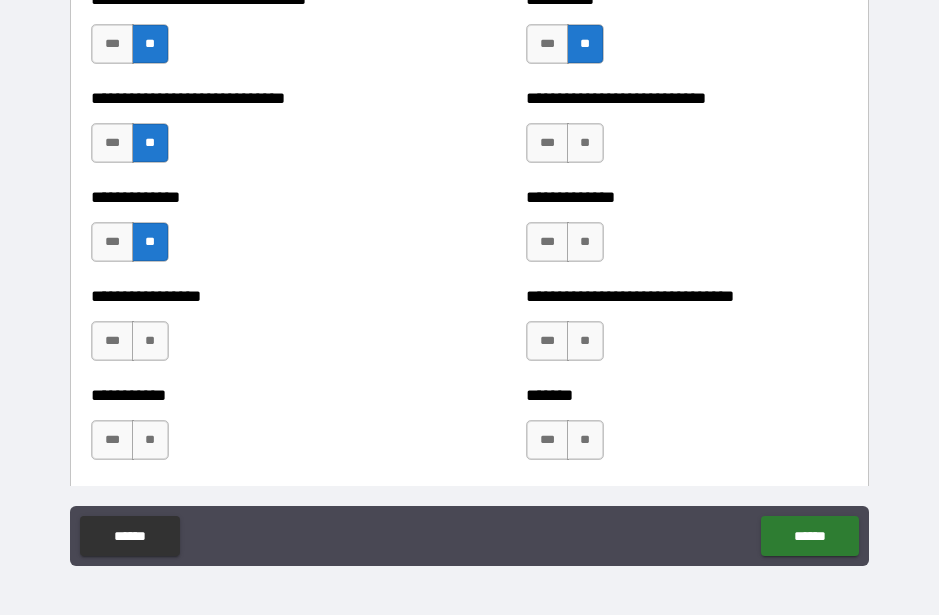 click on "**" at bounding box center (585, 143) 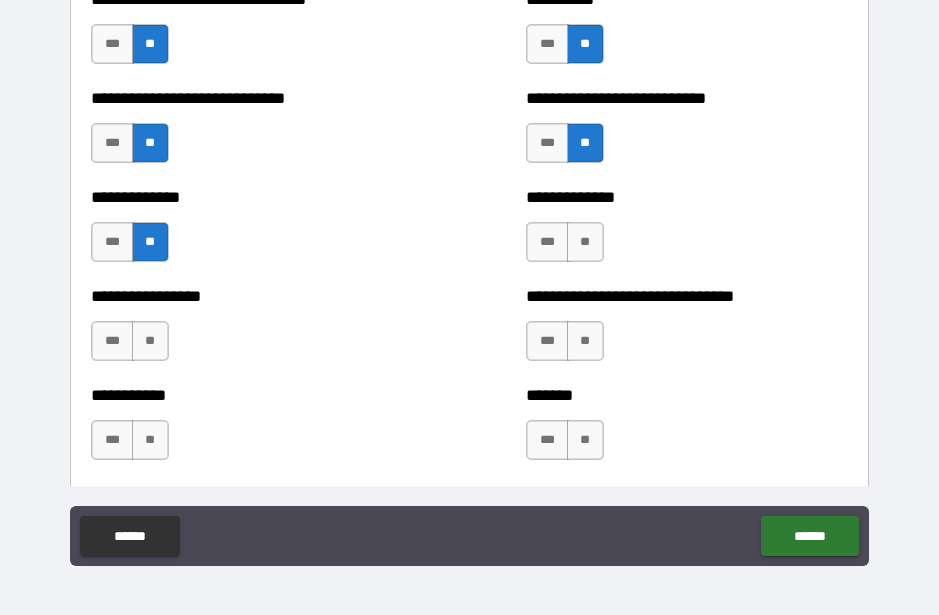 click on "**" at bounding box center [585, 242] 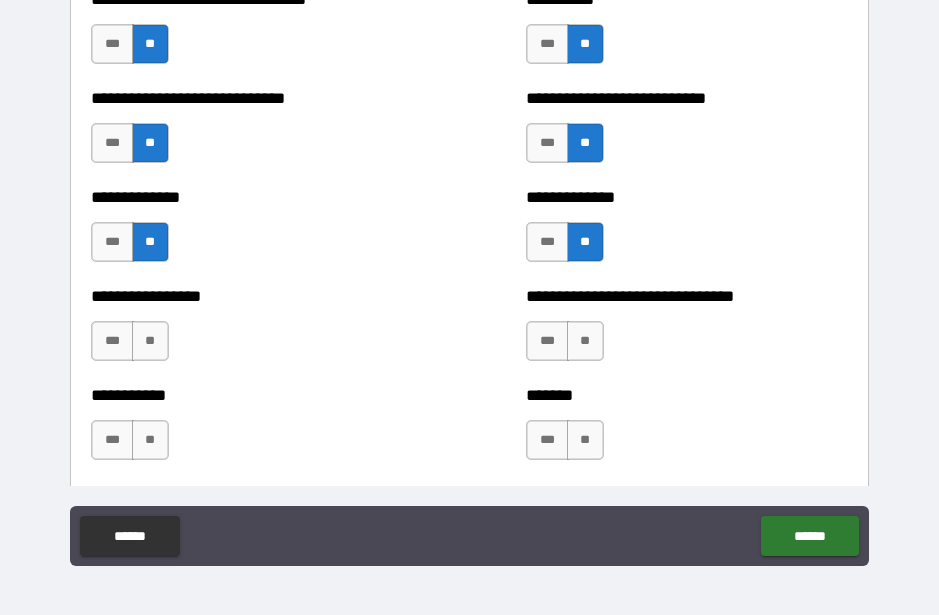 click on "**" at bounding box center [585, 341] 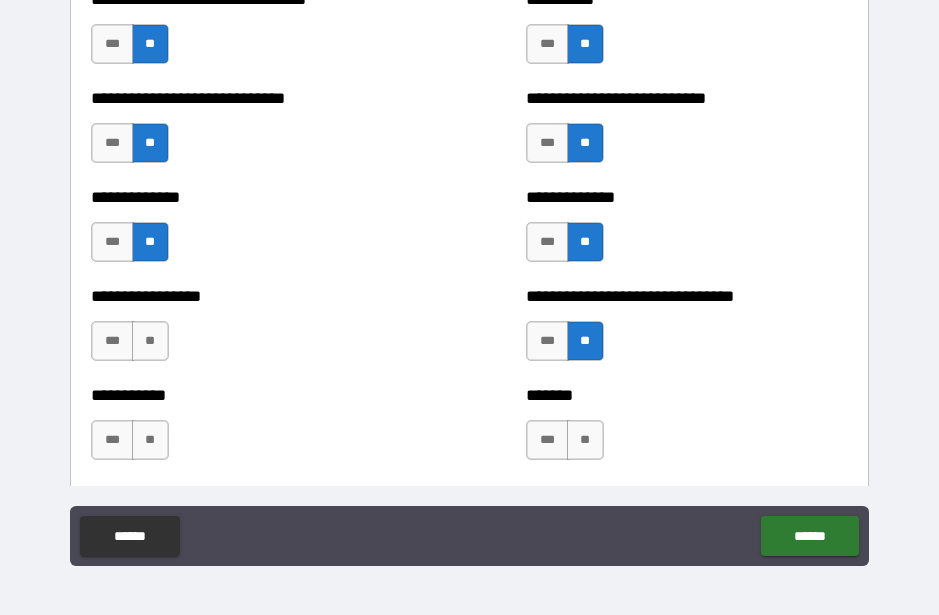 click on "**" at bounding box center [585, 440] 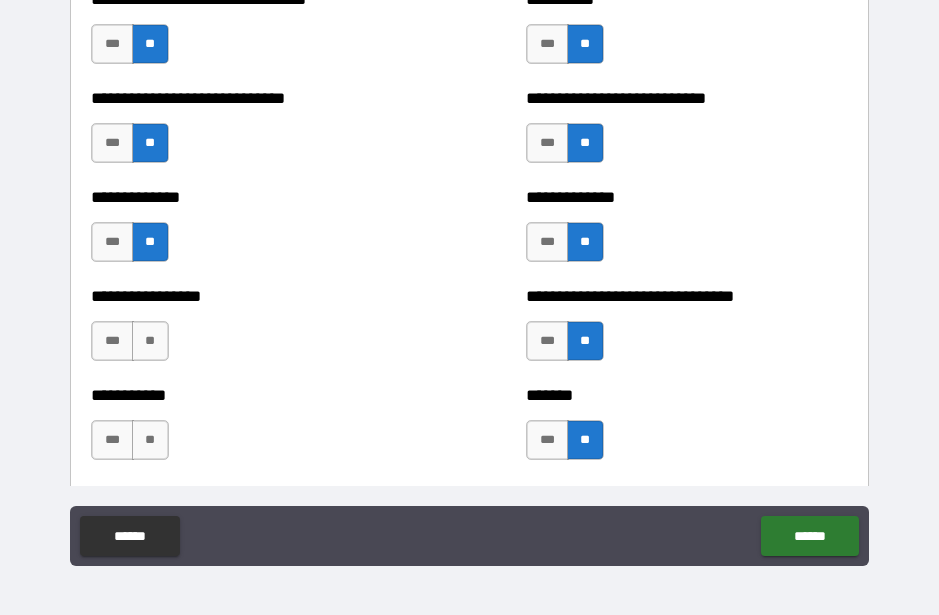 click on "**" at bounding box center [150, 341] 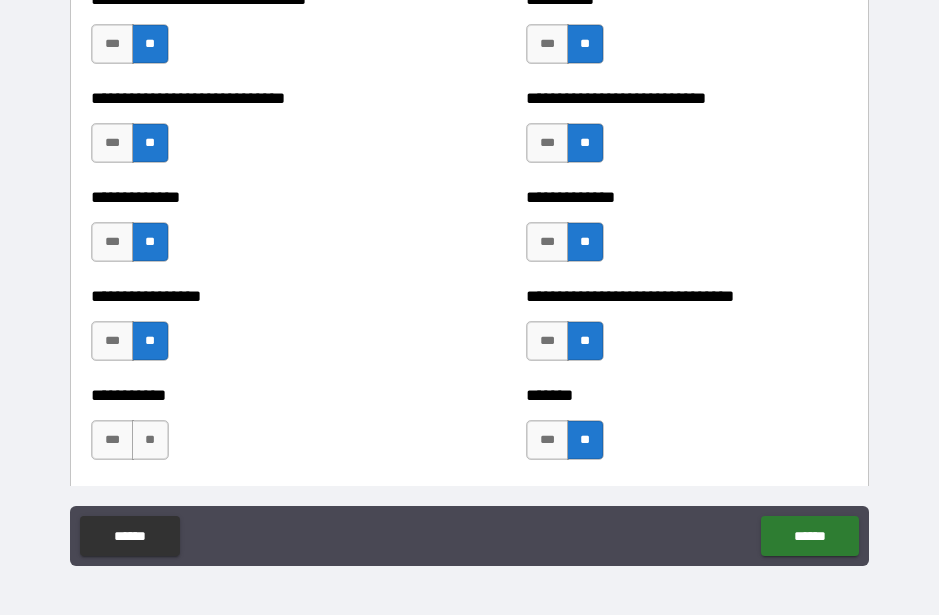 click on "**" at bounding box center [150, 440] 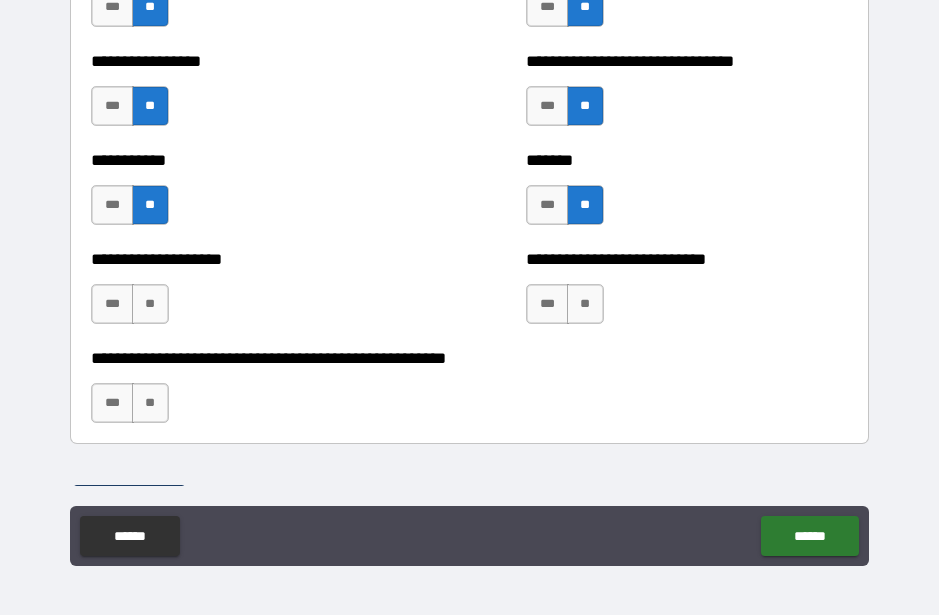 scroll, scrollTop: 7878, scrollLeft: 0, axis: vertical 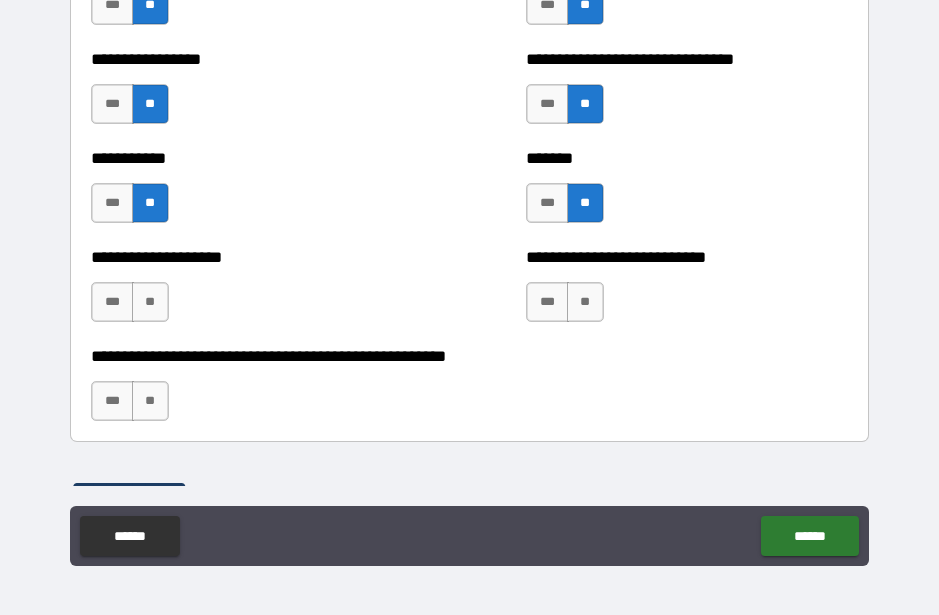 click on "**" at bounding box center [150, 302] 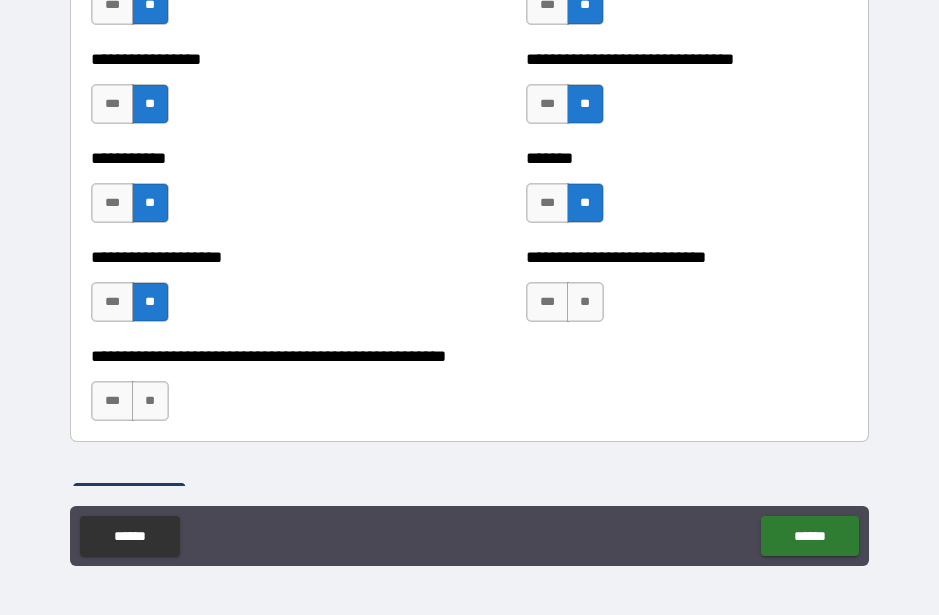 click on "**" at bounding box center [150, 401] 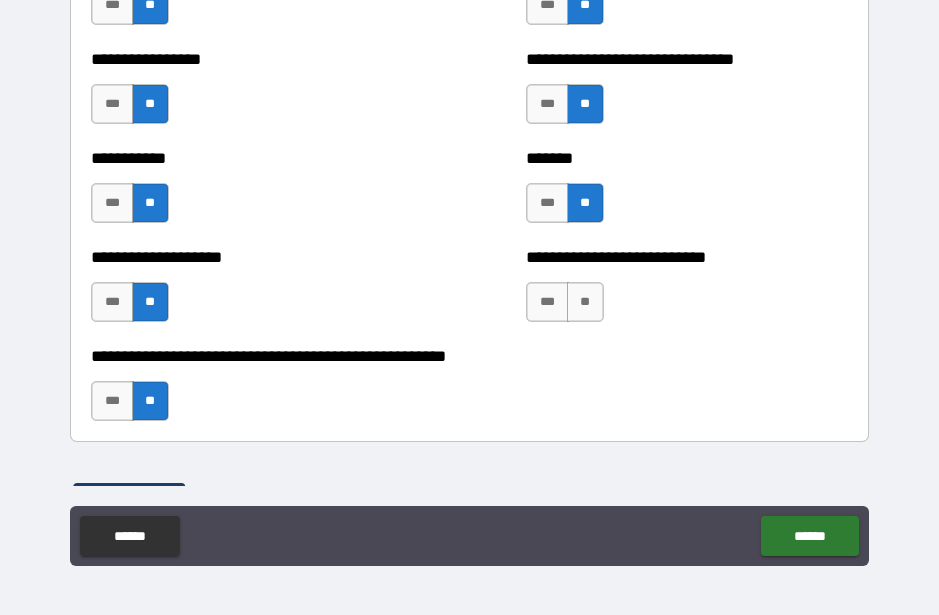 click on "**" at bounding box center [585, 302] 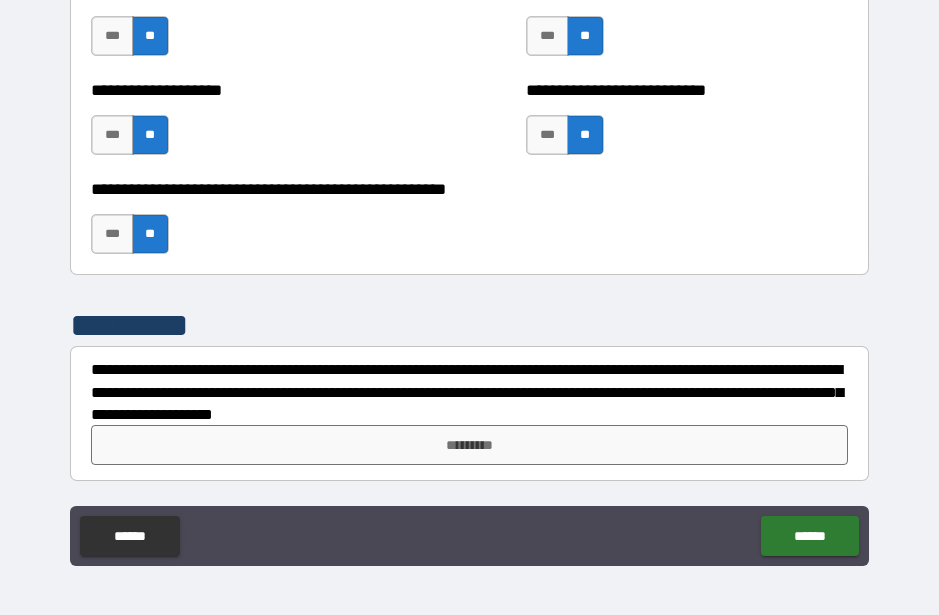 scroll, scrollTop: 8045, scrollLeft: 0, axis: vertical 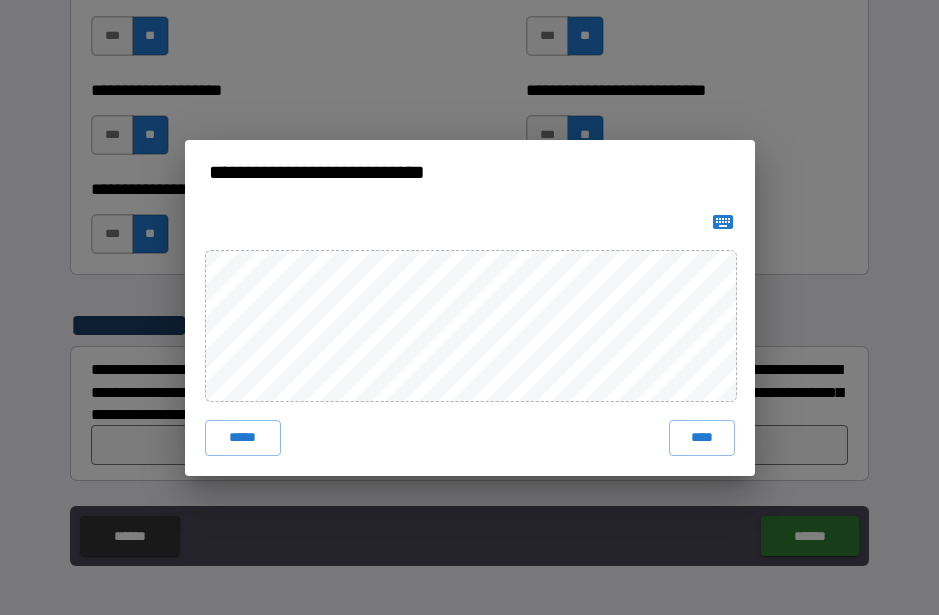 click on "****" at bounding box center [702, 438] 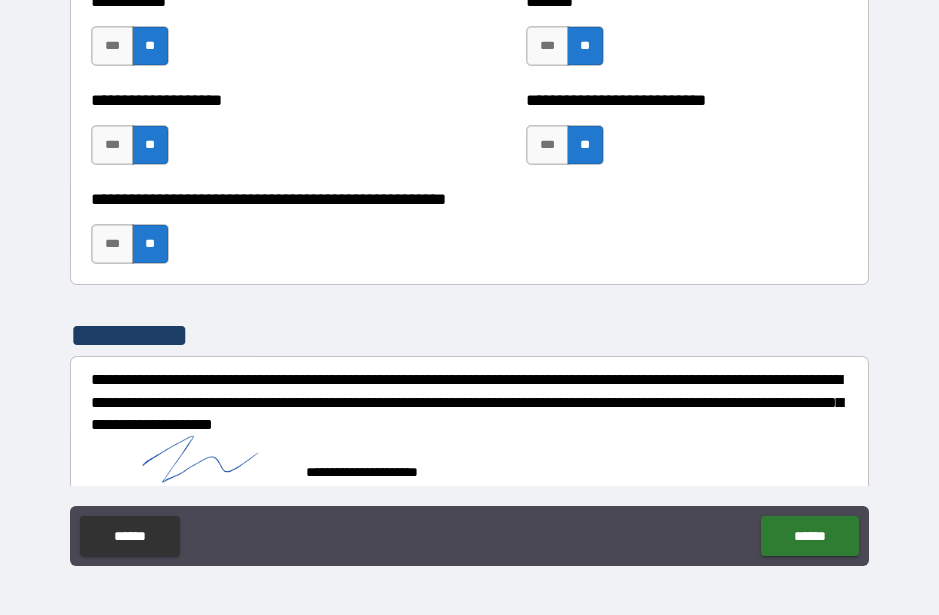 click on "******" at bounding box center (809, 536) 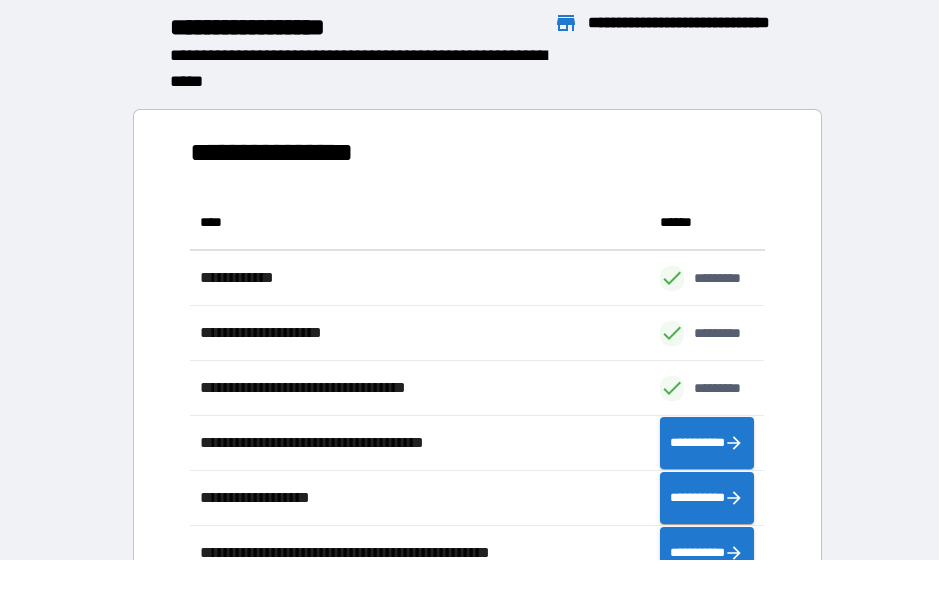 scroll, scrollTop: 386, scrollLeft: 575, axis: both 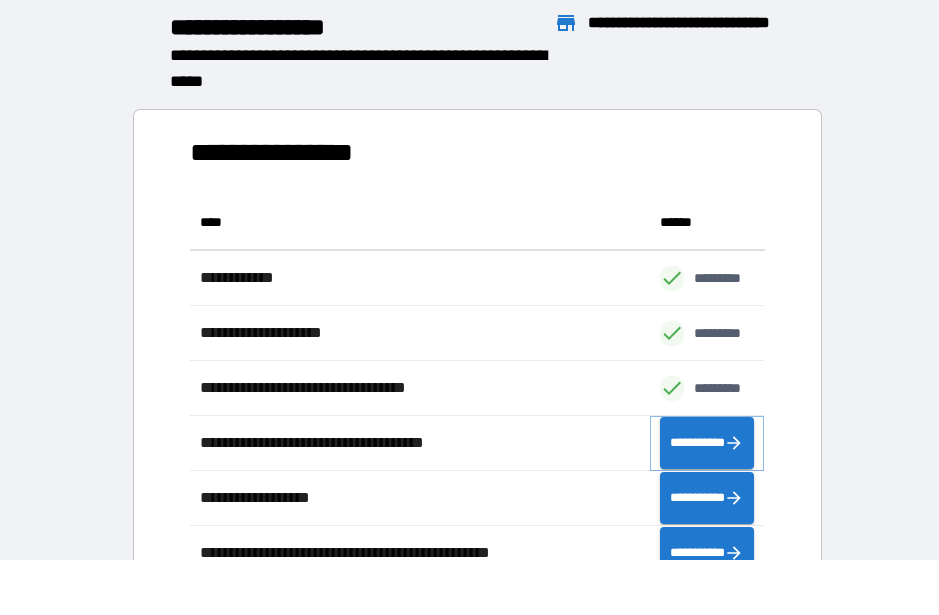 click on "**********" at bounding box center [707, 443] 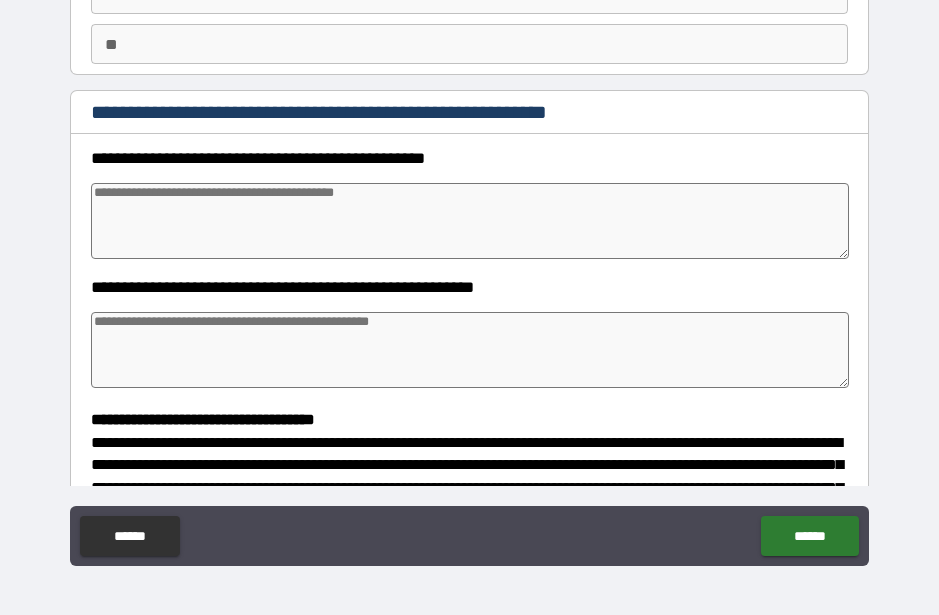 scroll, scrollTop: 184, scrollLeft: 0, axis: vertical 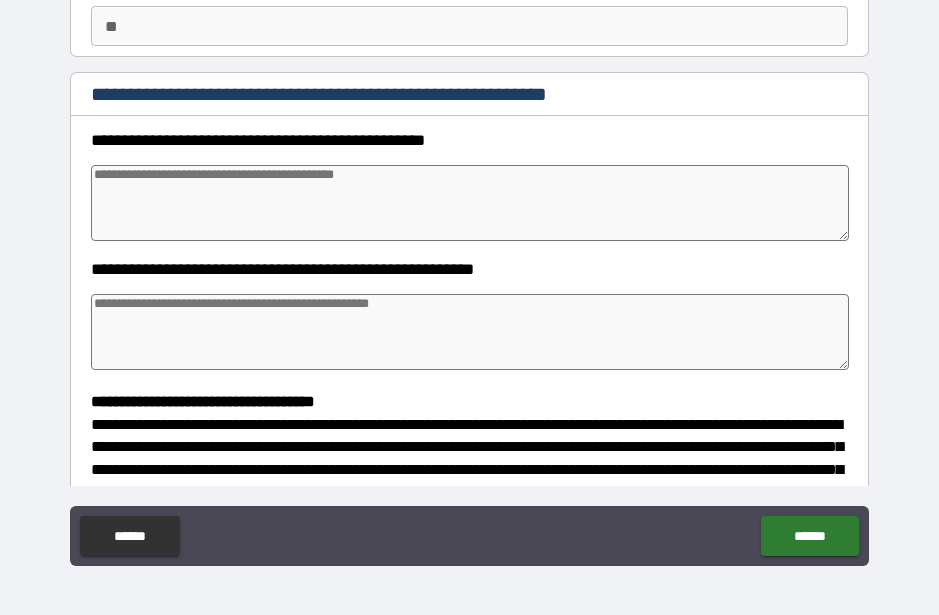 click at bounding box center (469, 203) 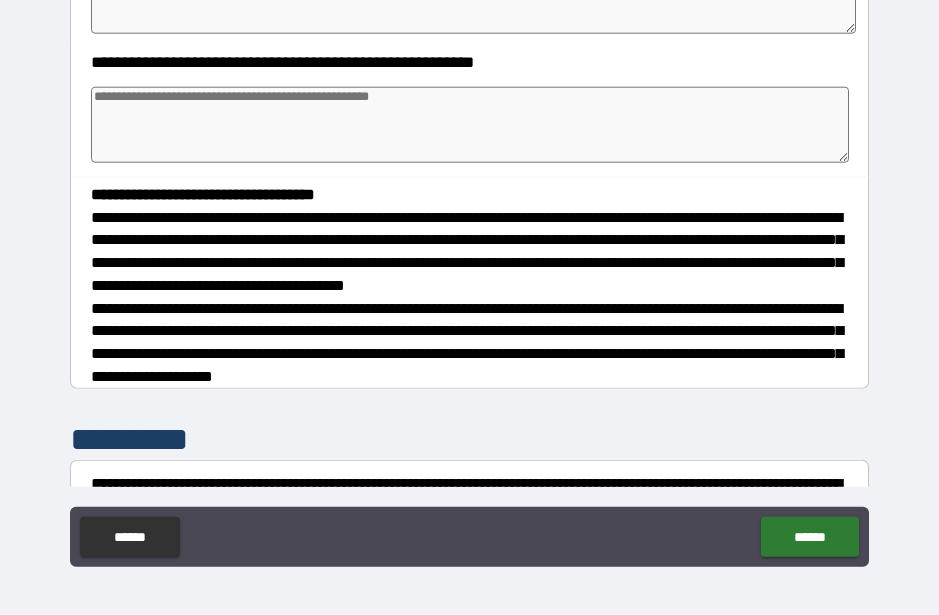 scroll, scrollTop: 406, scrollLeft: 0, axis: vertical 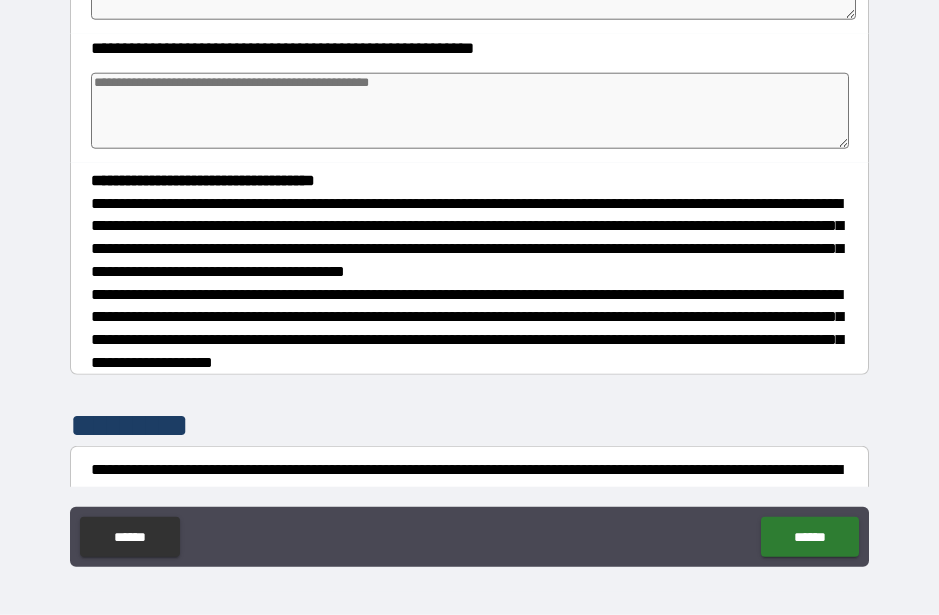 click at bounding box center (469, 111) 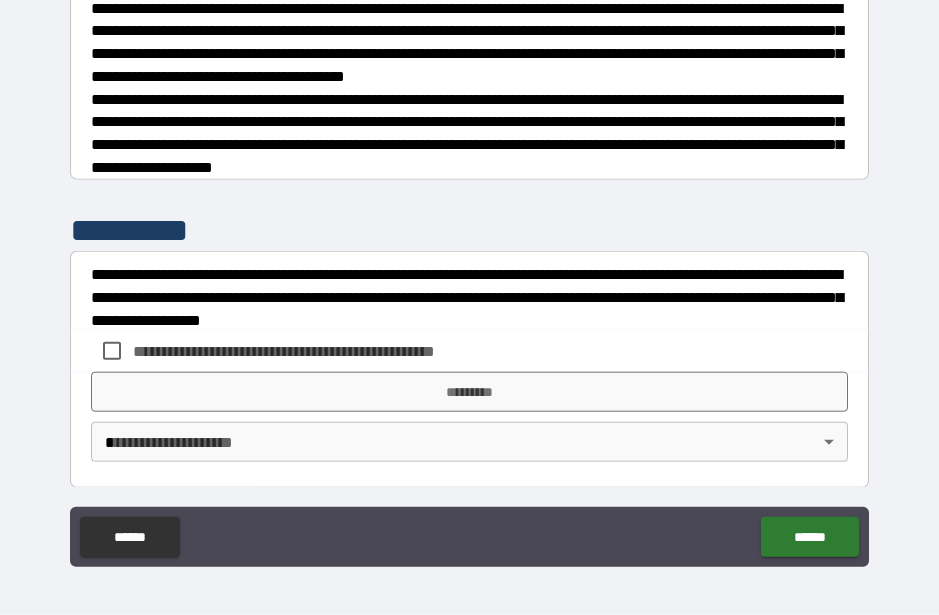 scroll, scrollTop: 498, scrollLeft: 0, axis: vertical 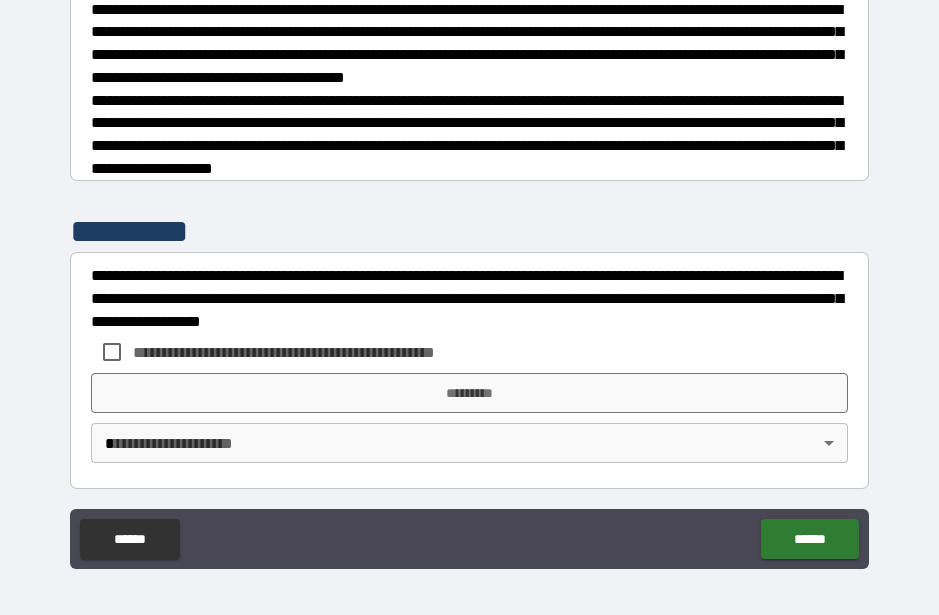 click on "**********" at bounding box center (469, 285) 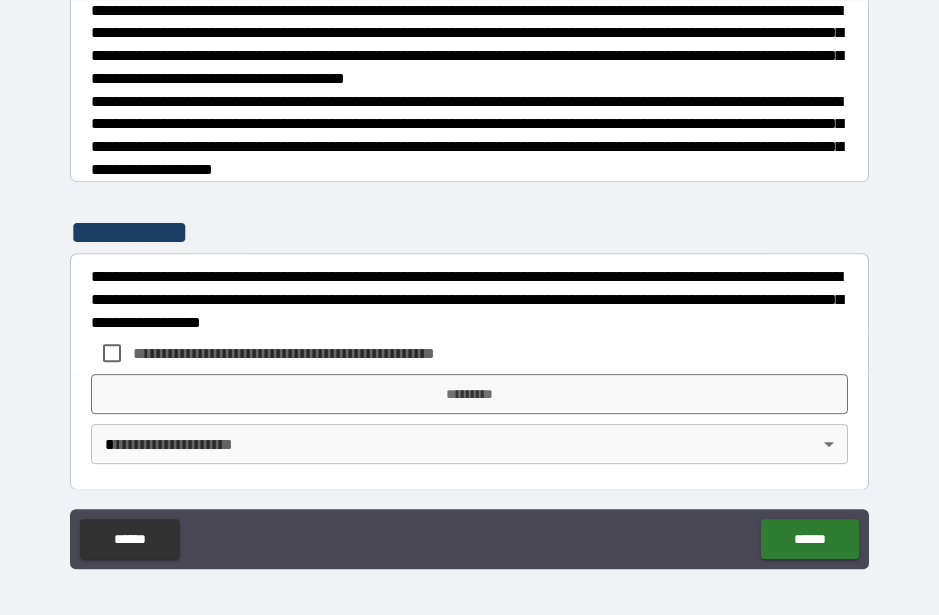 click on "**********" at bounding box center (469, 285) 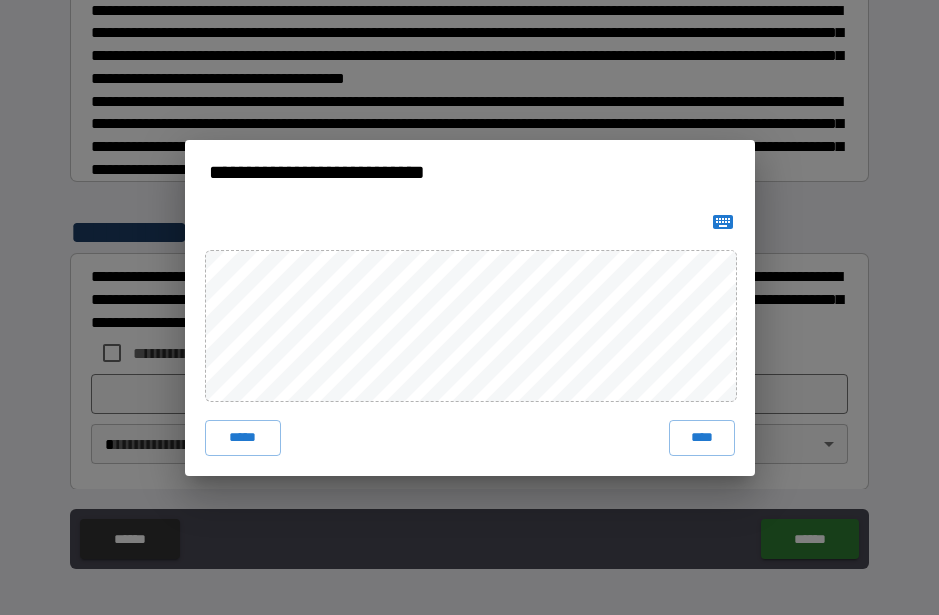 click on "****" at bounding box center [702, 438] 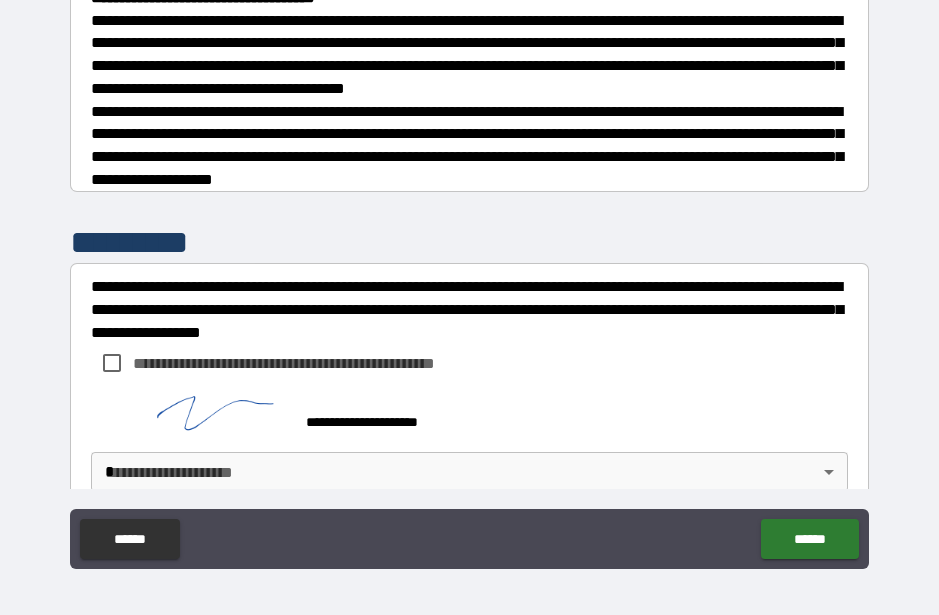click on "**********" at bounding box center [317, 363] 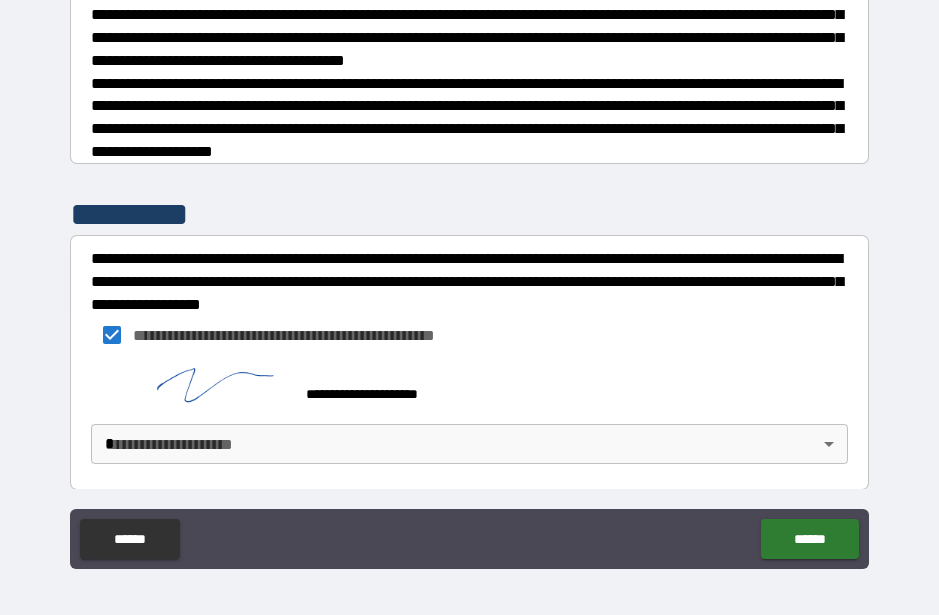 scroll, scrollTop: 618, scrollLeft: 0, axis: vertical 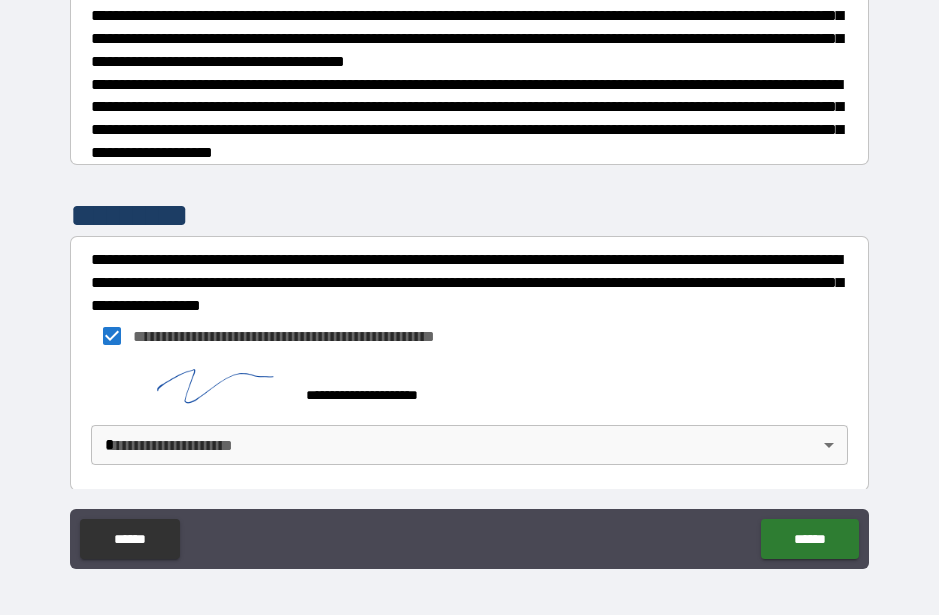 click on "**********" at bounding box center [469, 283] 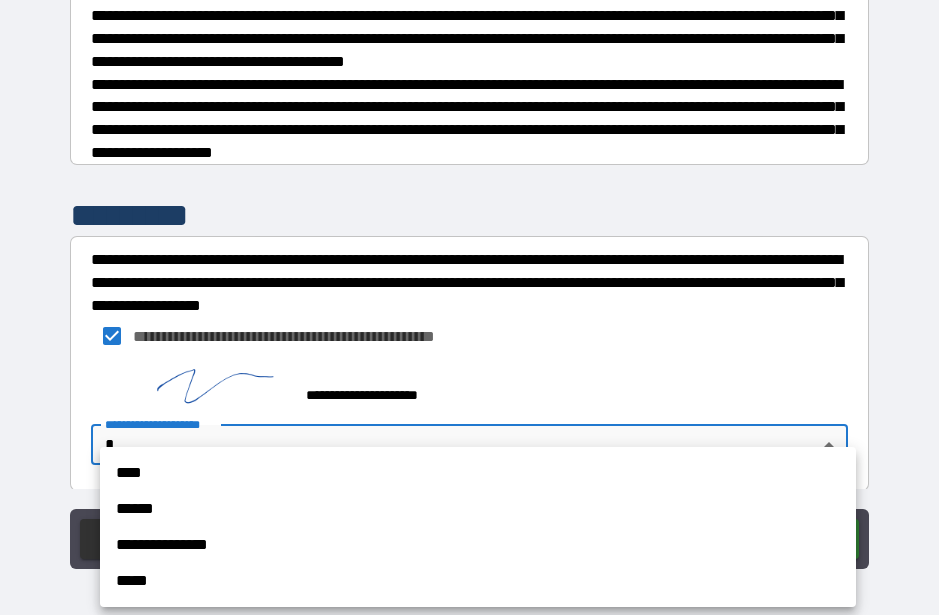 click on "****" at bounding box center (478, 473) 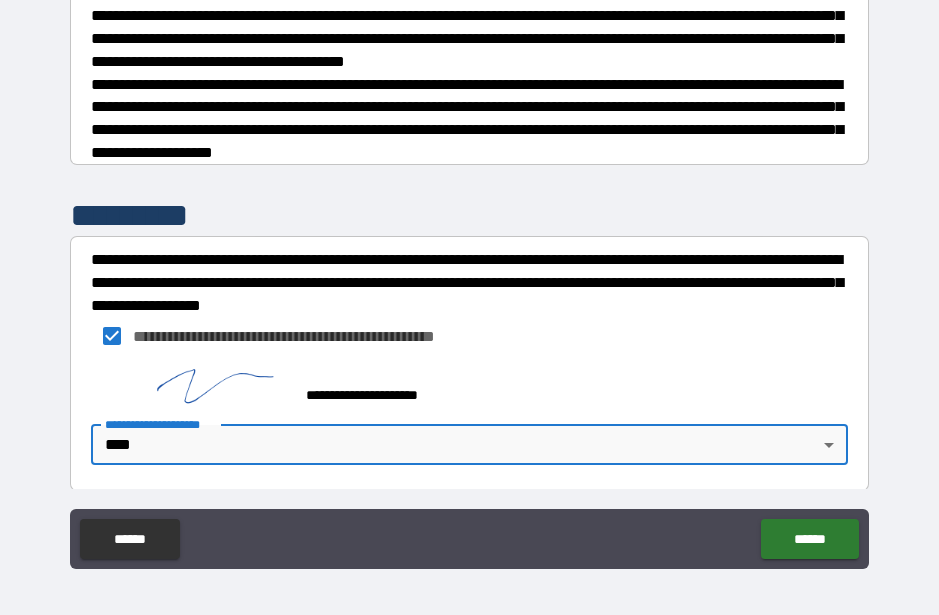 click on "******" at bounding box center (809, 539) 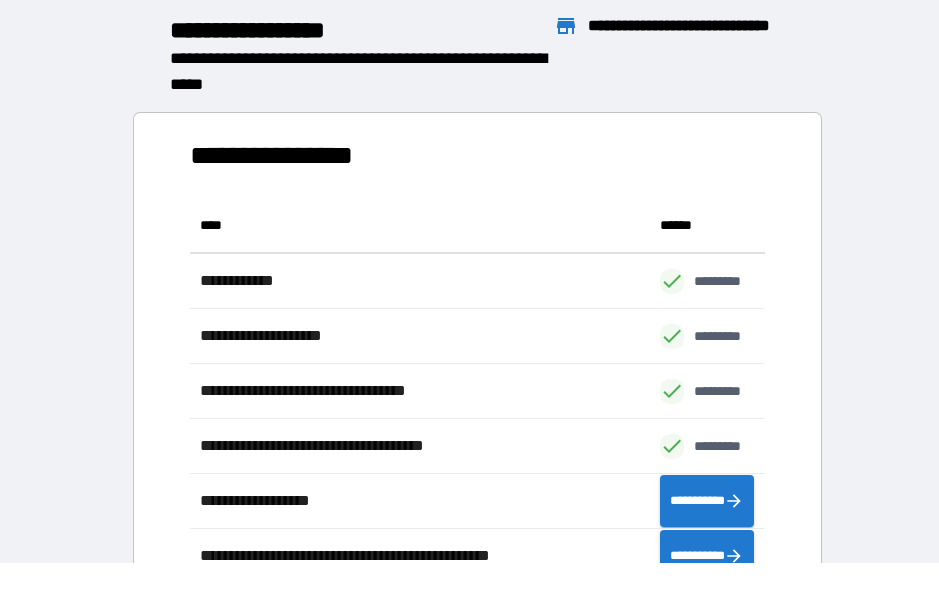 scroll, scrollTop: 1, scrollLeft: 1, axis: both 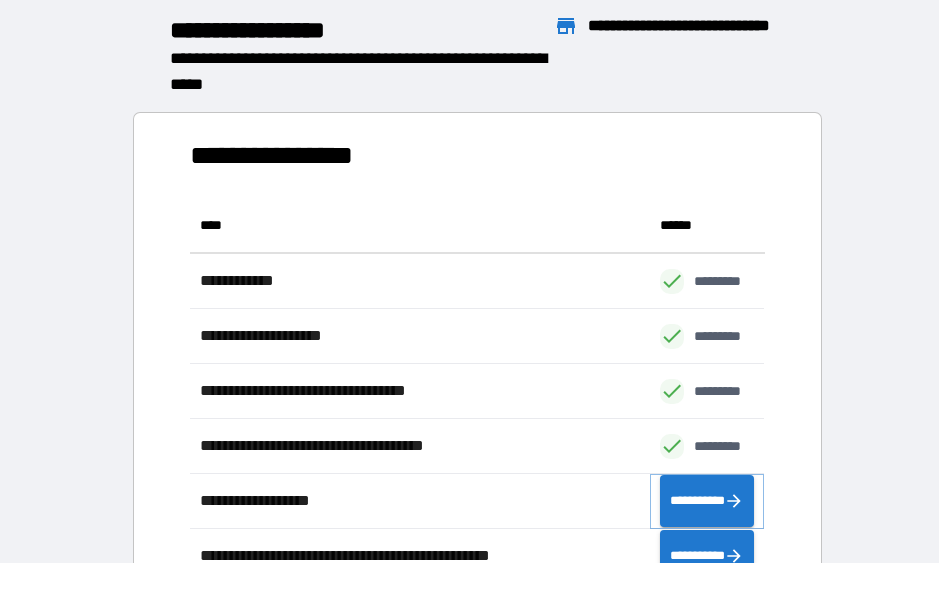 click on "**********" at bounding box center (707, 501) 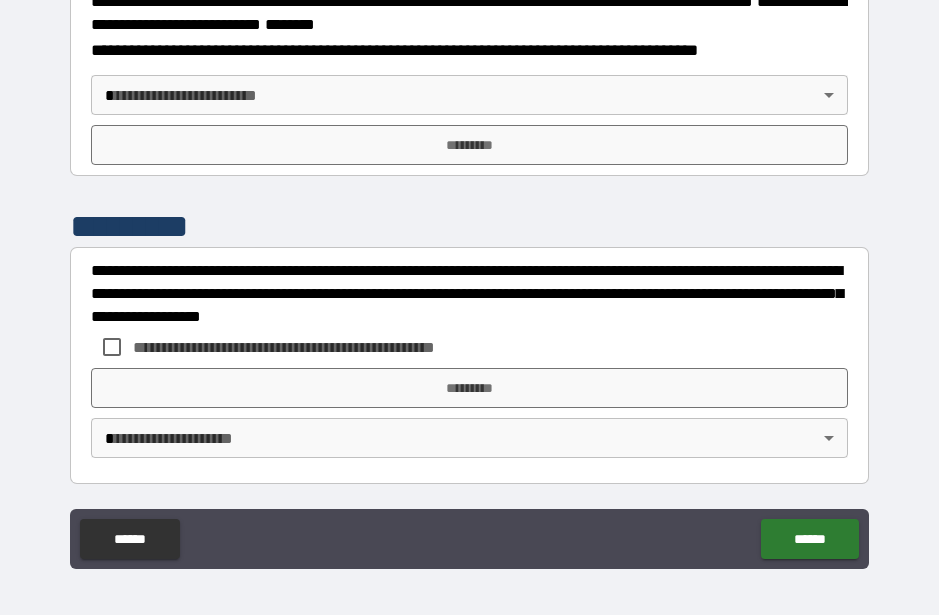 scroll, scrollTop: 2548, scrollLeft: 0, axis: vertical 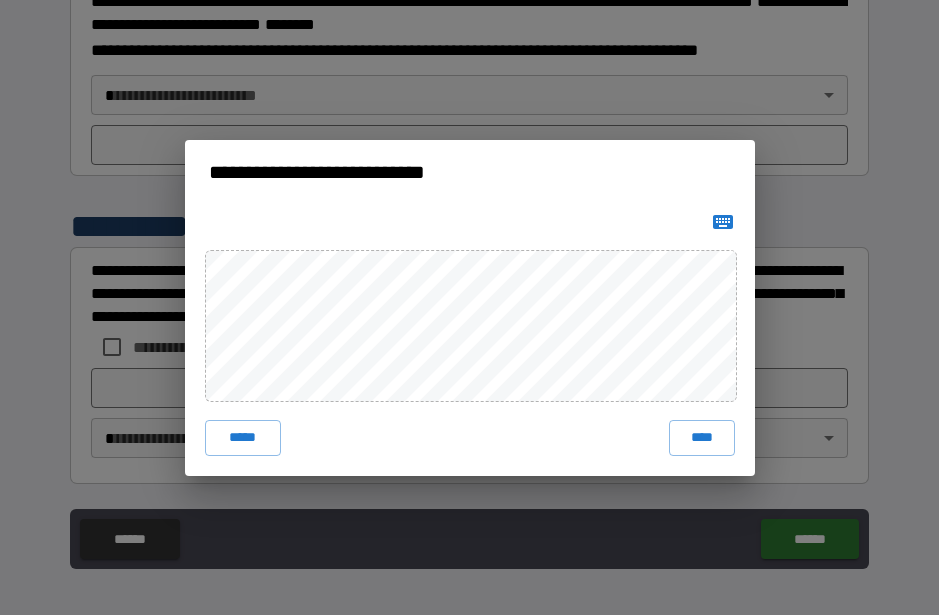 click on "****" at bounding box center [702, 438] 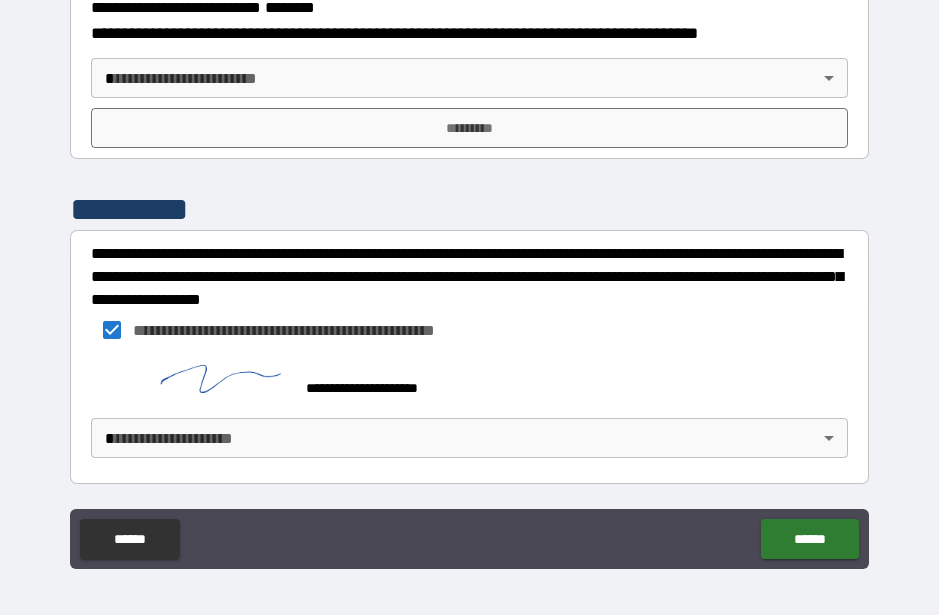 scroll, scrollTop: 2615, scrollLeft: 0, axis: vertical 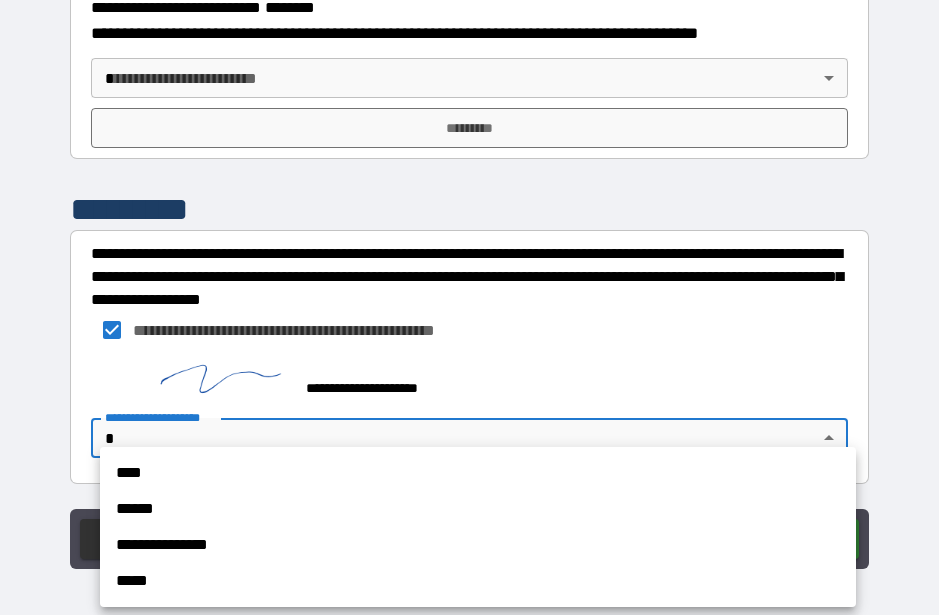 click on "****" at bounding box center (478, 473) 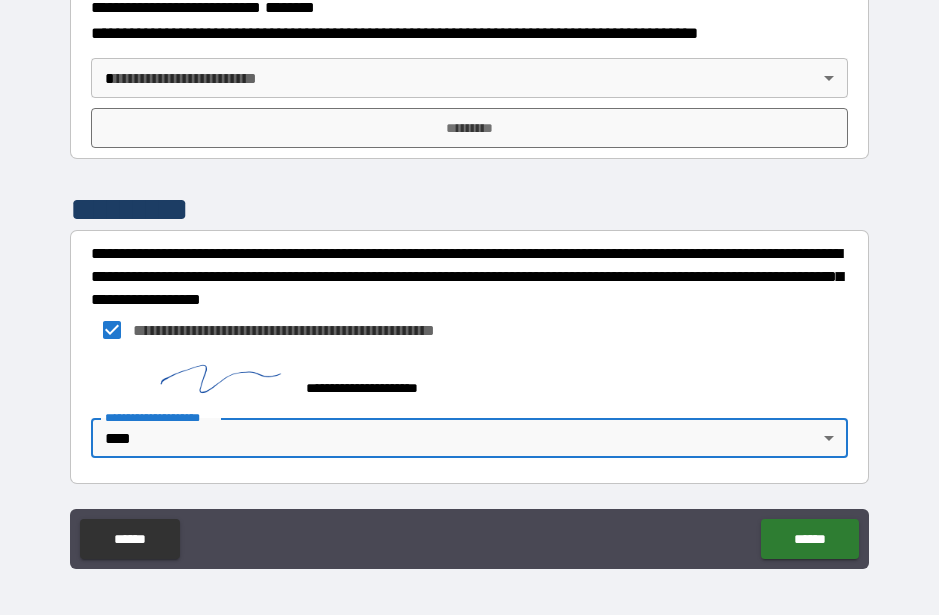 click on "******" at bounding box center (809, 539) 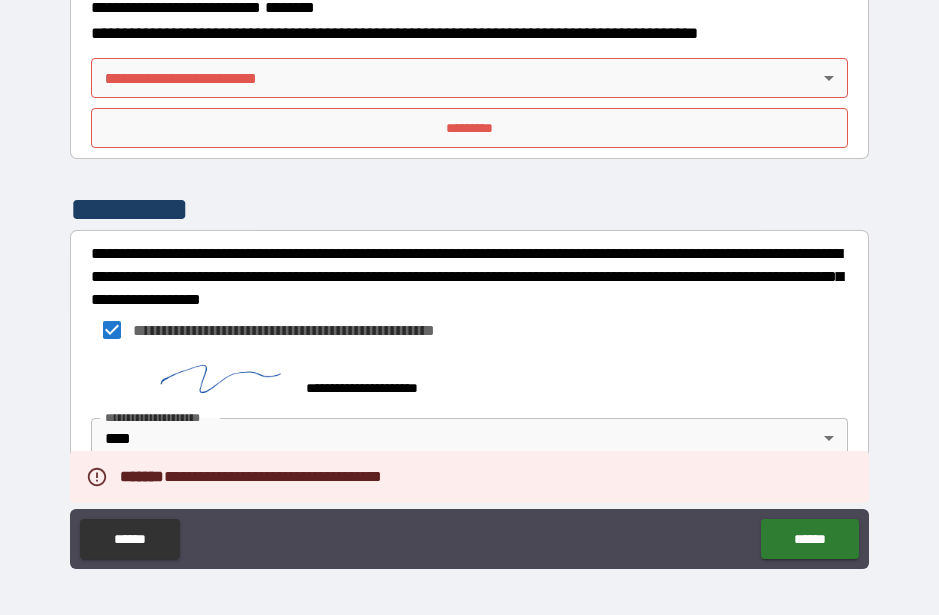 click on "**********" at bounding box center [469, 283] 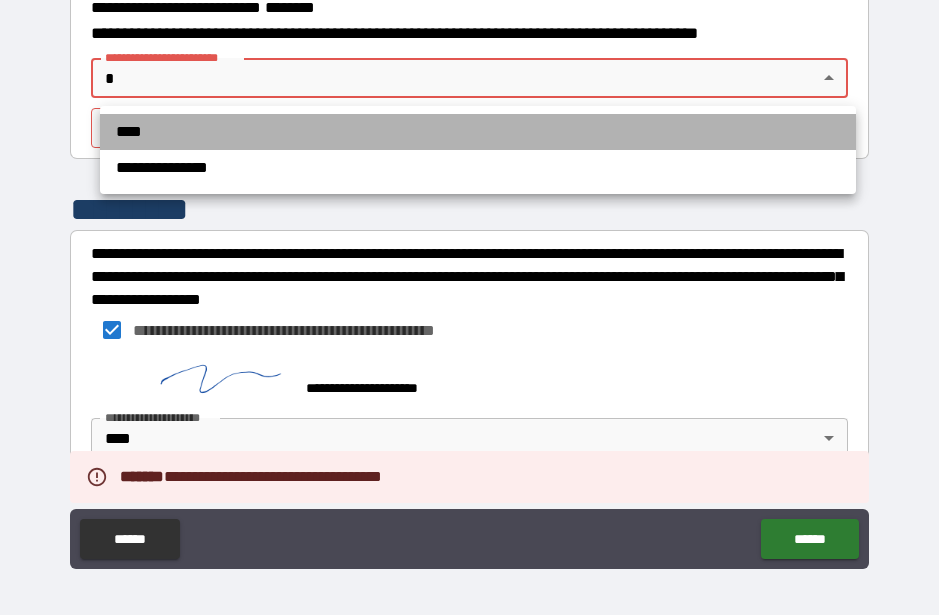 click on "****" at bounding box center (478, 132) 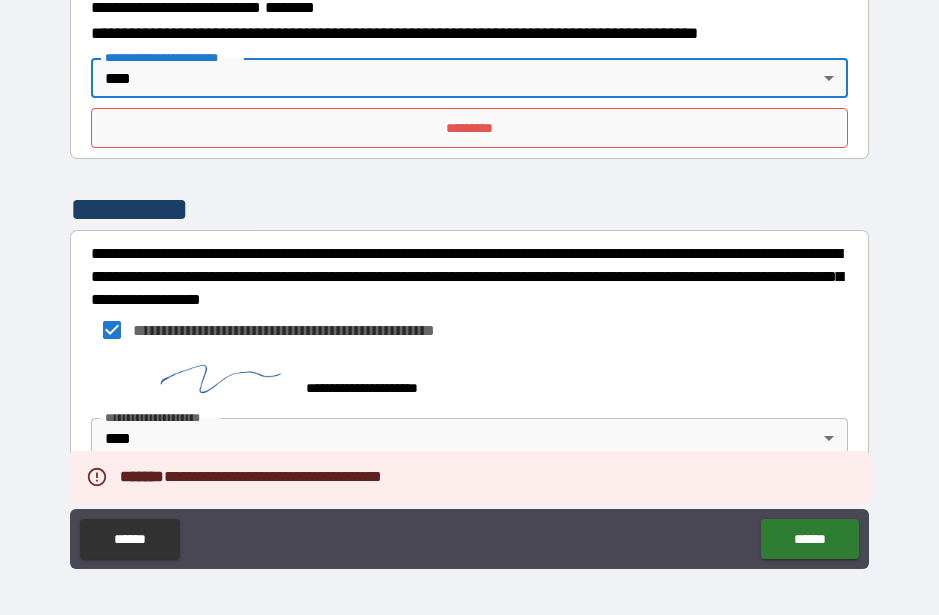click on "*********" at bounding box center [469, 128] 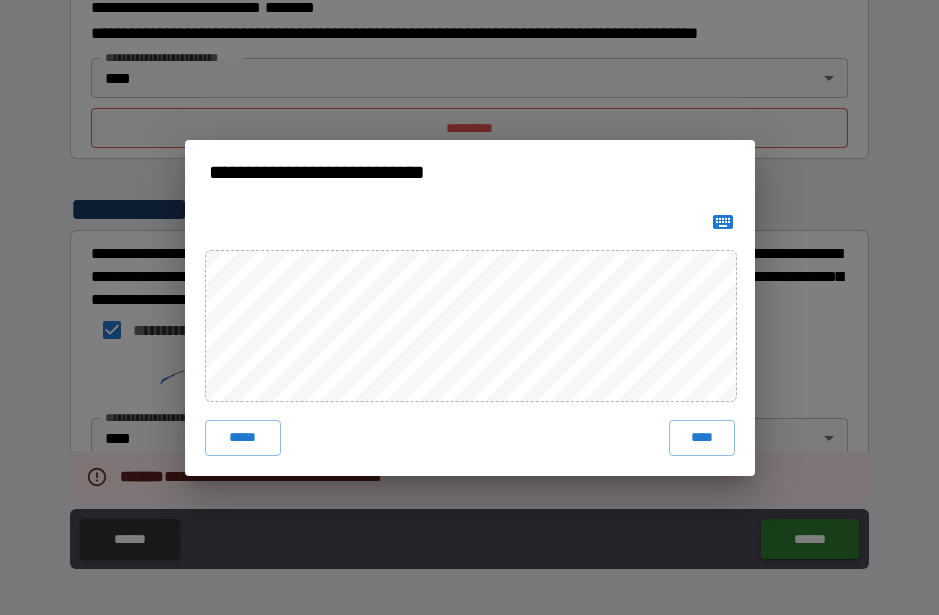 click on "****" at bounding box center (702, 438) 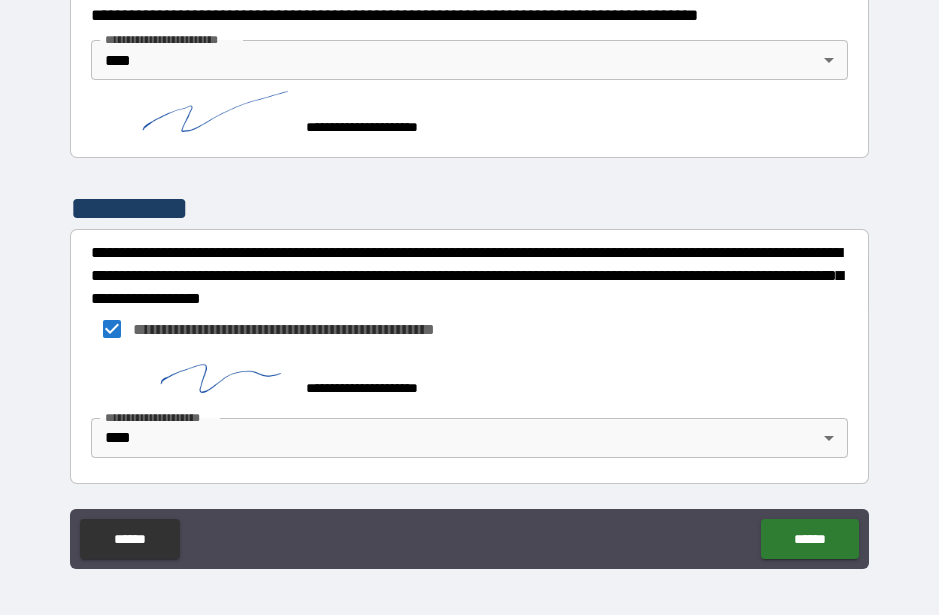 click on "******" at bounding box center (809, 539) 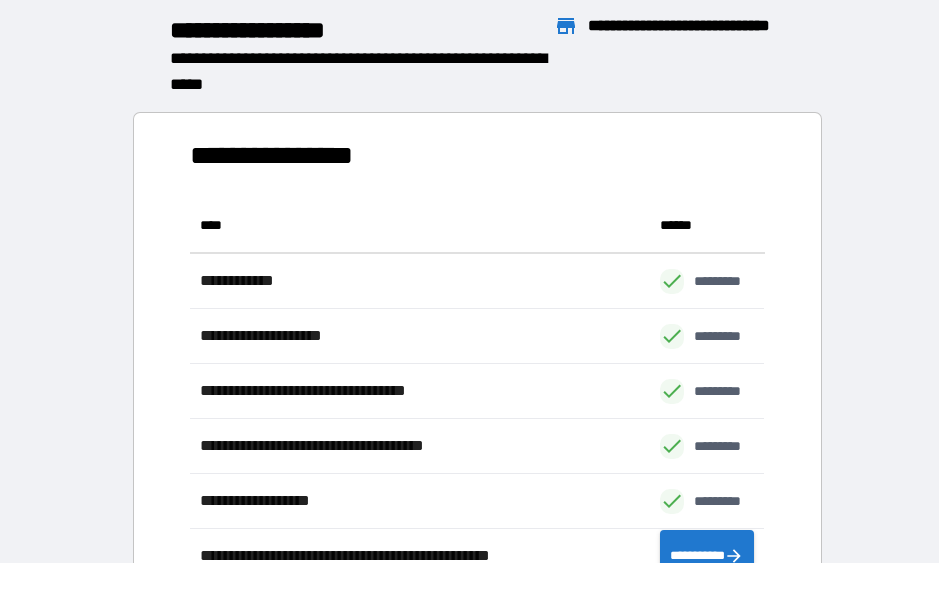 scroll, scrollTop: 1, scrollLeft: 1, axis: both 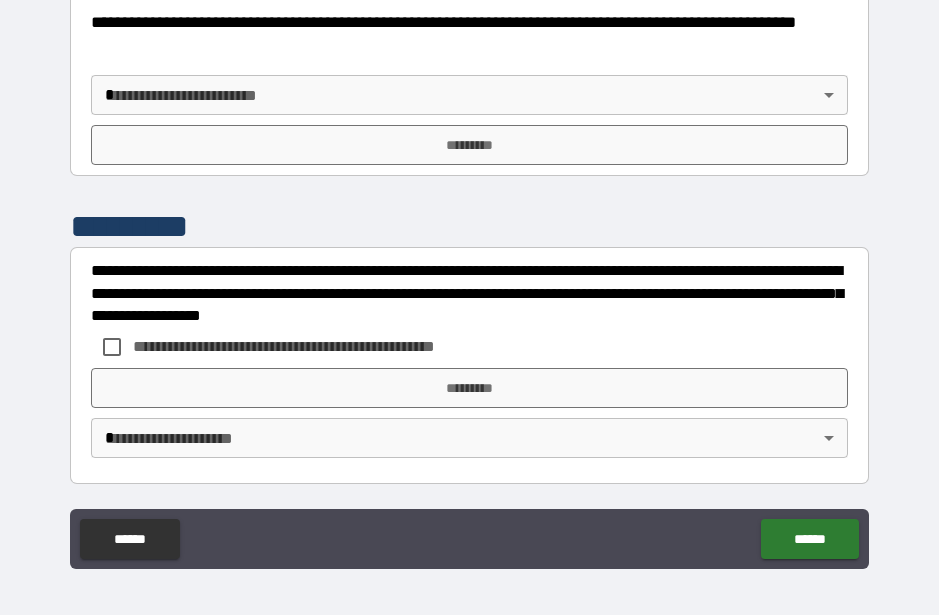 click on "**********" at bounding box center [469, 283] 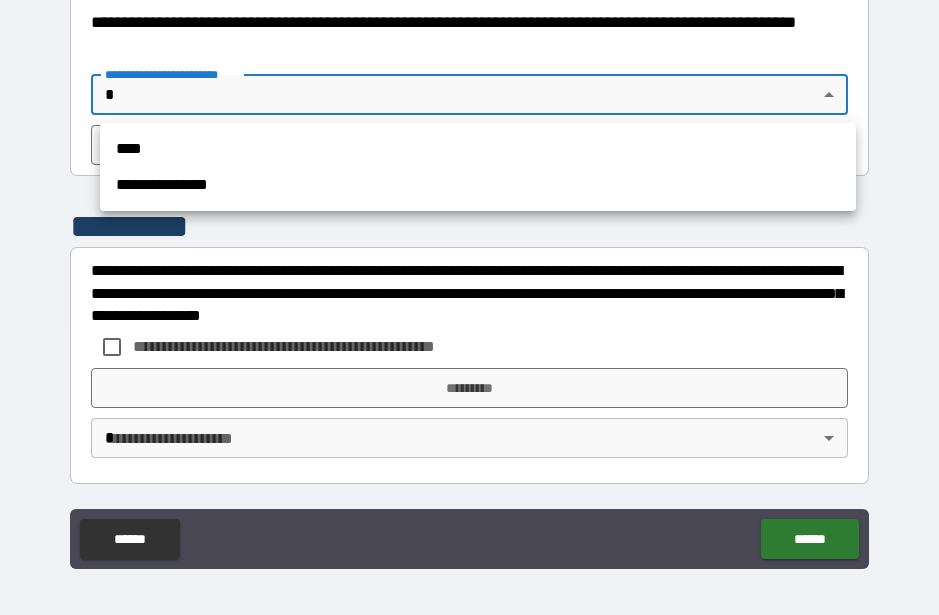 click on "****" at bounding box center (478, 149) 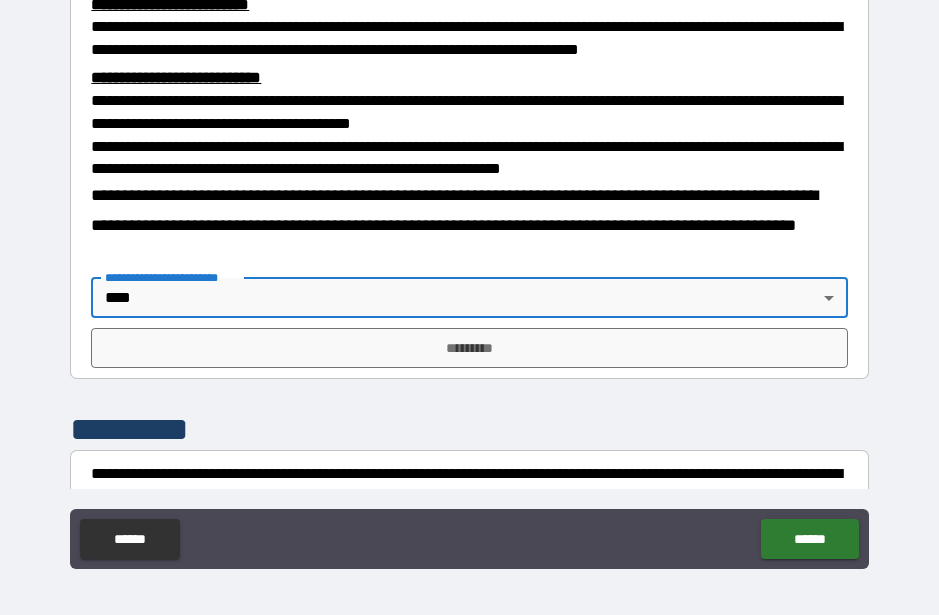 scroll, scrollTop: 611, scrollLeft: 0, axis: vertical 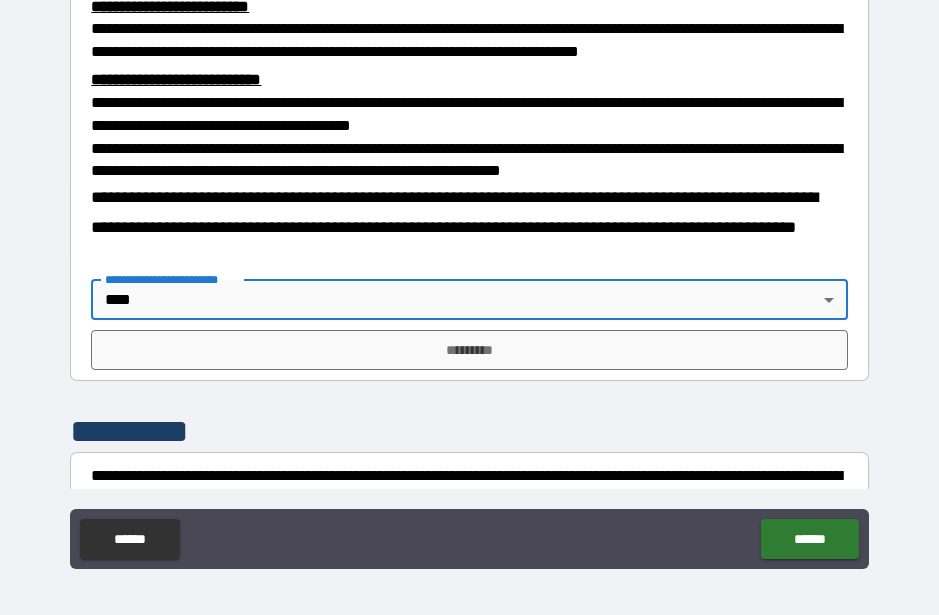 click on "*********" at bounding box center [469, 350] 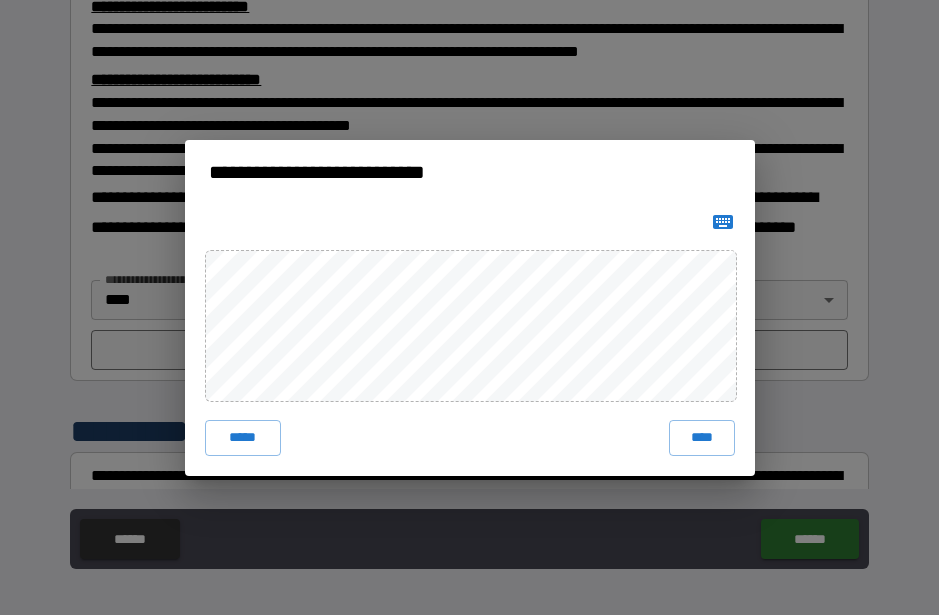 click on "****" at bounding box center (702, 438) 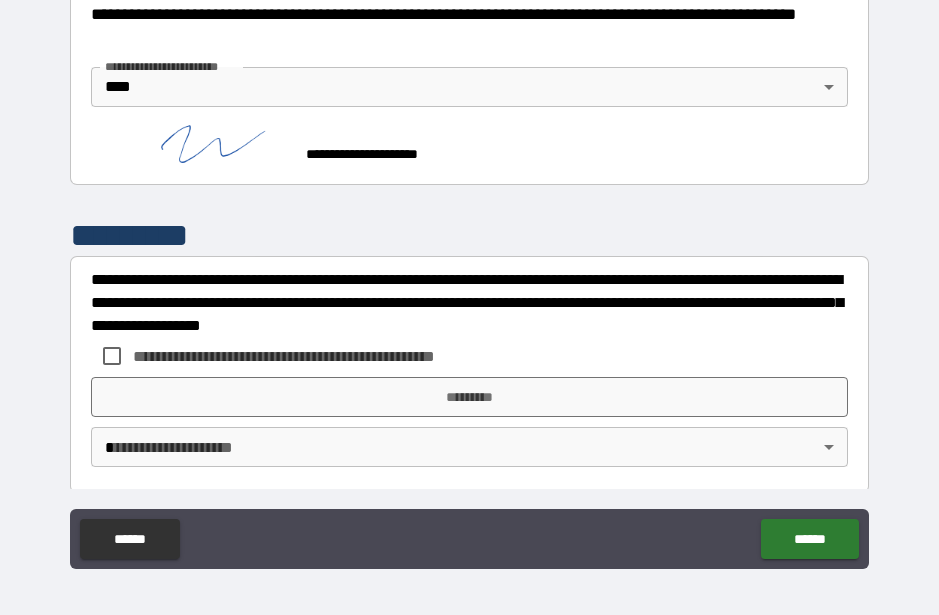 click on "**********" at bounding box center (317, 356) 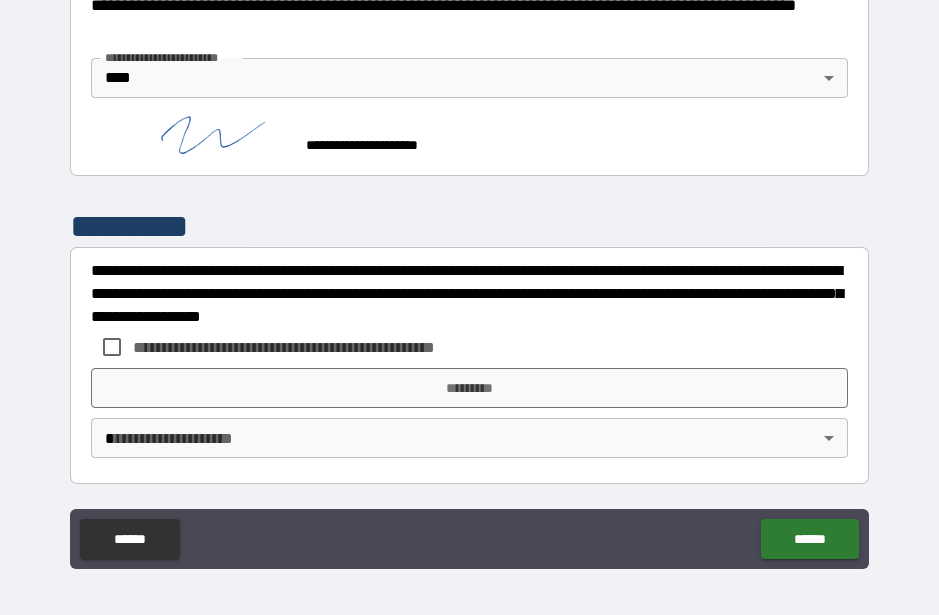 scroll, scrollTop: 864, scrollLeft: 0, axis: vertical 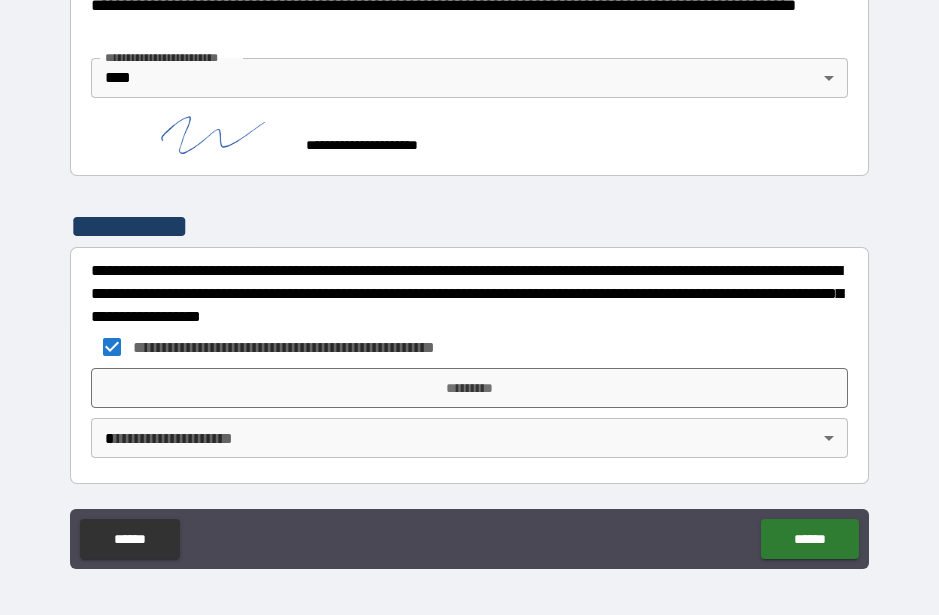 click on "*********" at bounding box center [469, 388] 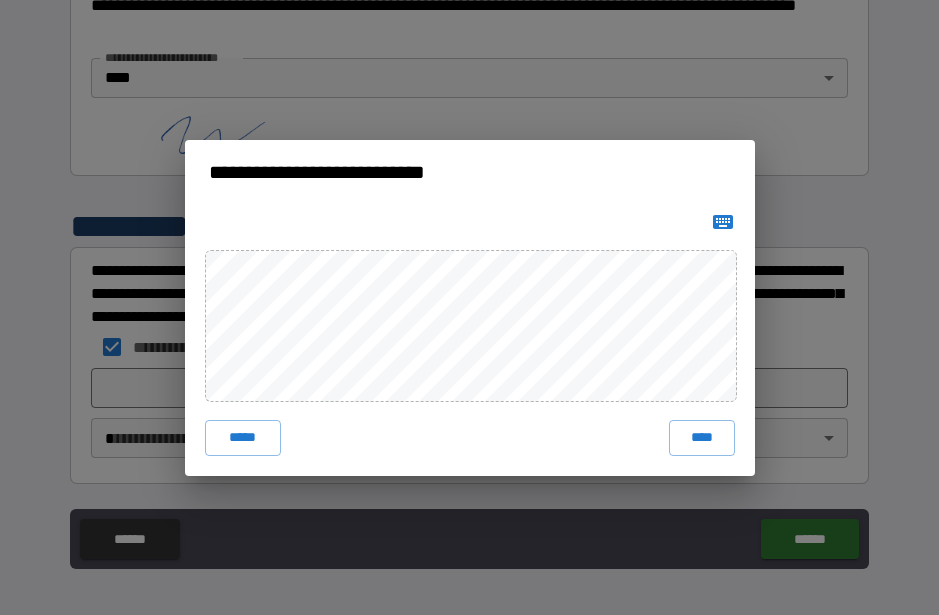 click on "****" at bounding box center [702, 438] 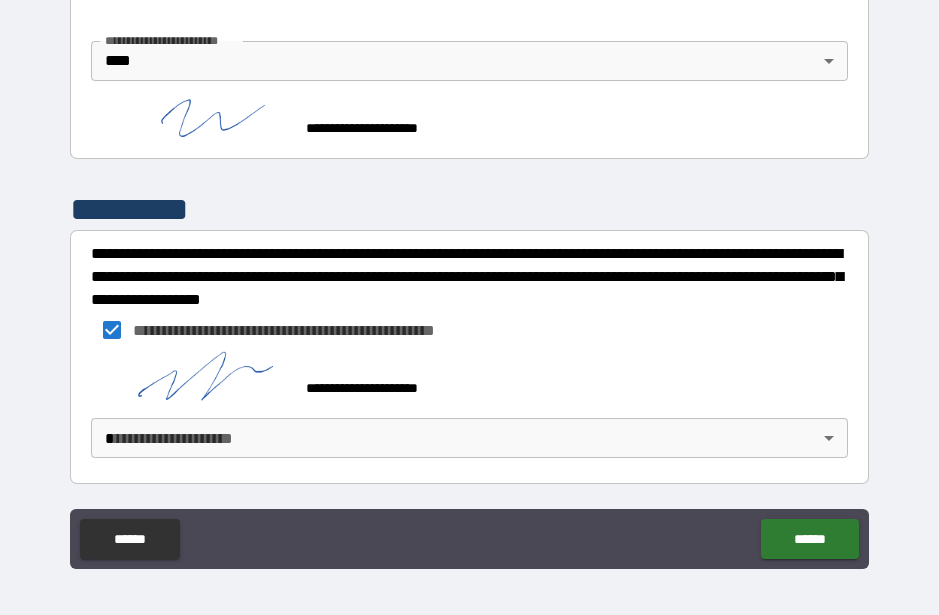 scroll, scrollTop: 881, scrollLeft: 0, axis: vertical 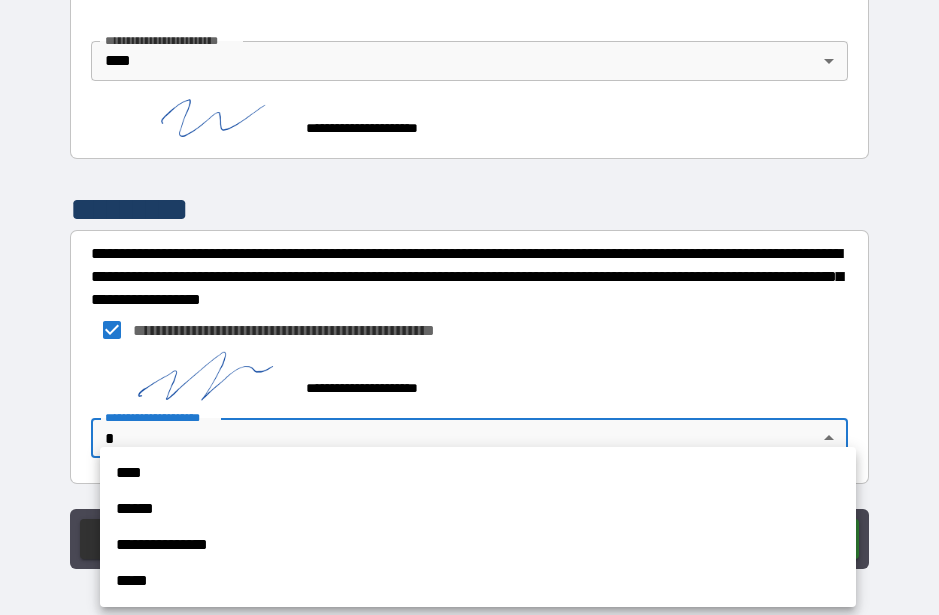 click on "****" at bounding box center [478, 473] 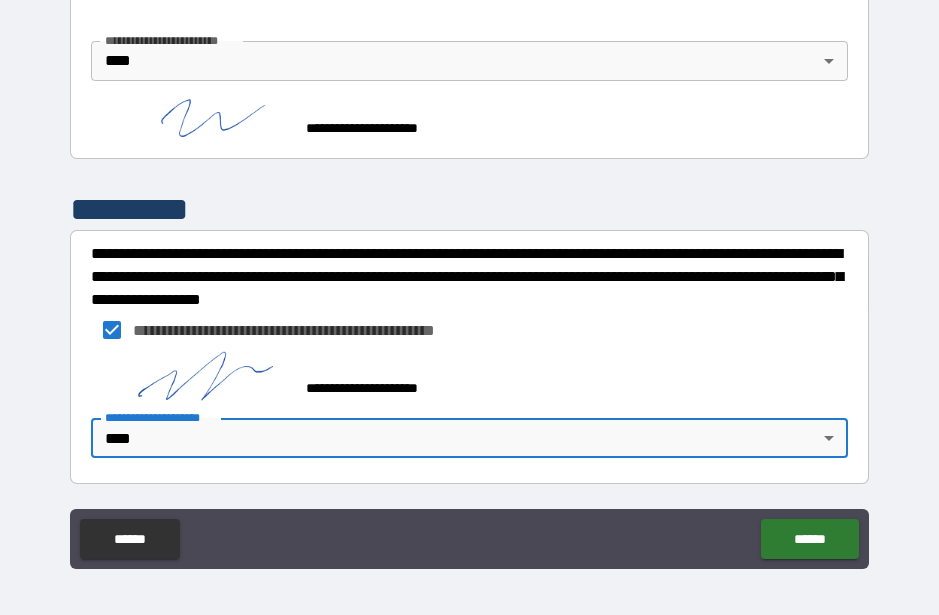 click on "******" at bounding box center (809, 539) 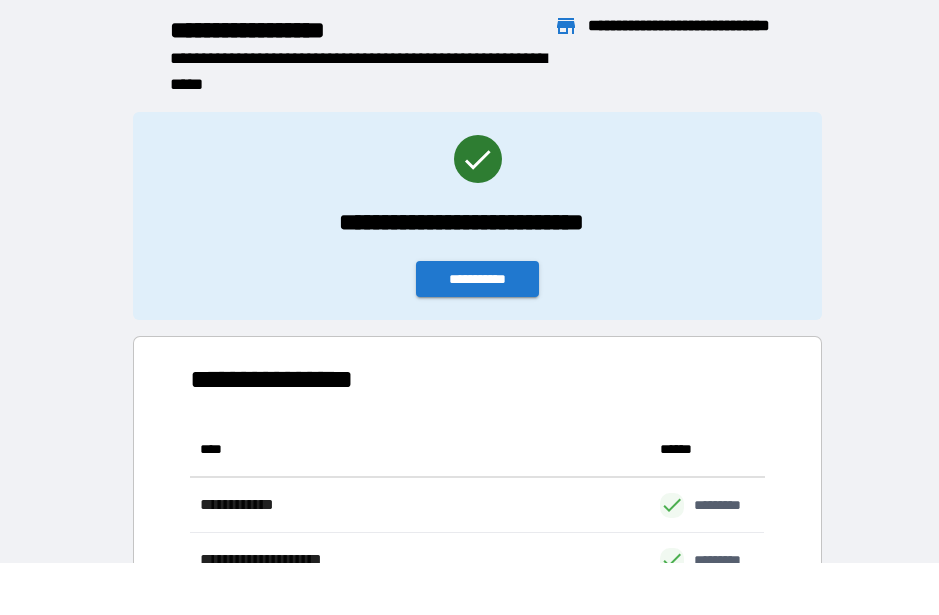 scroll, scrollTop: 386, scrollLeft: 575, axis: both 